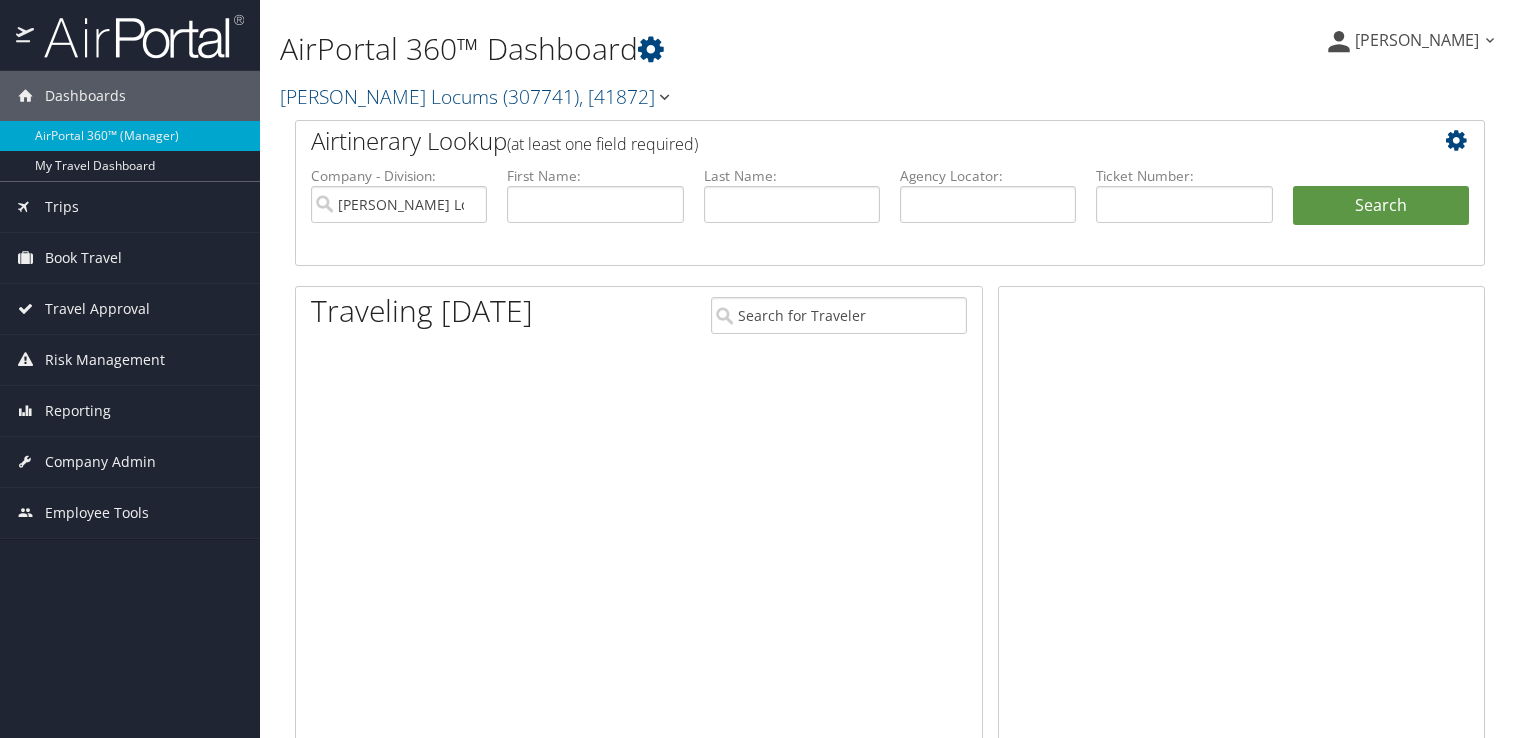 scroll, scrollTop: 0, scrollLeft: 0, axis: both 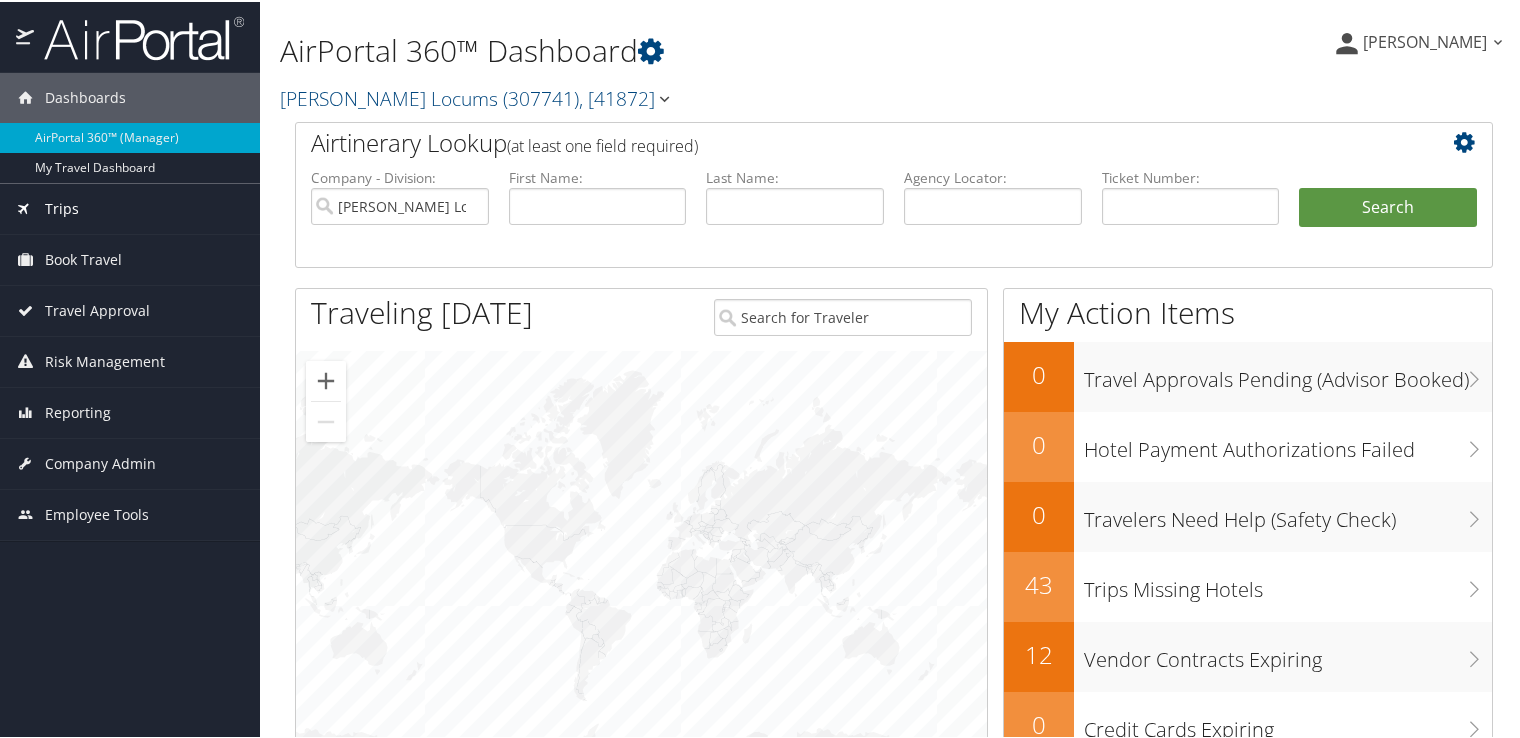 click on "Trips" at bounding box center [130, 207] 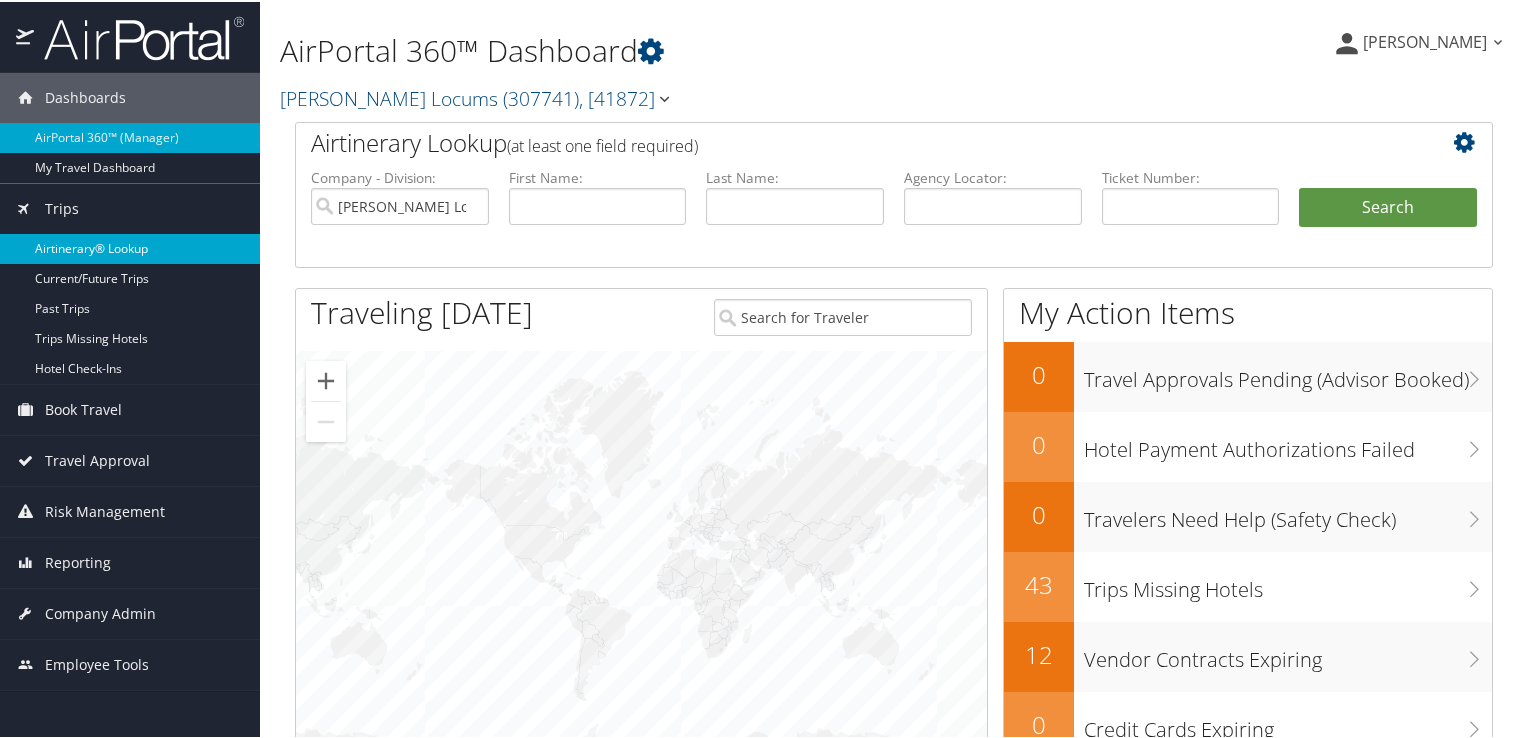 click on "Airtinerary® Lookup" at bounding box center (130, 247) 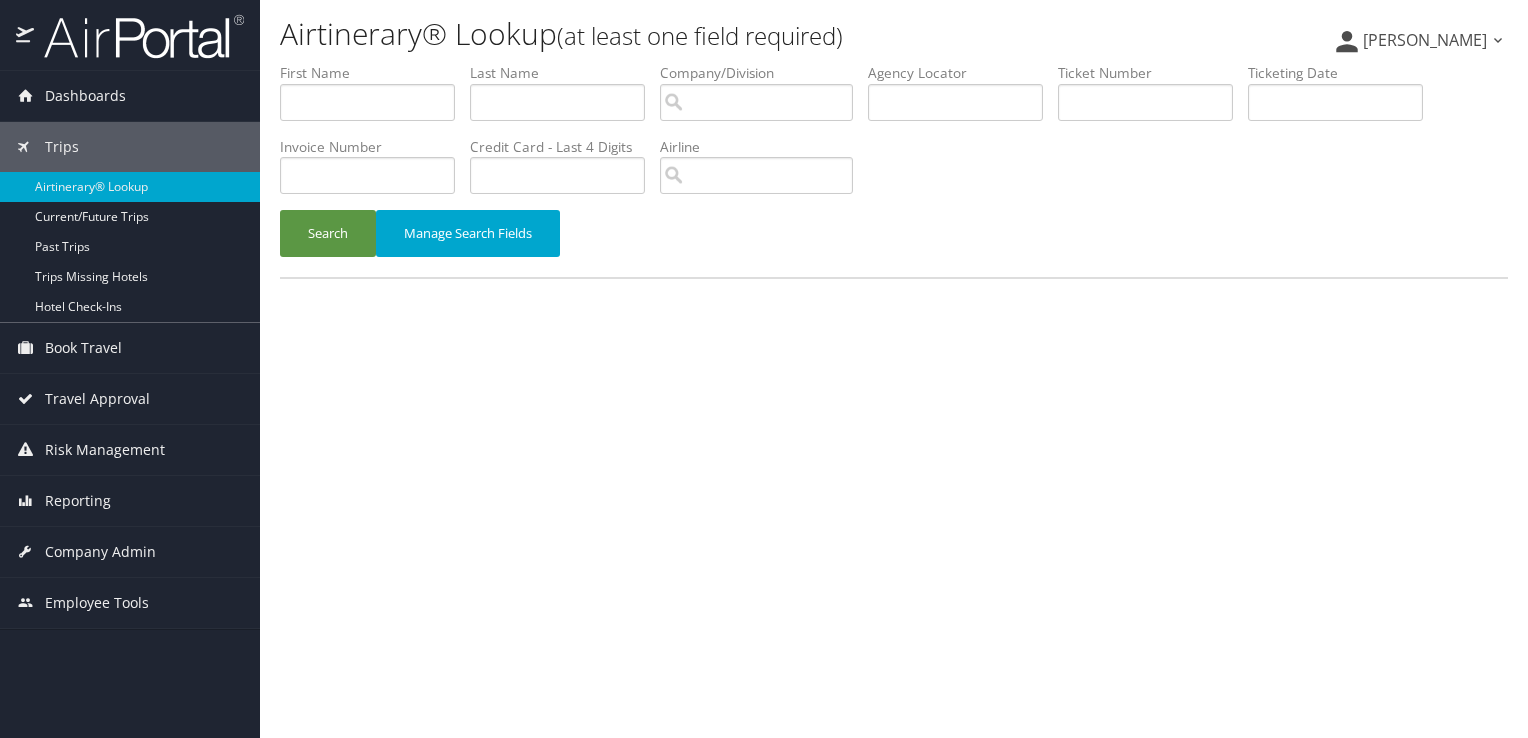 scroll, scrollTop: 0, scrollLeft: 0, axis: both 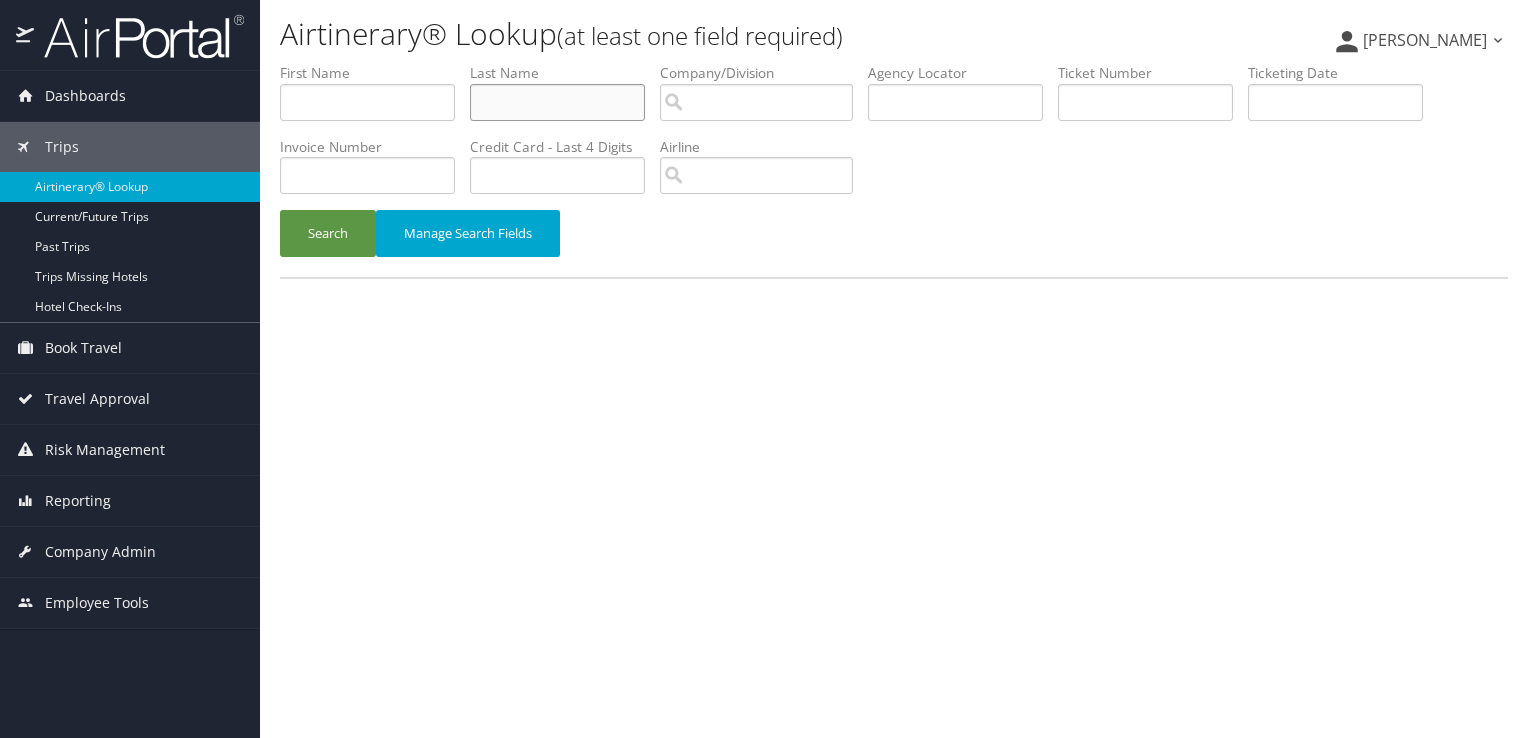 click at bounding box center (557, 102) 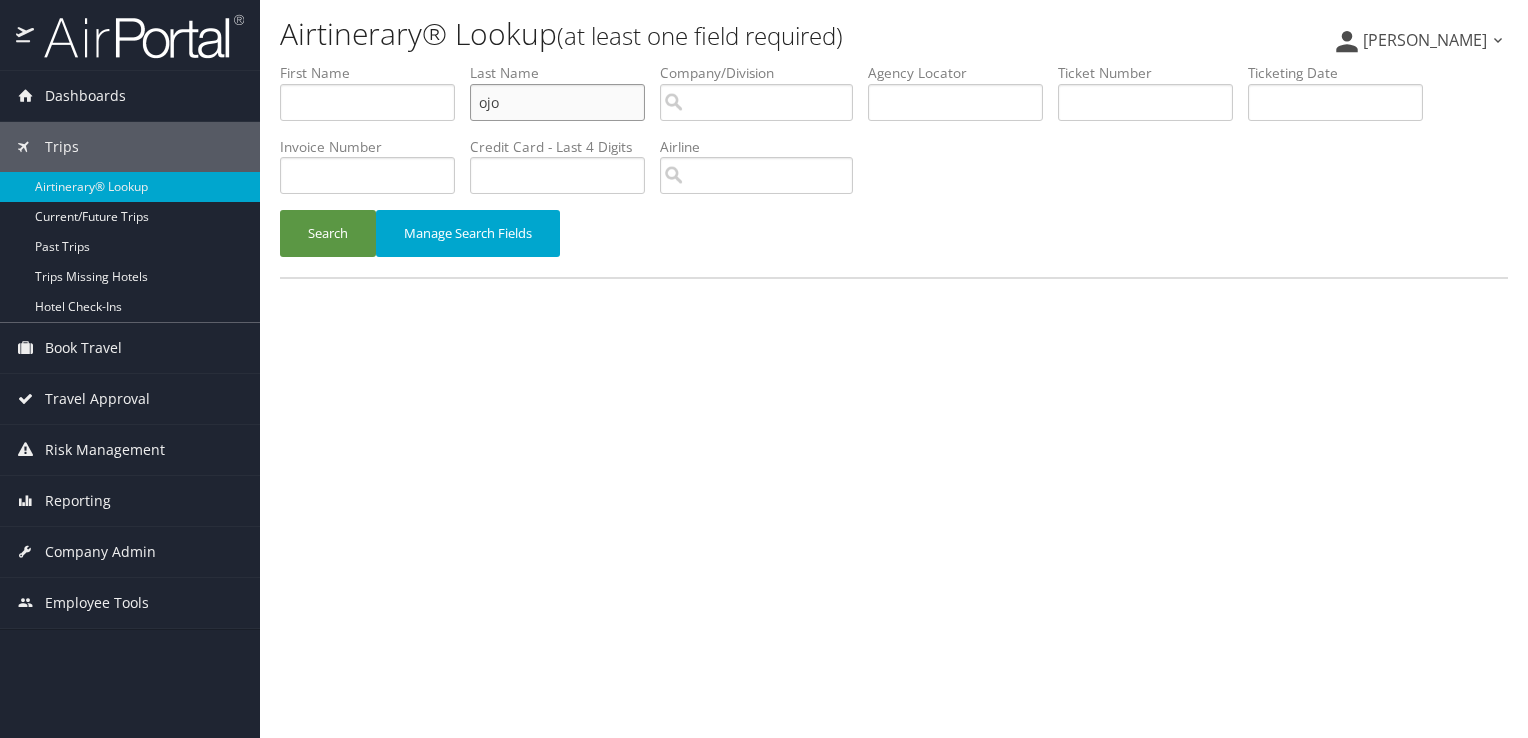 type on "ojo" 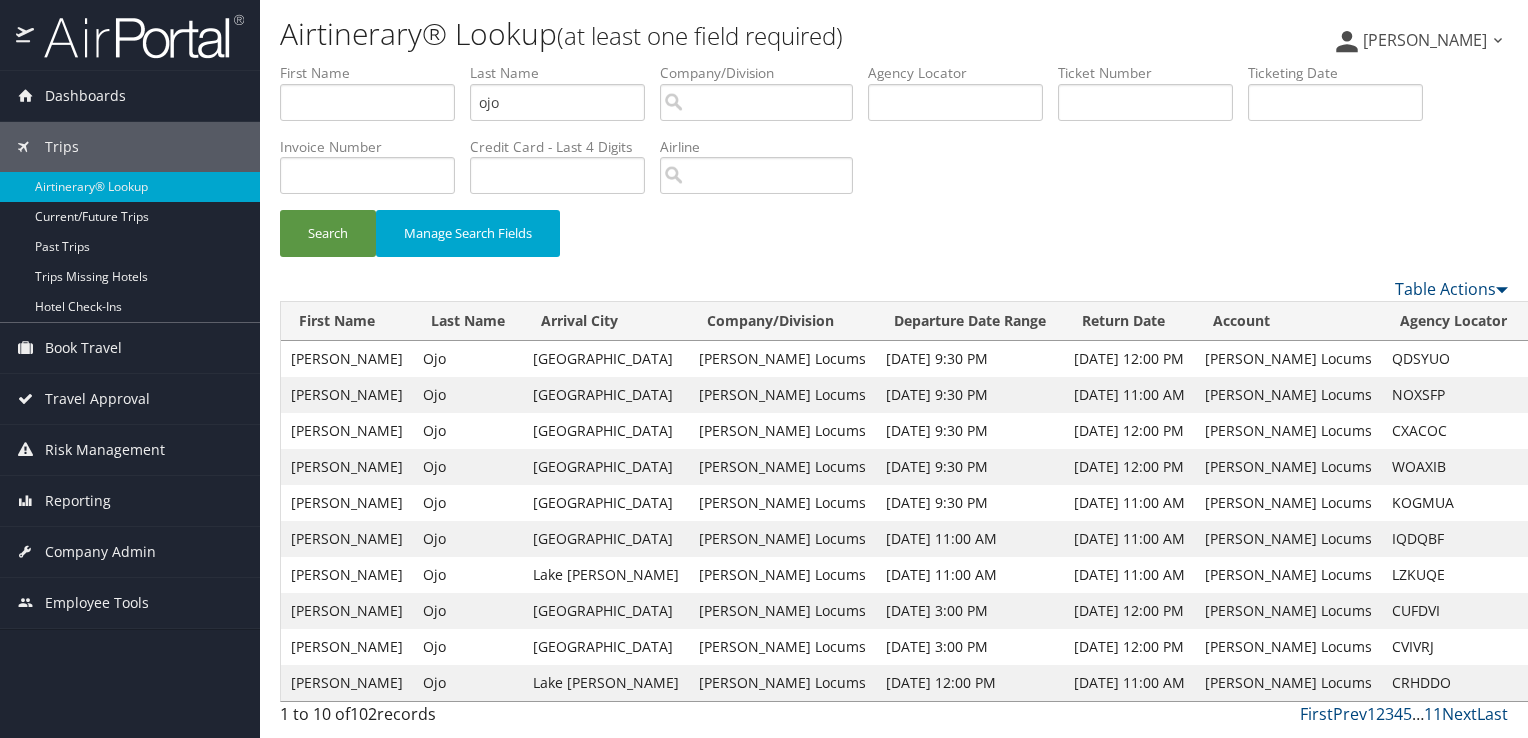 click on "View" at bounding box center [1550, 502] 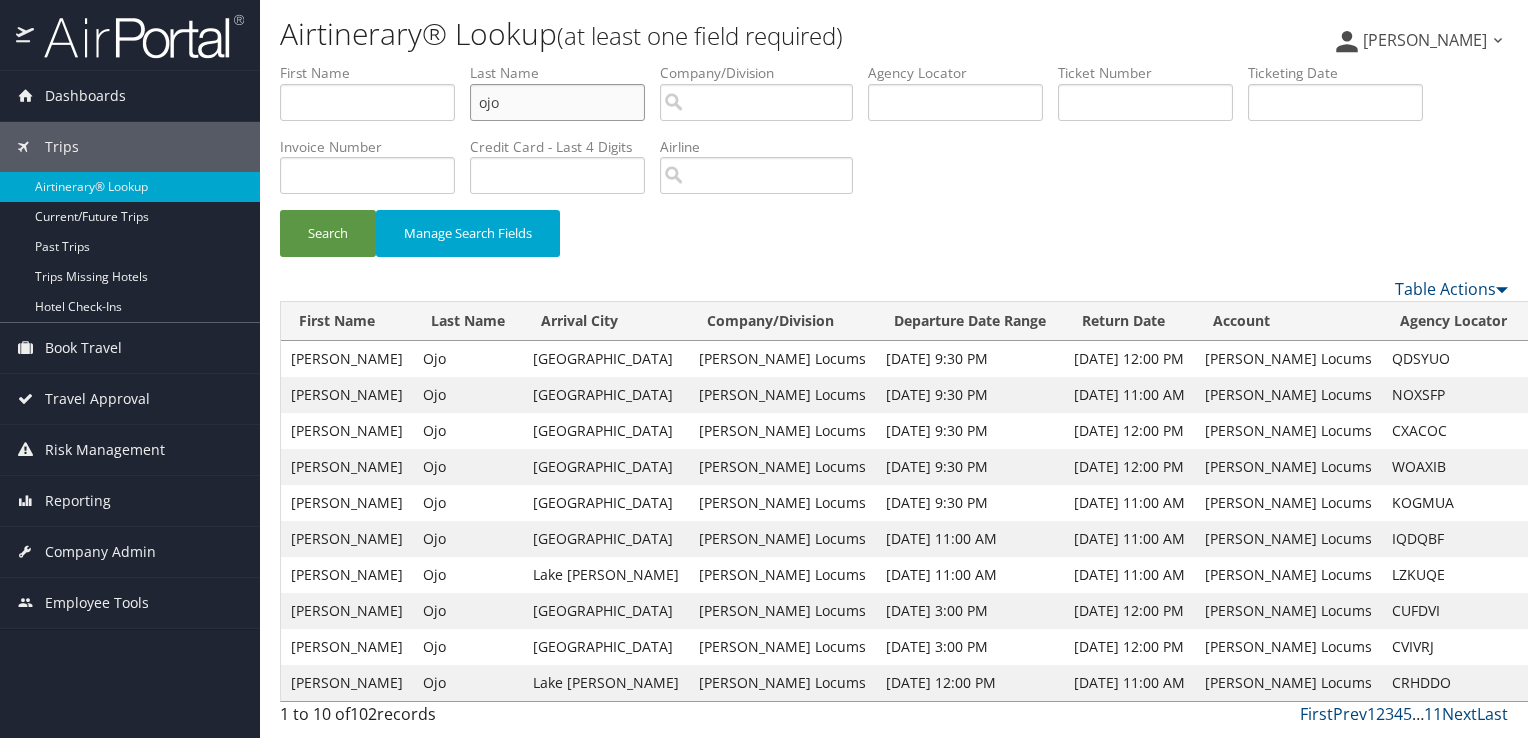 click on "ojo" at bounding box center [557, 102] 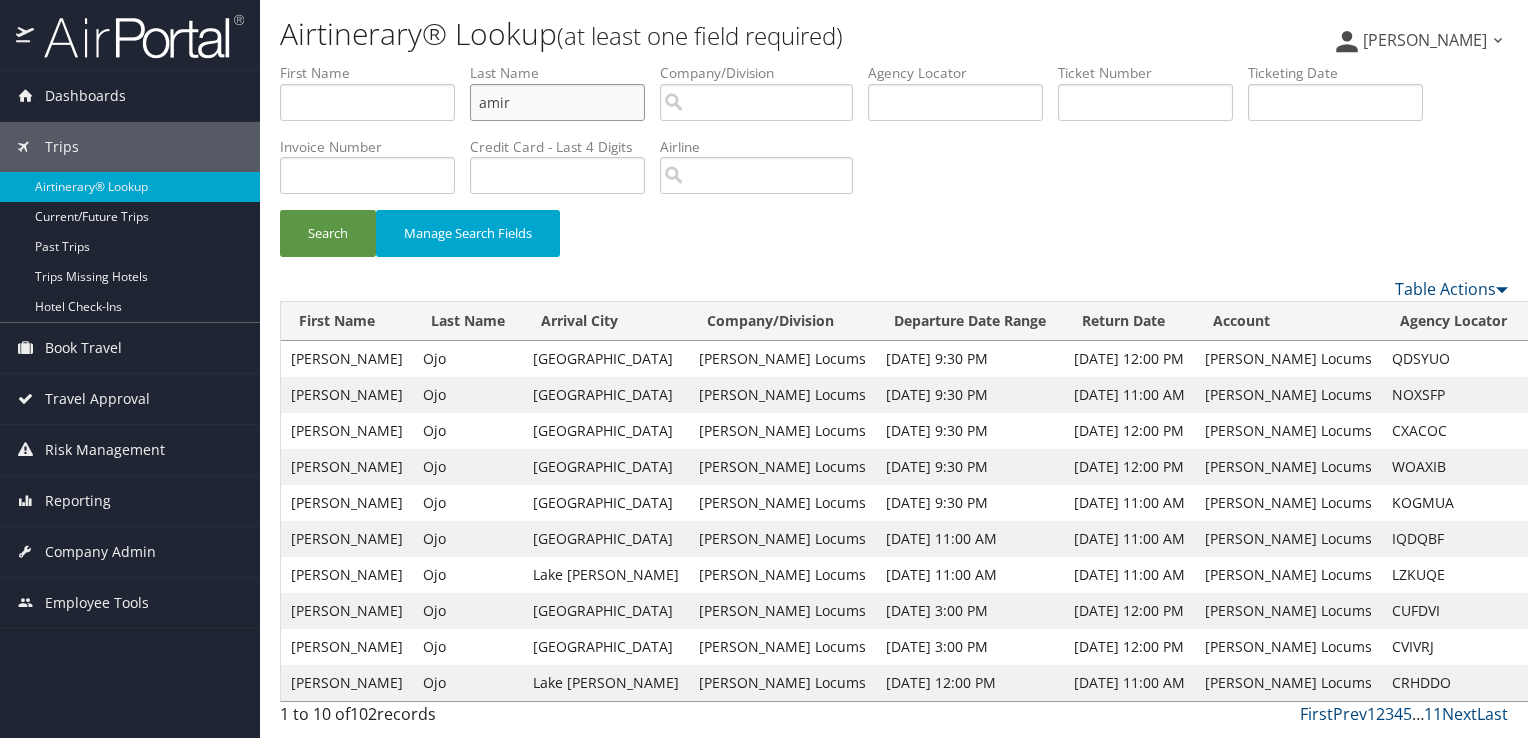 click on "Search" at bounding box center [328, 233] 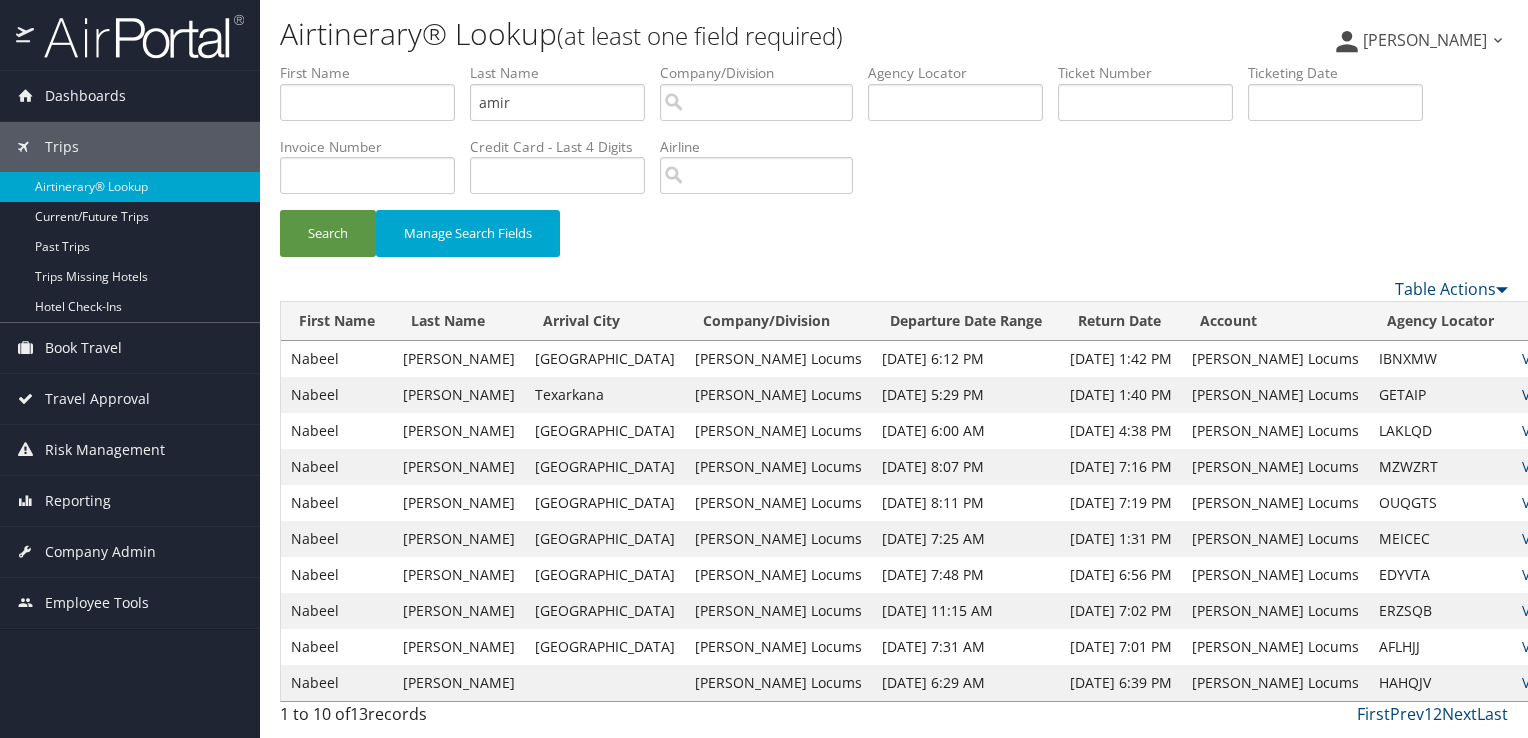 click on "View" at bounding box center [1537, 394] 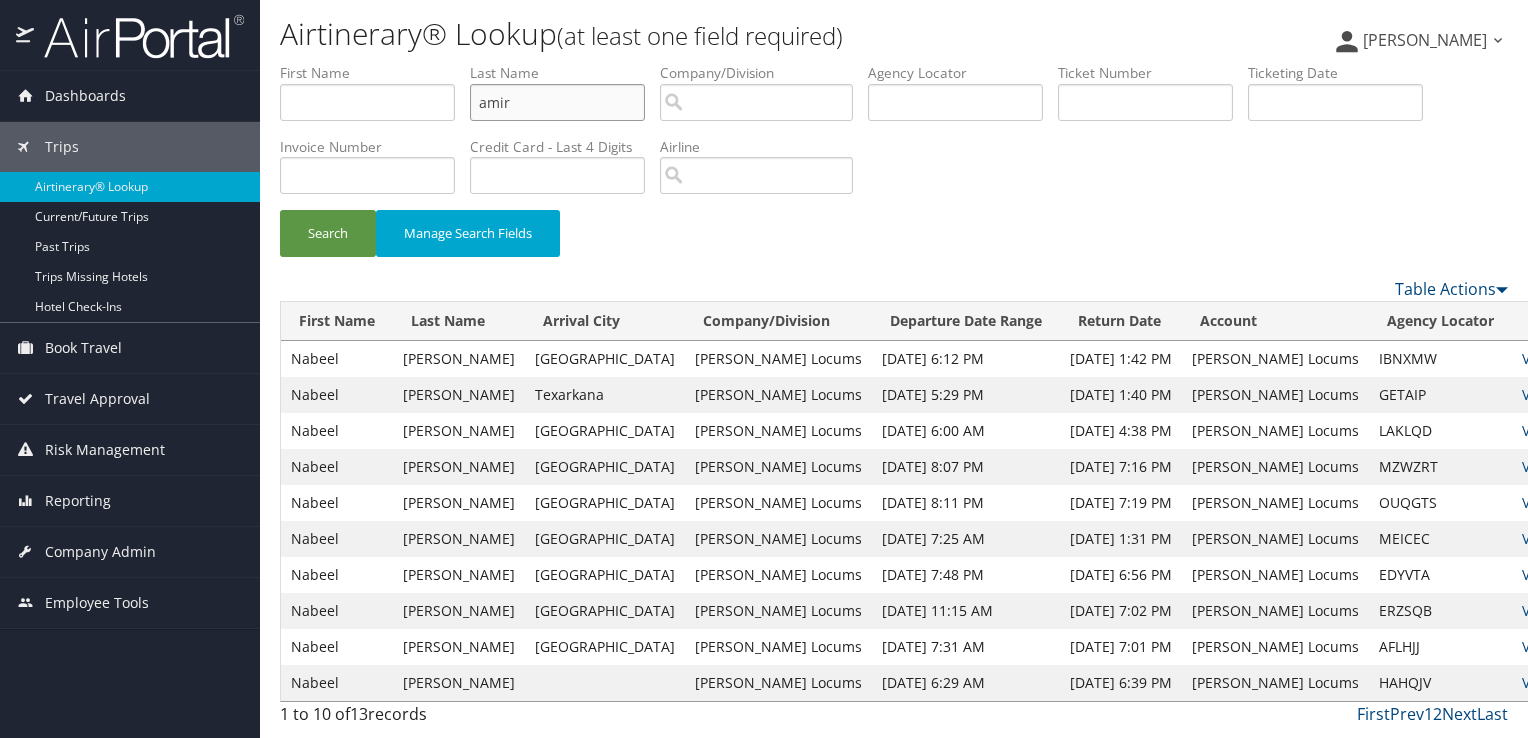 drag, startPoint x: 546, startPoint y: 118, endPoint x: 441, endPoint y: 111, distance: 105.23308 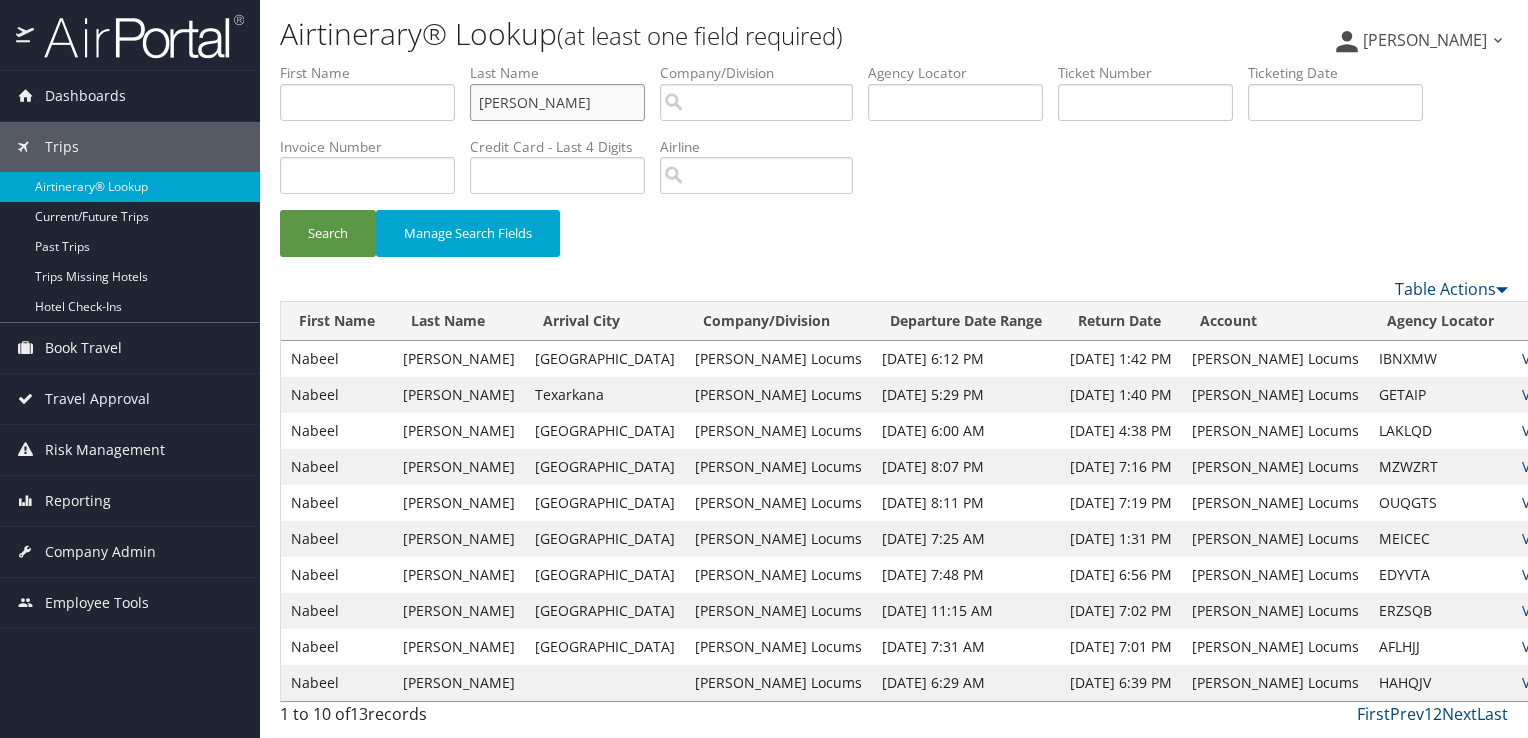 type on "hammett" 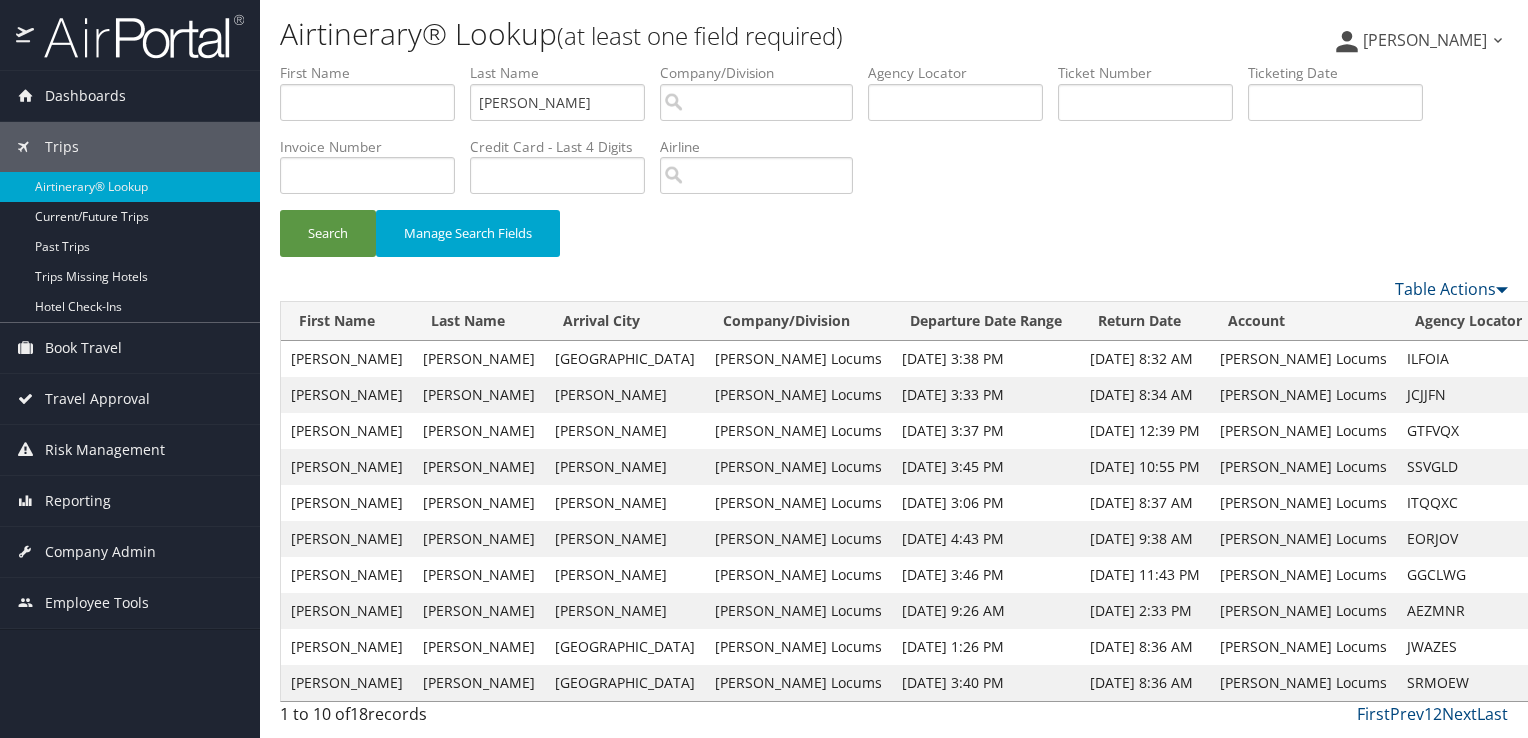 click on "View" at bounding box center (1565, 394) 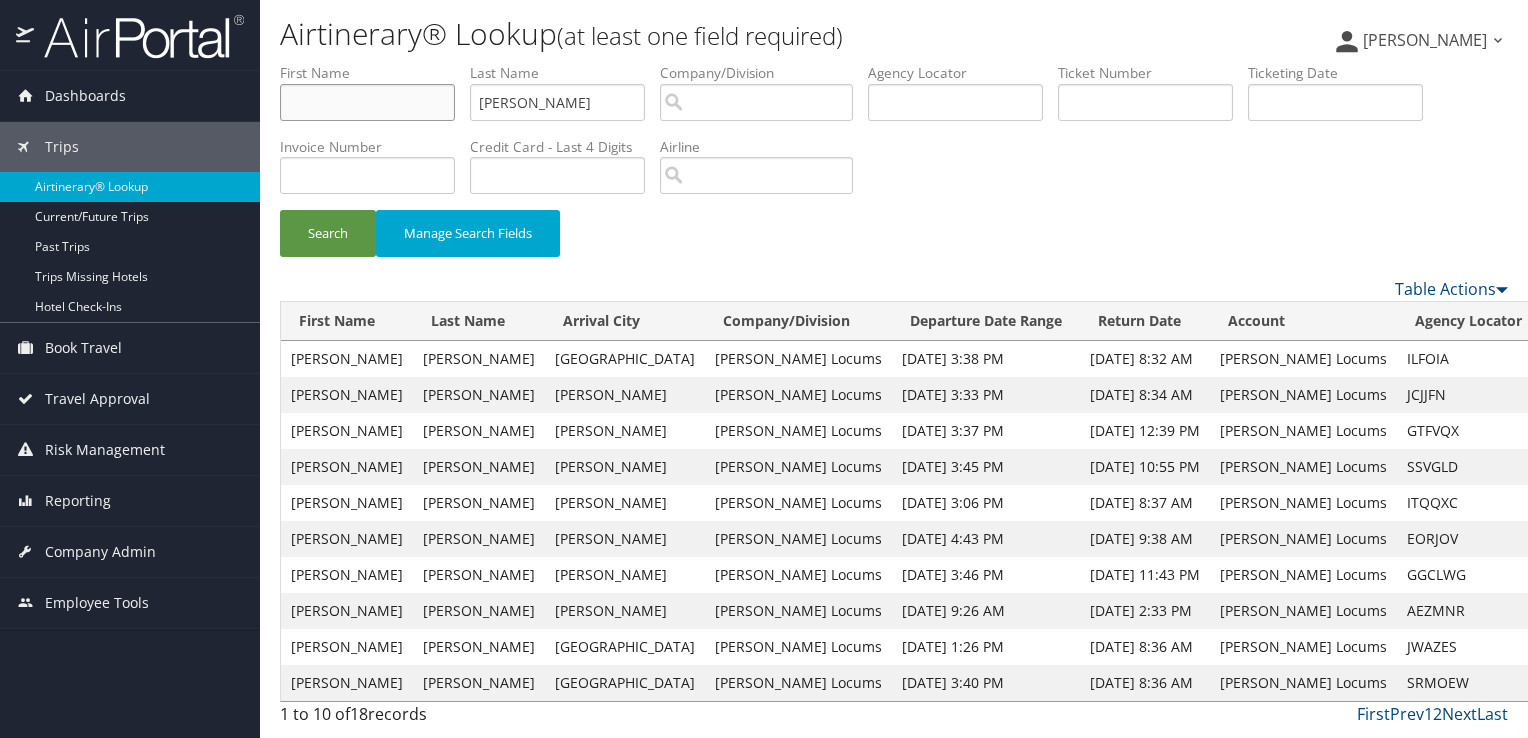 click at bounding box center [367, 102] 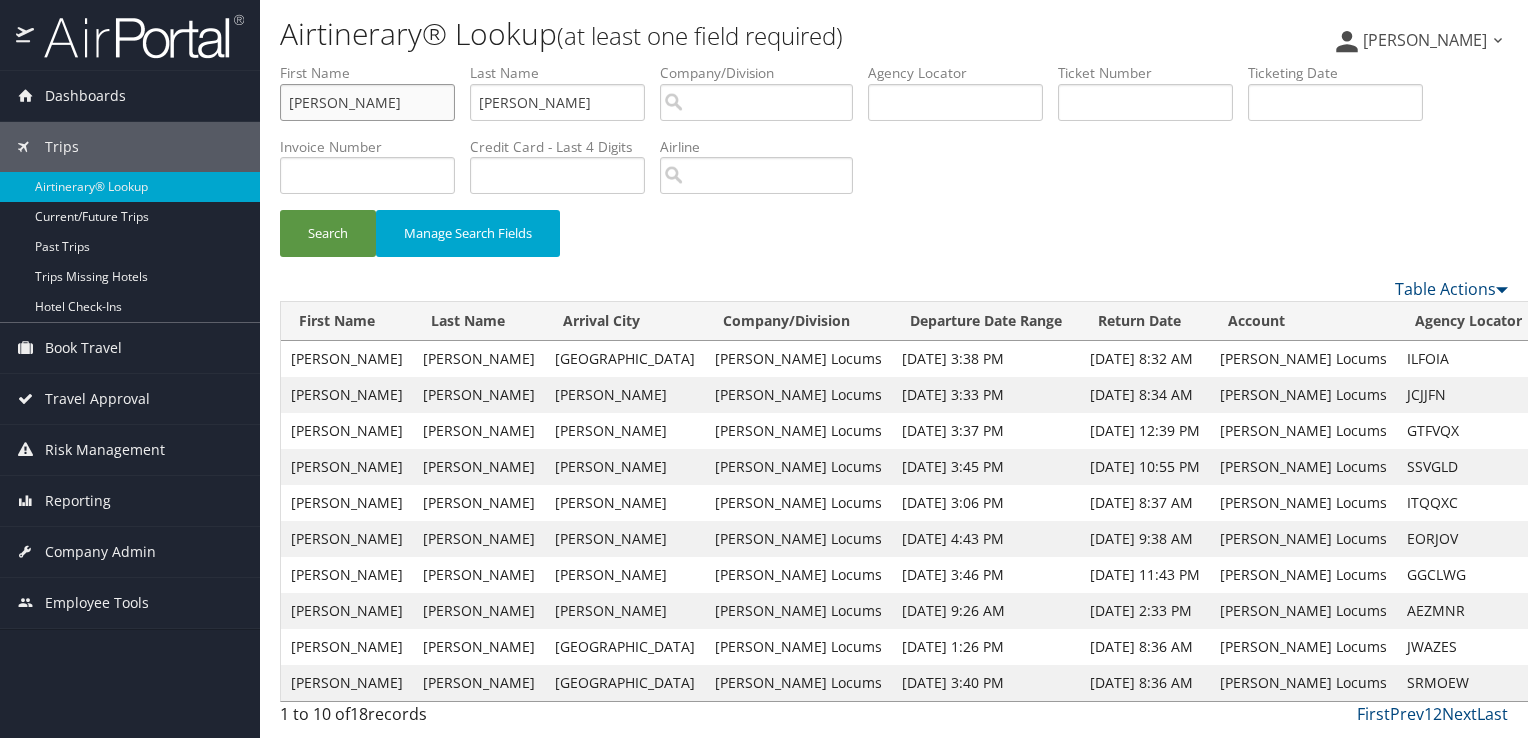 type on "jose" 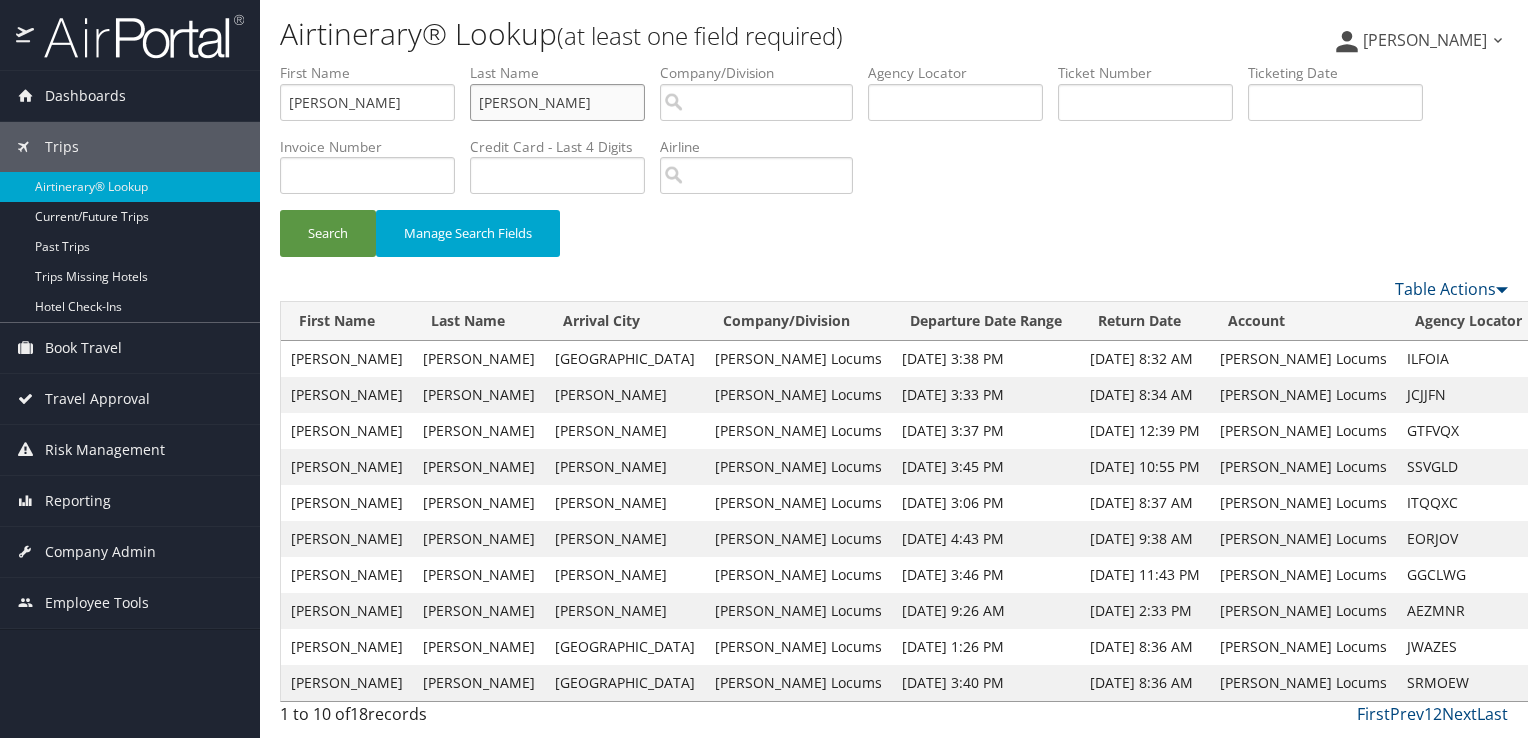type on "hernandez" 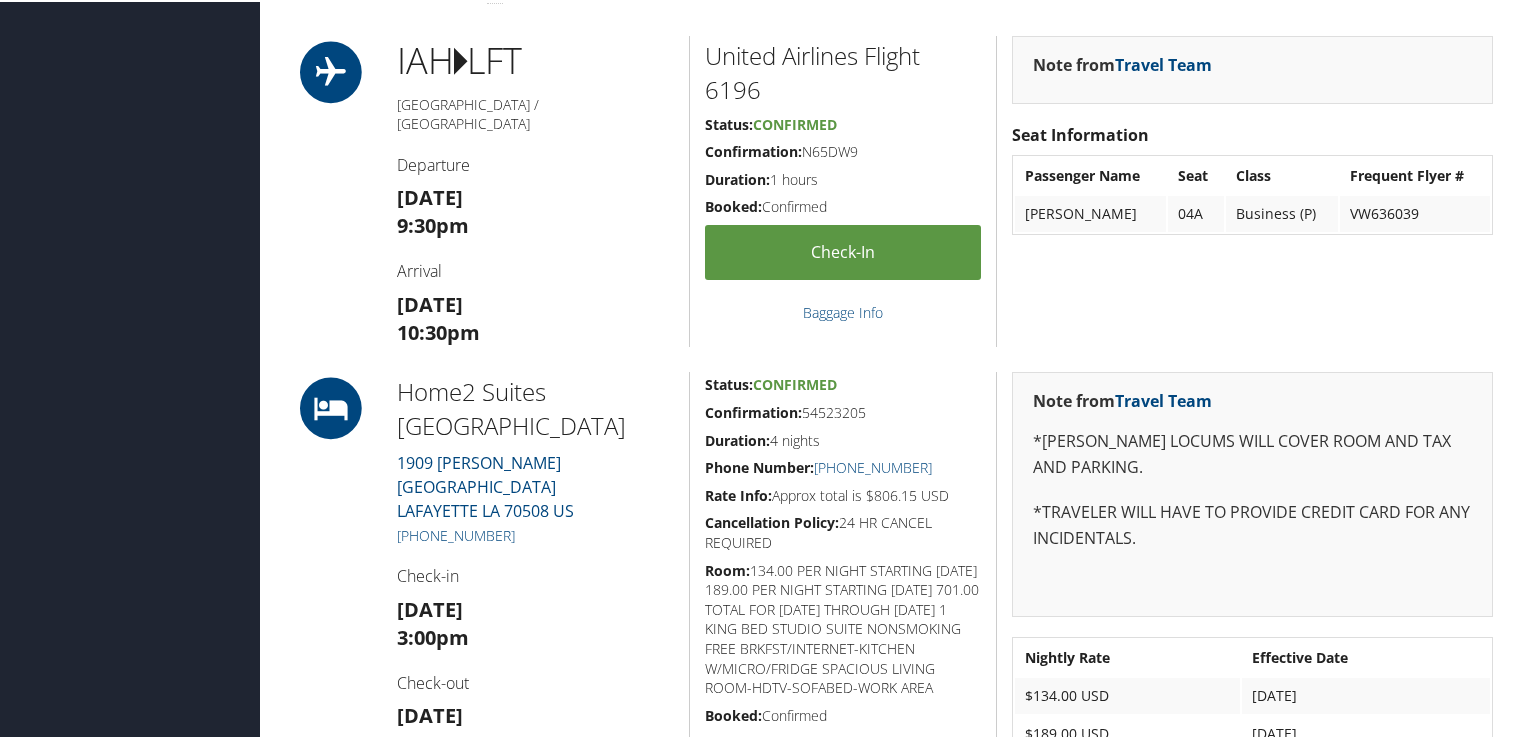 scroll, scrollTop: 700, scrollLeft: 0, axis: vertical 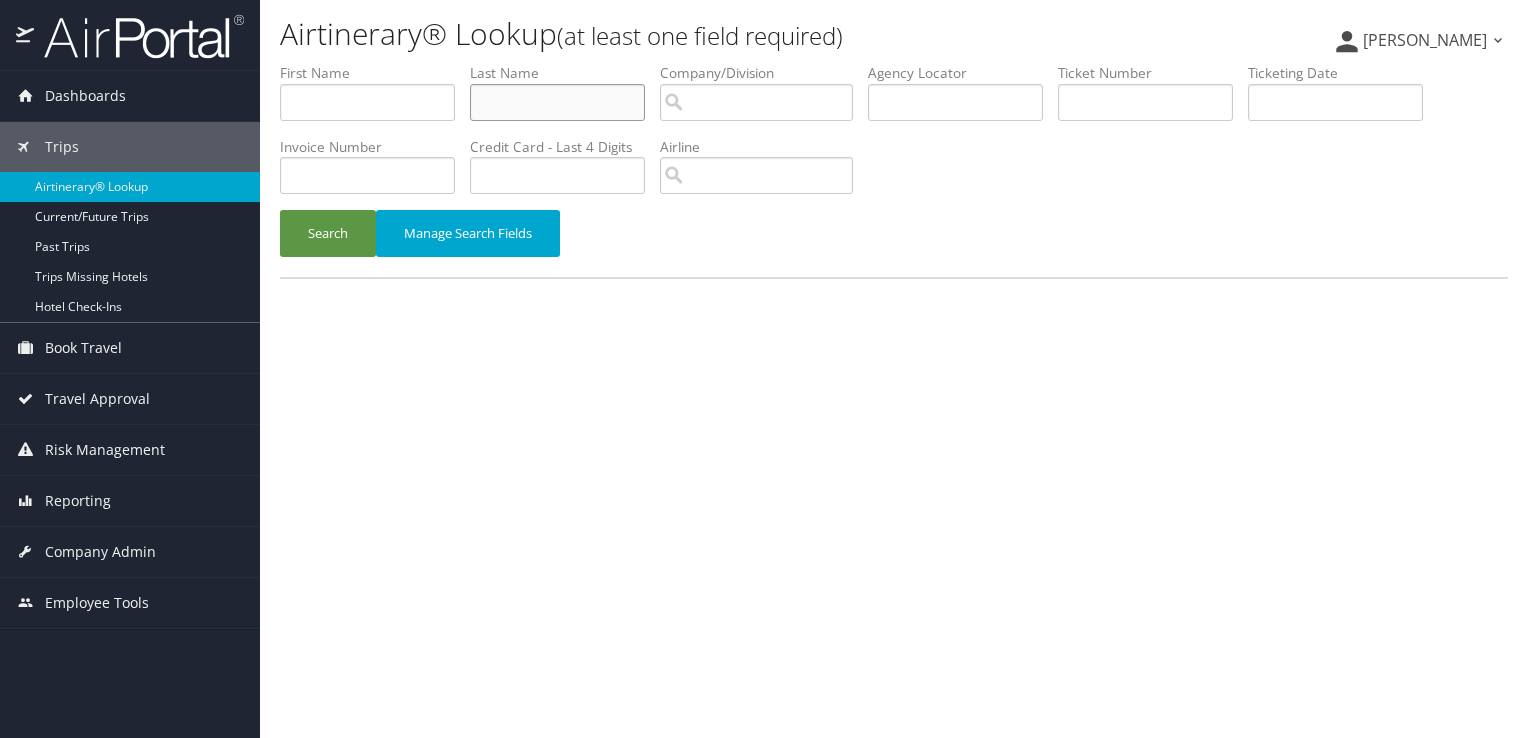 click at bounding box center [557, 102] 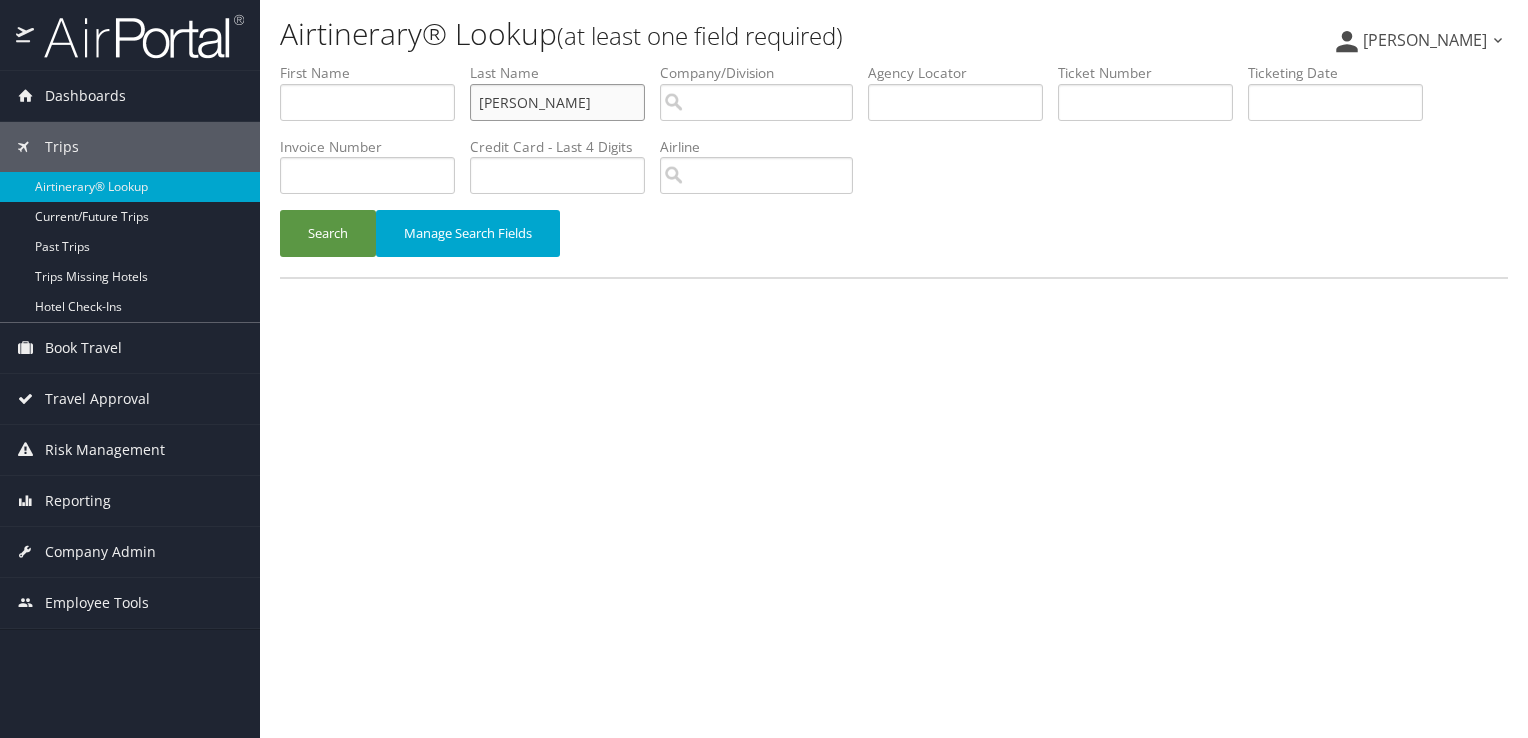 click on "Search" at bounding box center (328, 233) 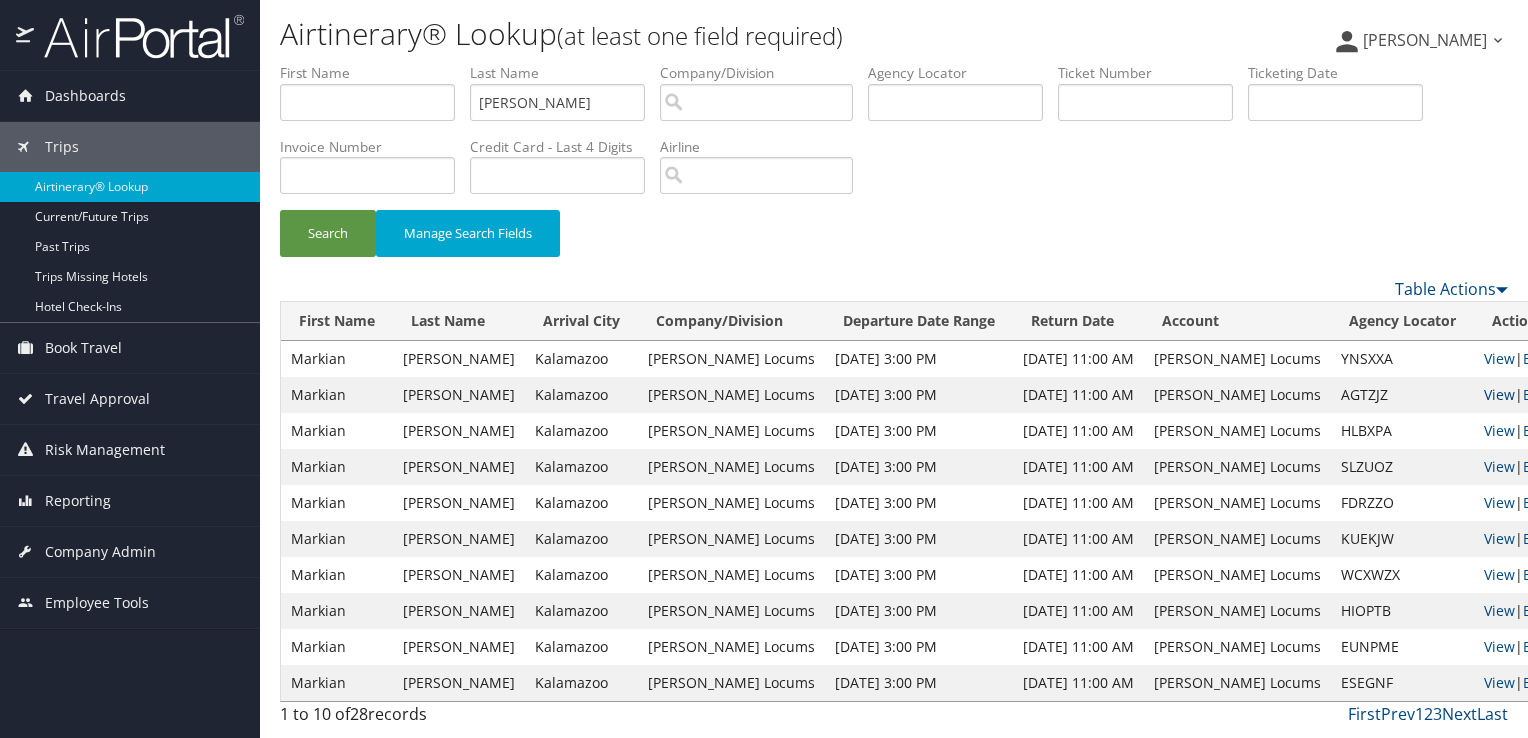 click on "View" at bounding box center (1499, 394) 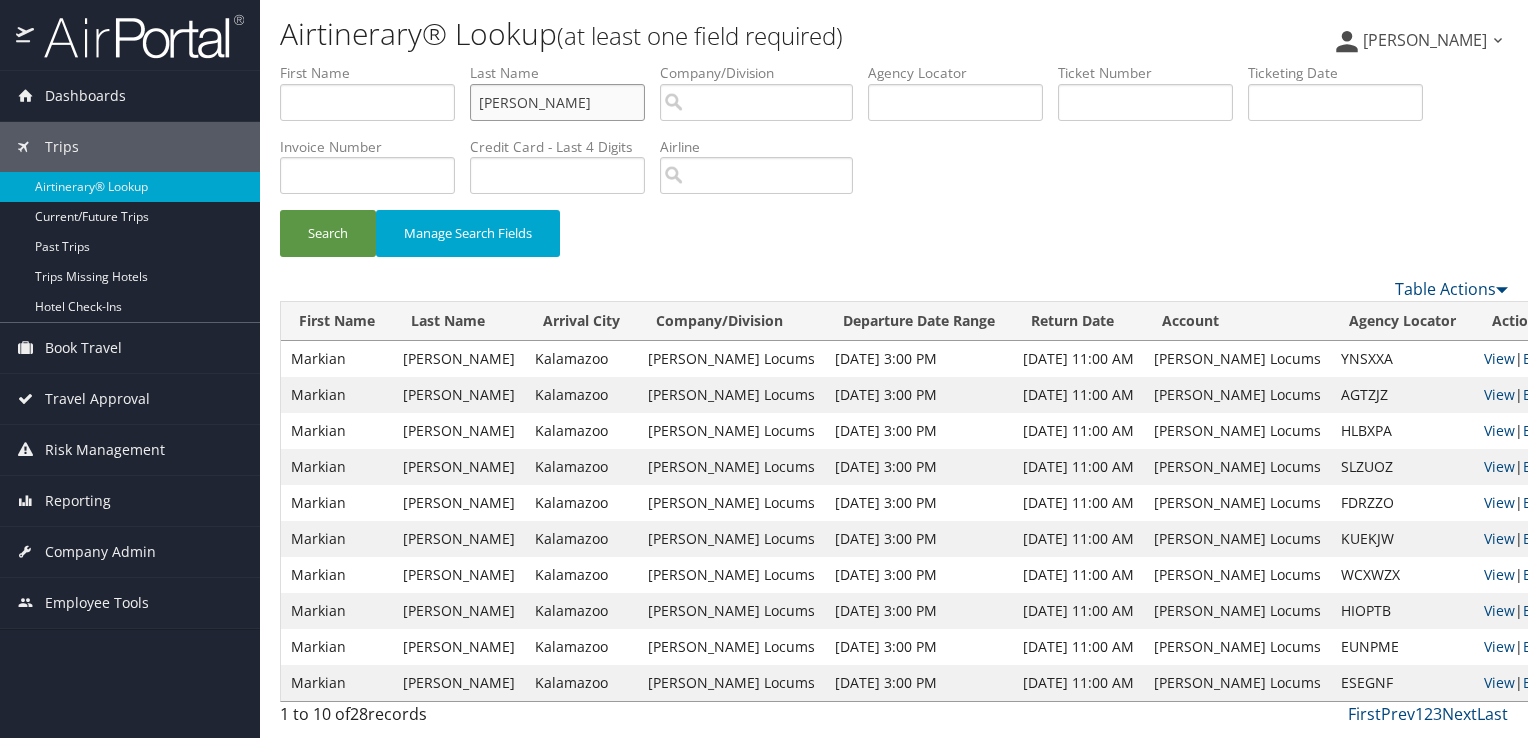 drag, startPoint x: 584, startPoint y: 101, endPoint x: 420, endPoint y: 104, distance: 164.02744 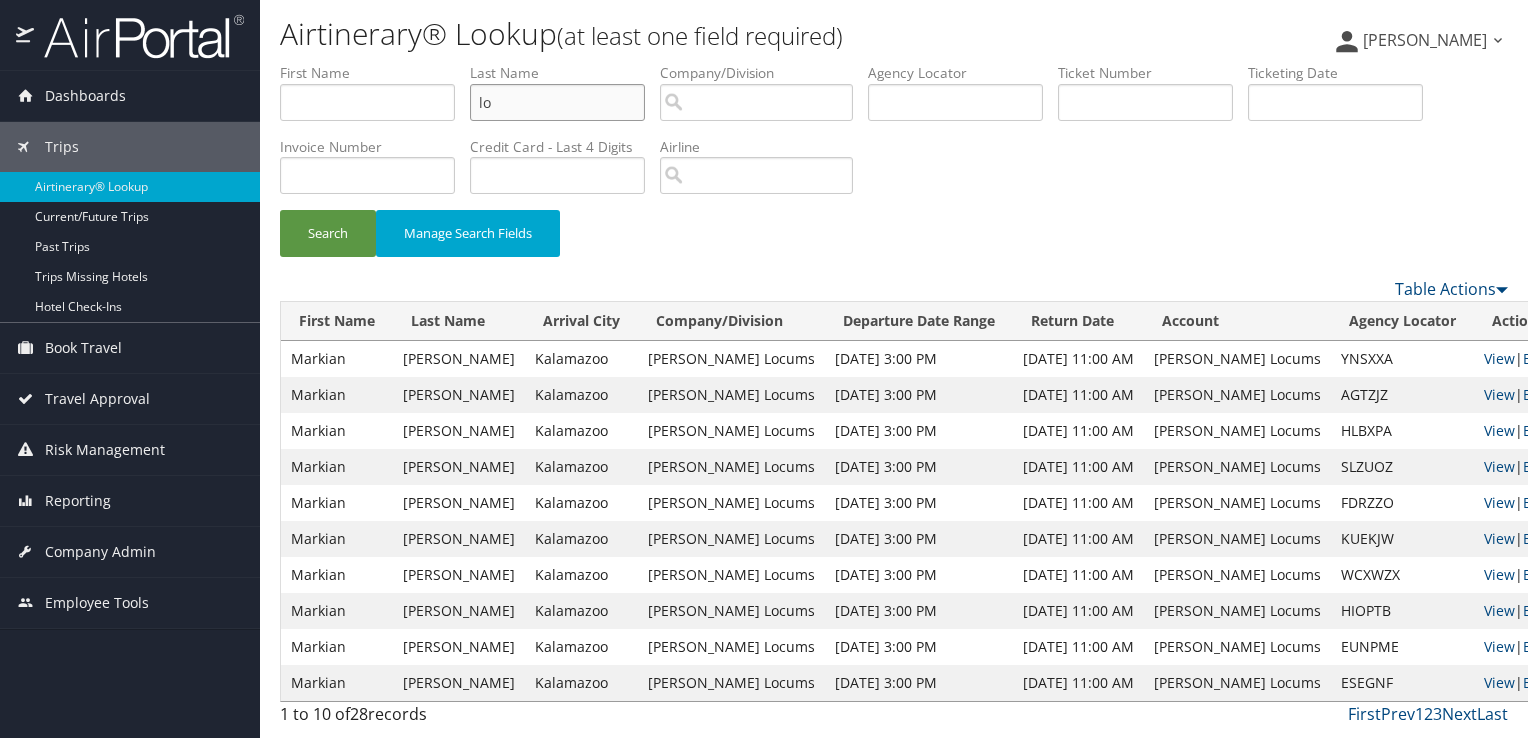 click on "Search" at bounding box center (328, 233) 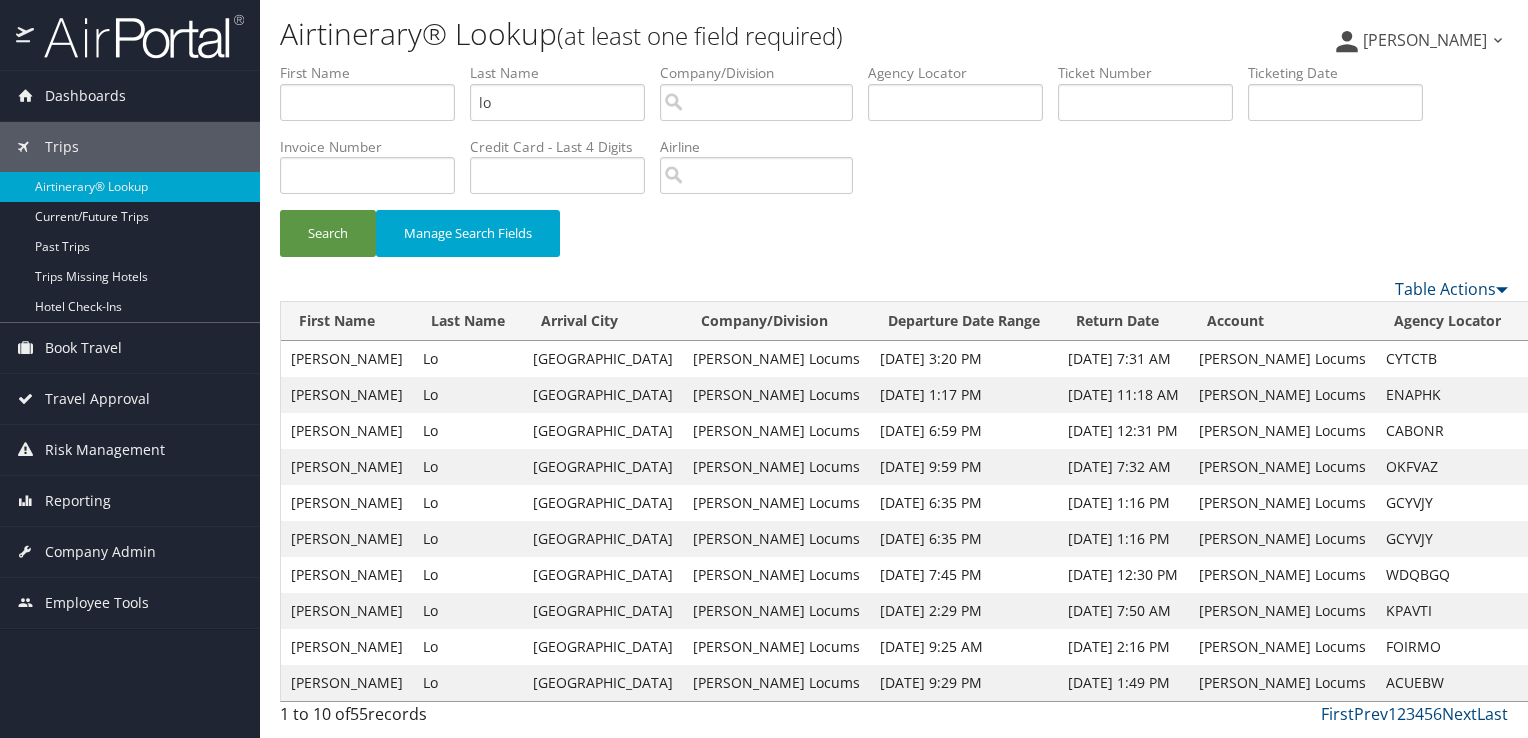 click on "View" at bounding box center (1544, 358) 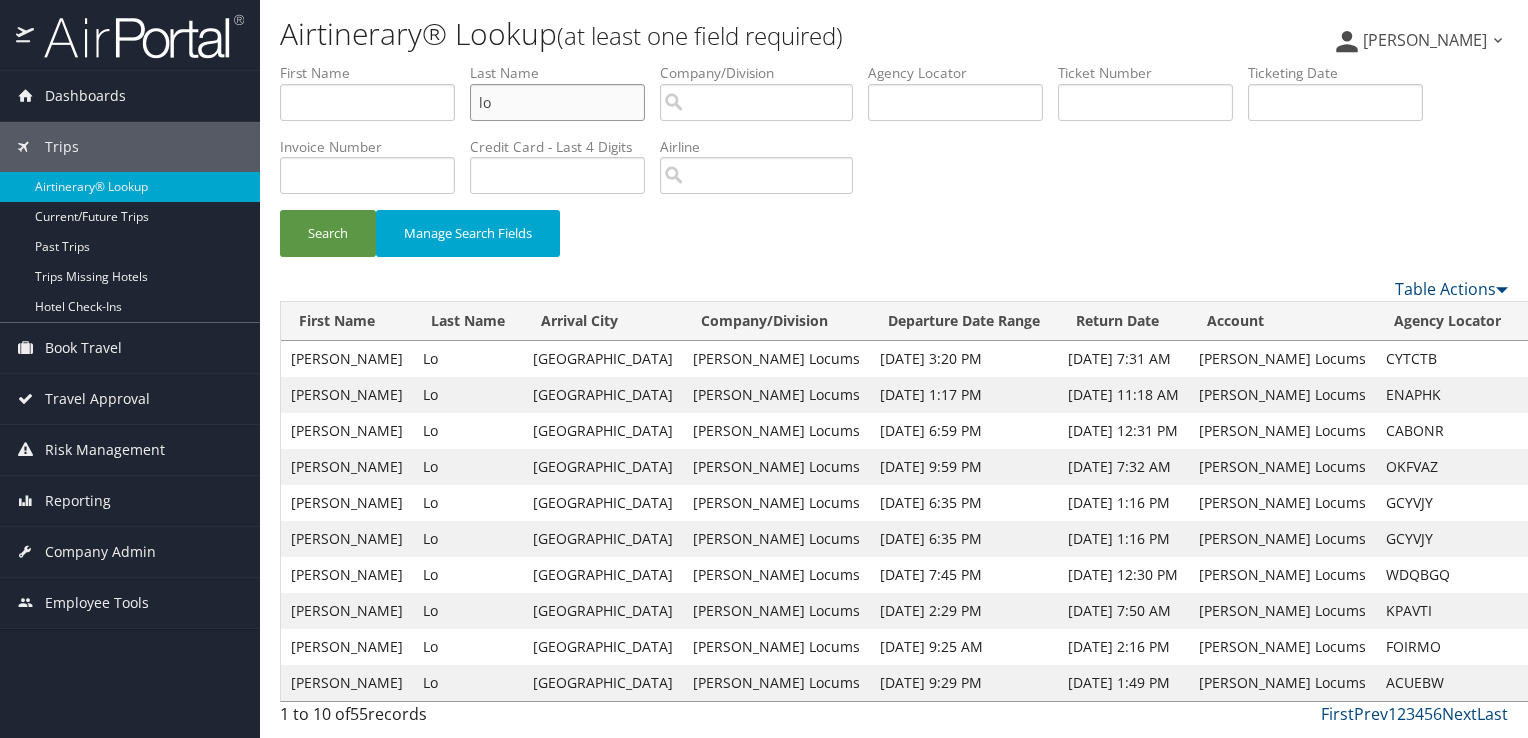 drag, startPoint x: 564, startPoint y: 106, endPoint x: 398, endPoint y: 83, distance: 167.5858 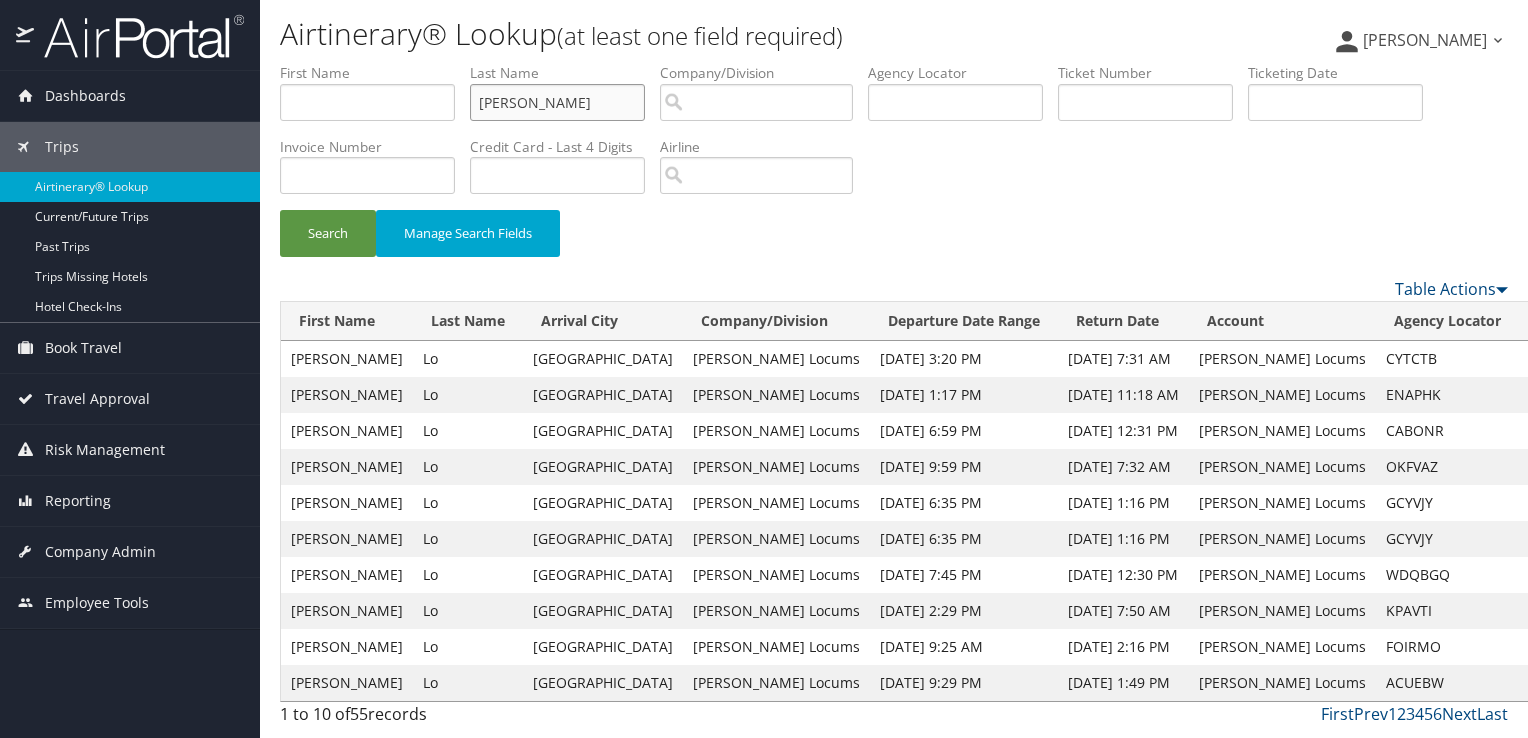 click on "Search" at bounding box center (328, 233) 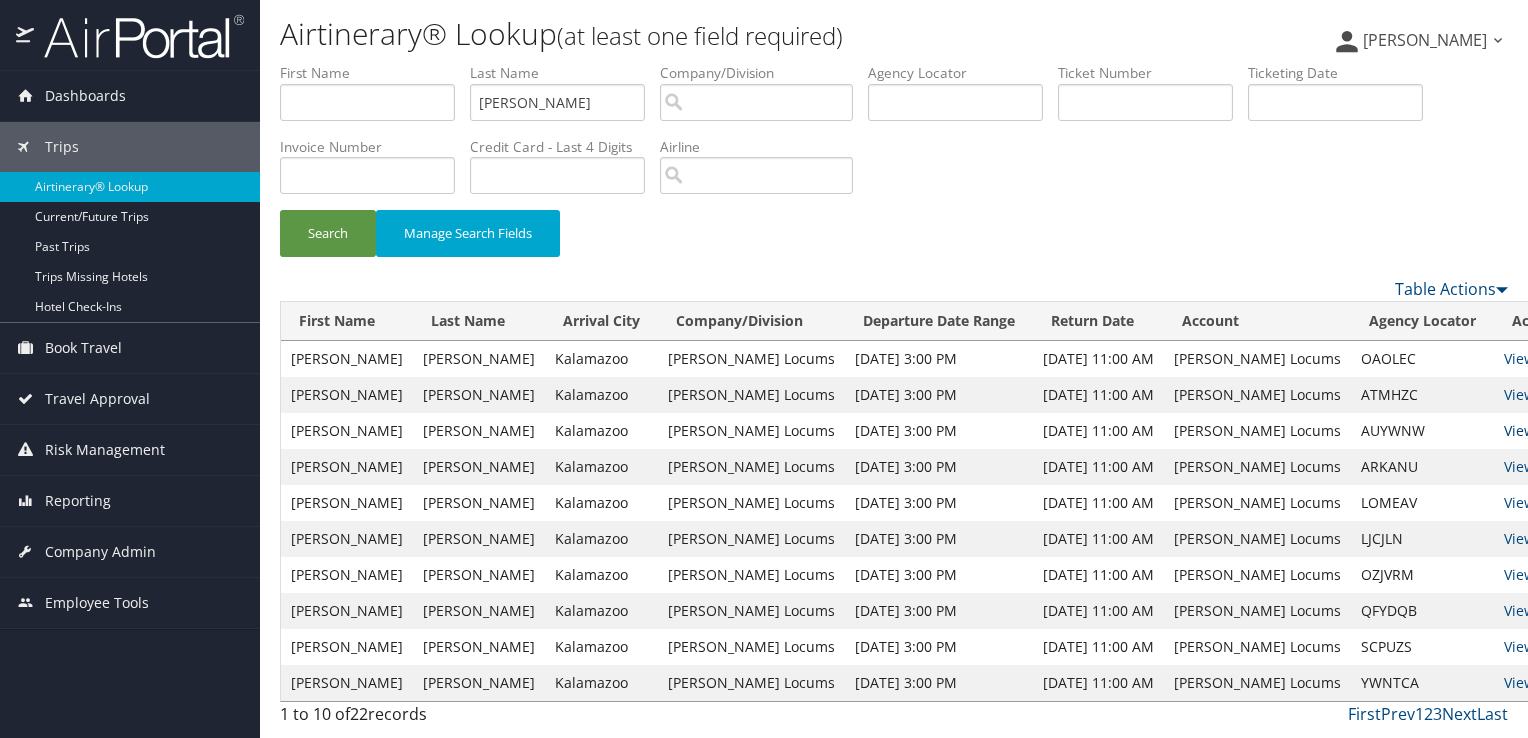 click on "View" at bounding box center (1519, 430) 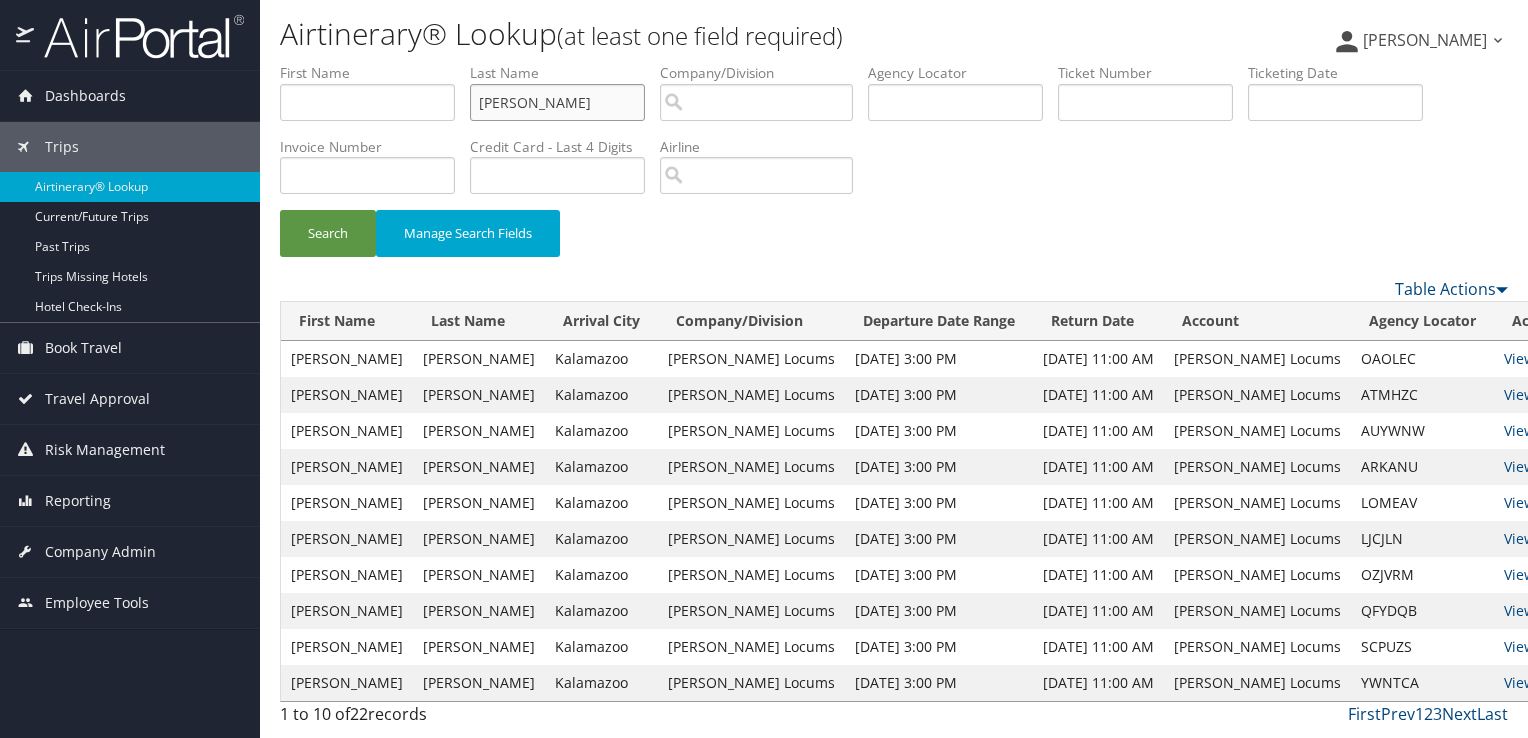 drag, startPoint x: 543, startPoint y: 102, endPoint x: 370, endPoint y: 103, distance: 173.00288 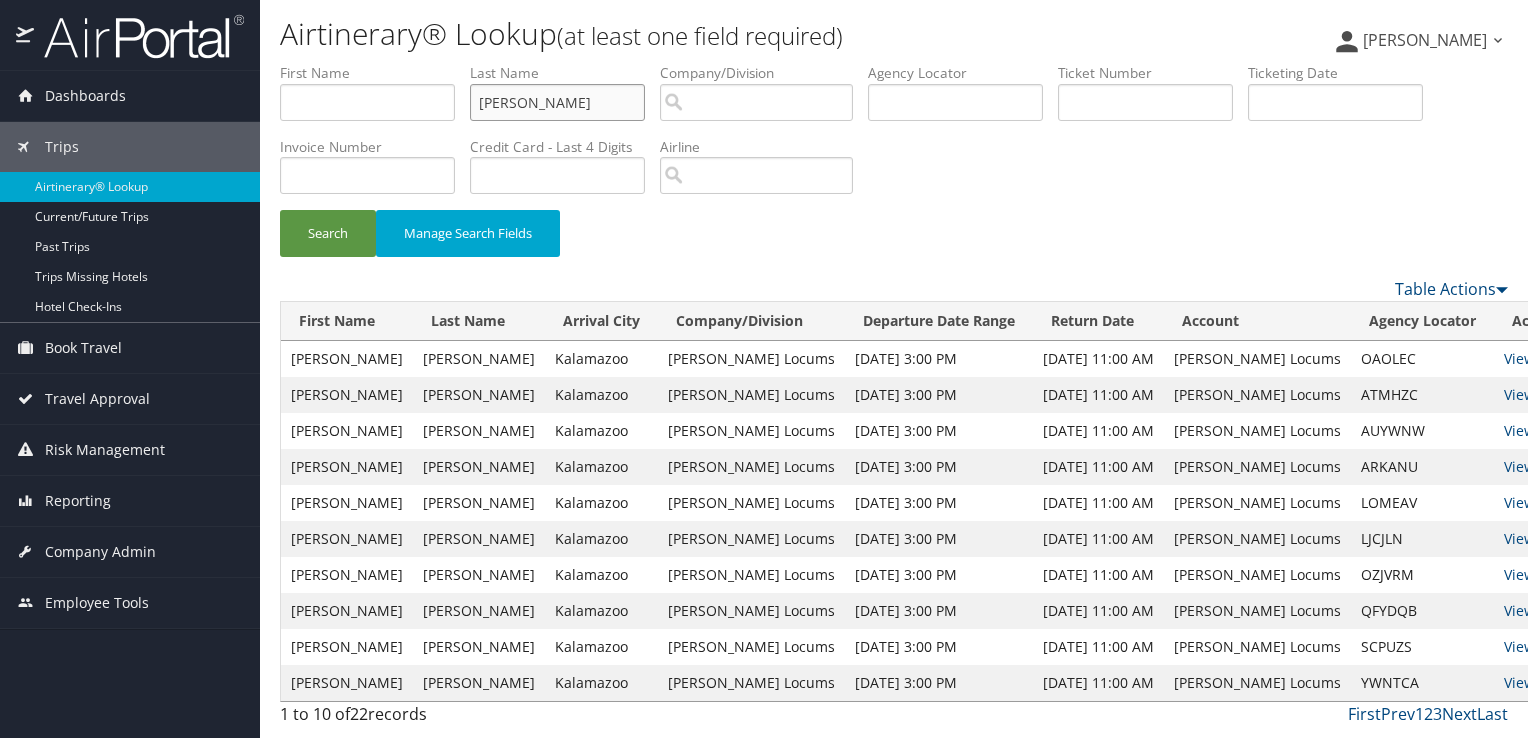 click on "Search" at bounding box center [328, 233] 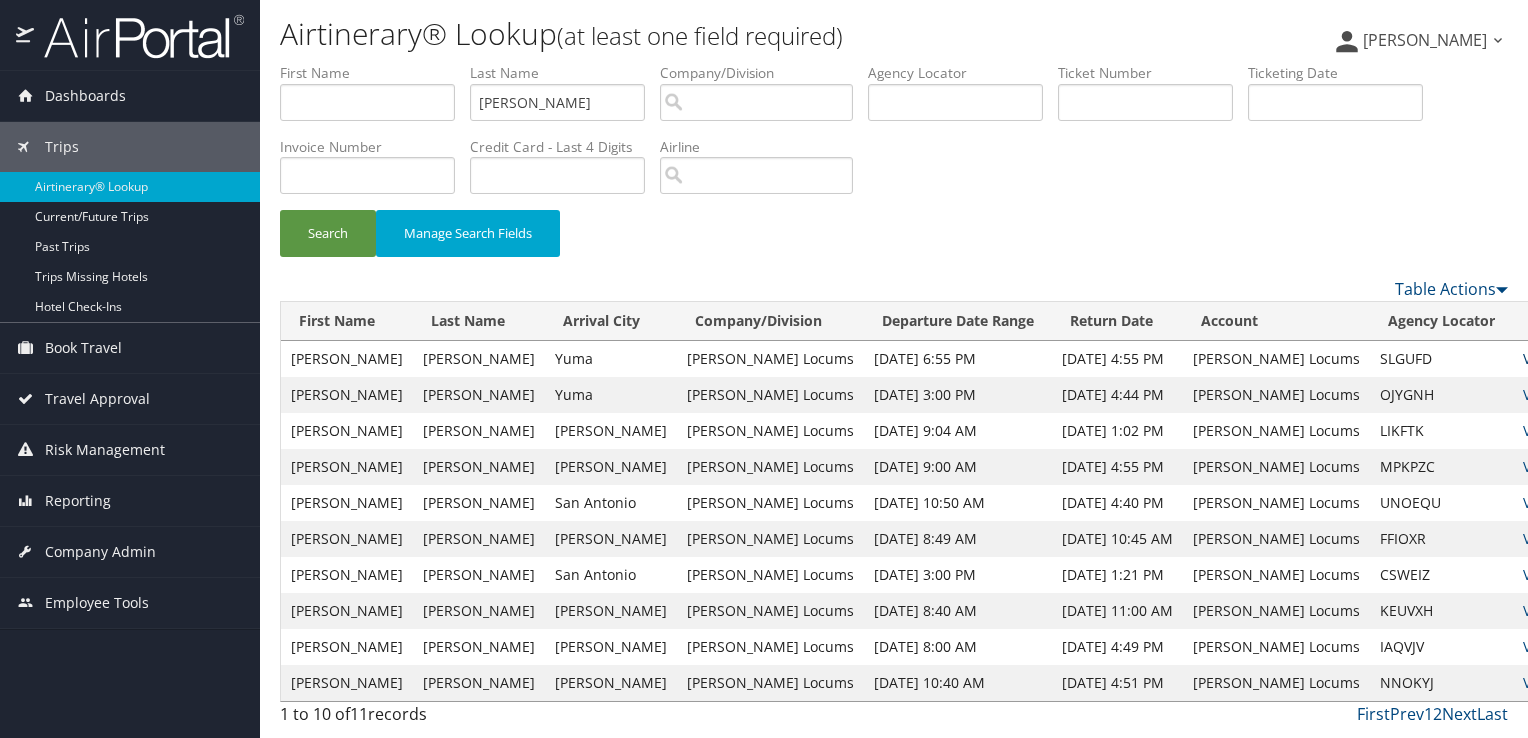 click on "View" at bounding box center (1538, 358) 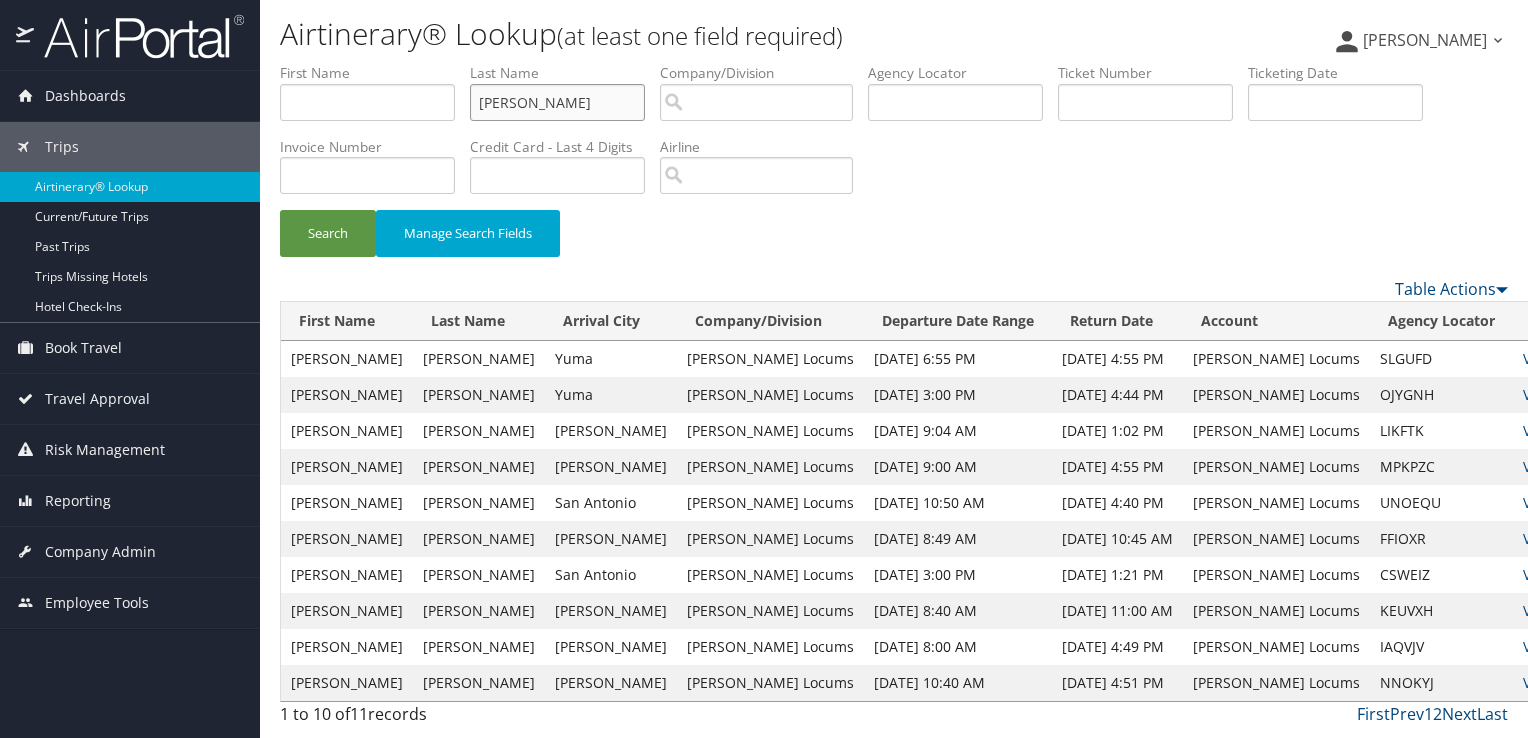 drag, startPoint x: 563, startPoint y: 102, endPoint x: 396, endPoint y: 80, distance: 168.44287 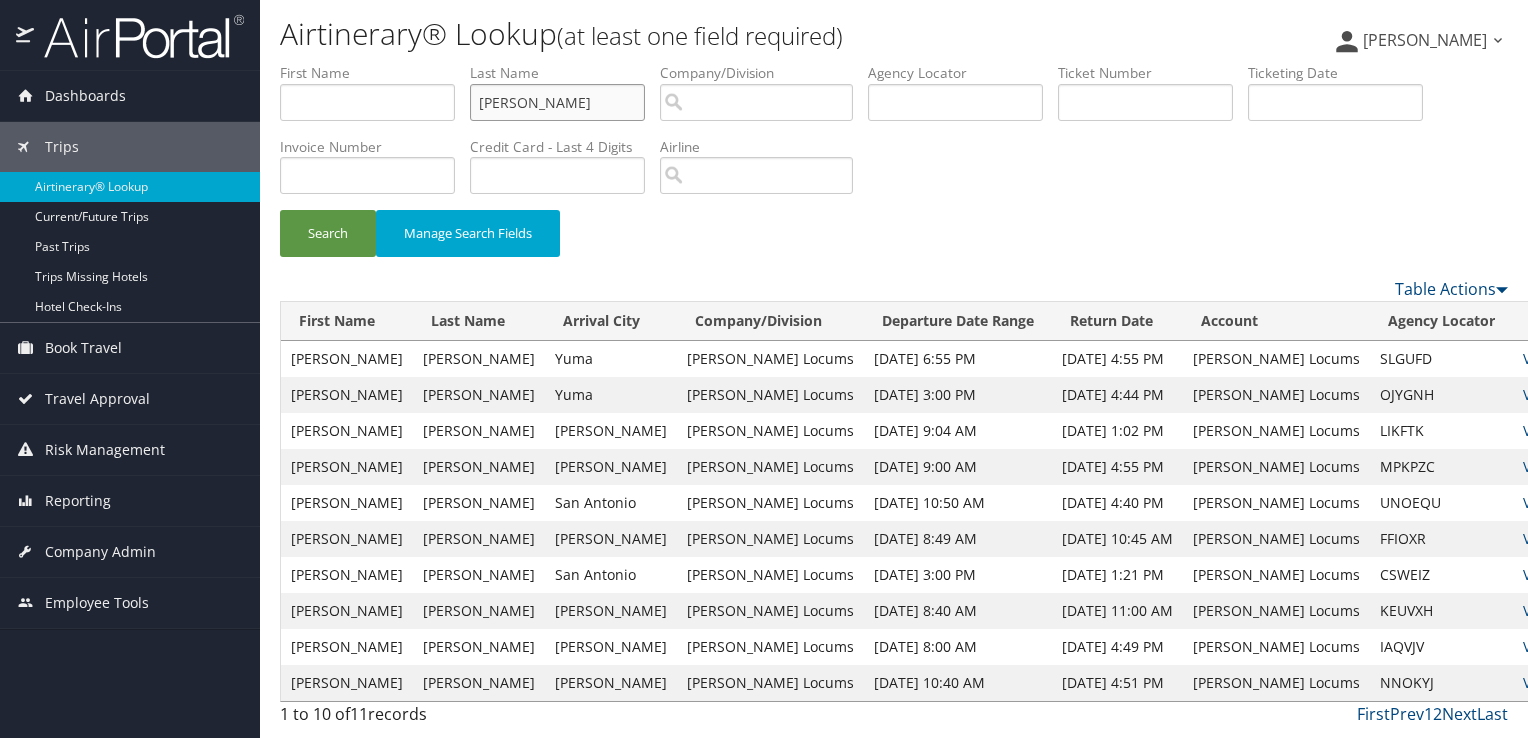 click on "Search" at bounding box center (328, 233) 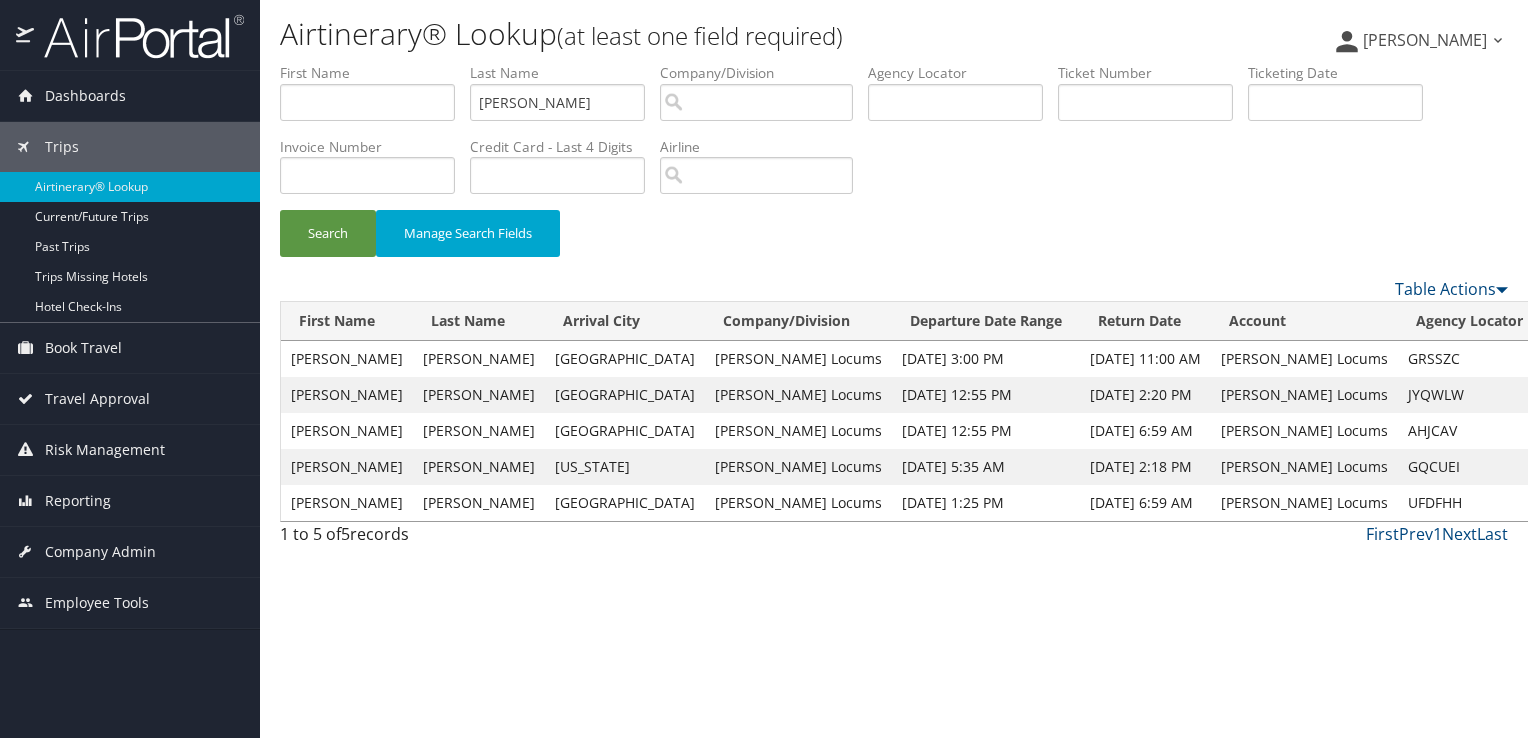click on "View" at bounding box center (1566, 430) 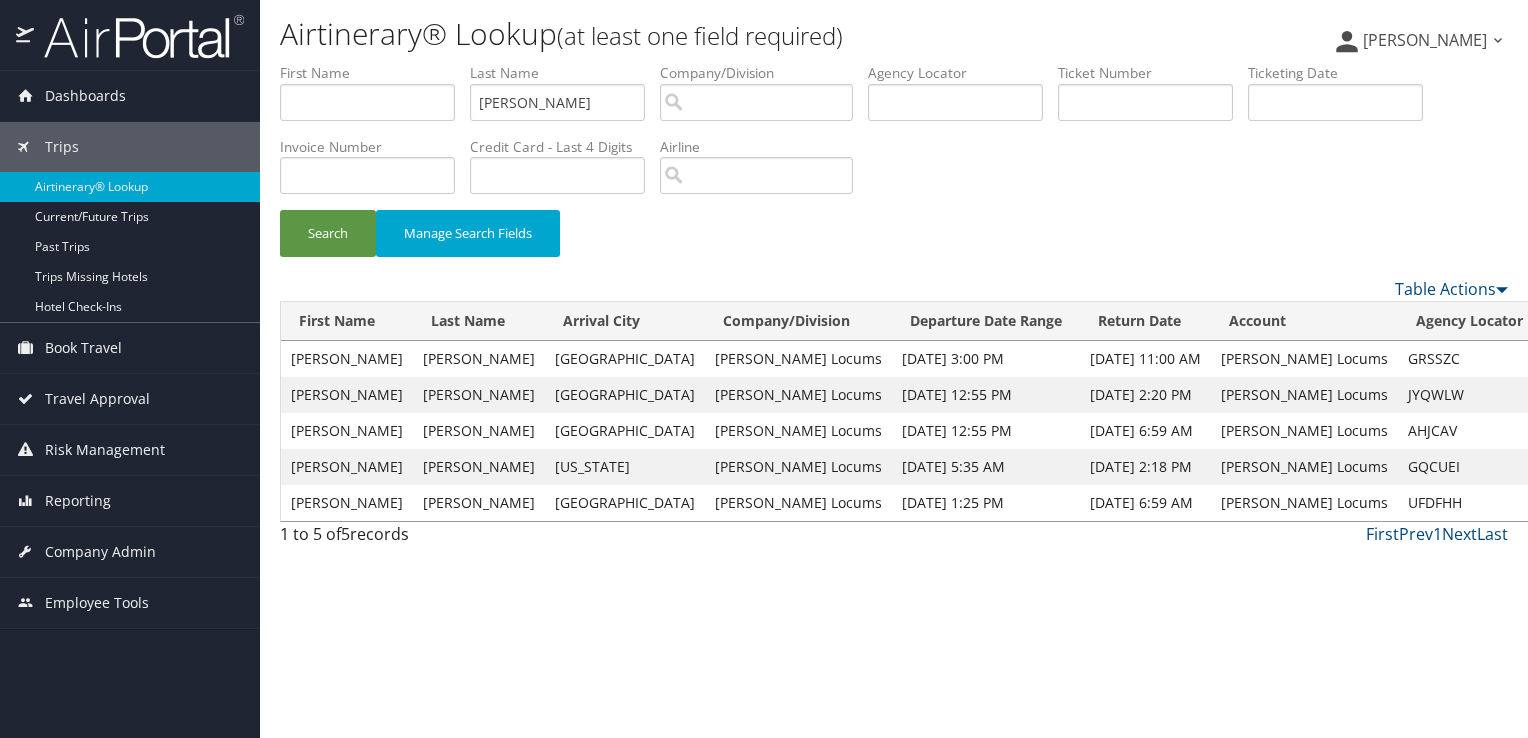click on "View" at bounding box center [1566, 502] 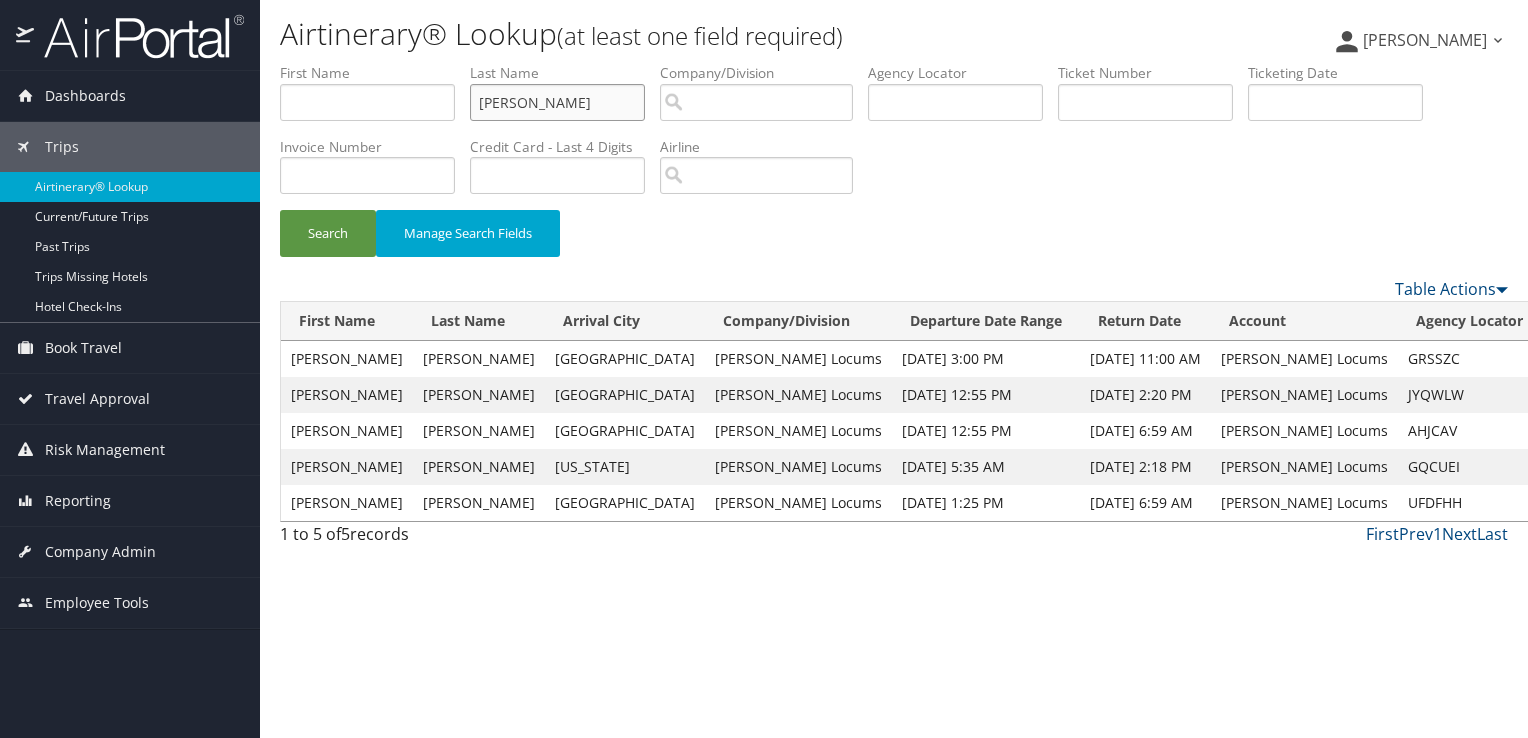 drag, startPoint x: 544, startPoint y: 108, endPoint x: 460, endPoint y: 86, distance: 86.833176 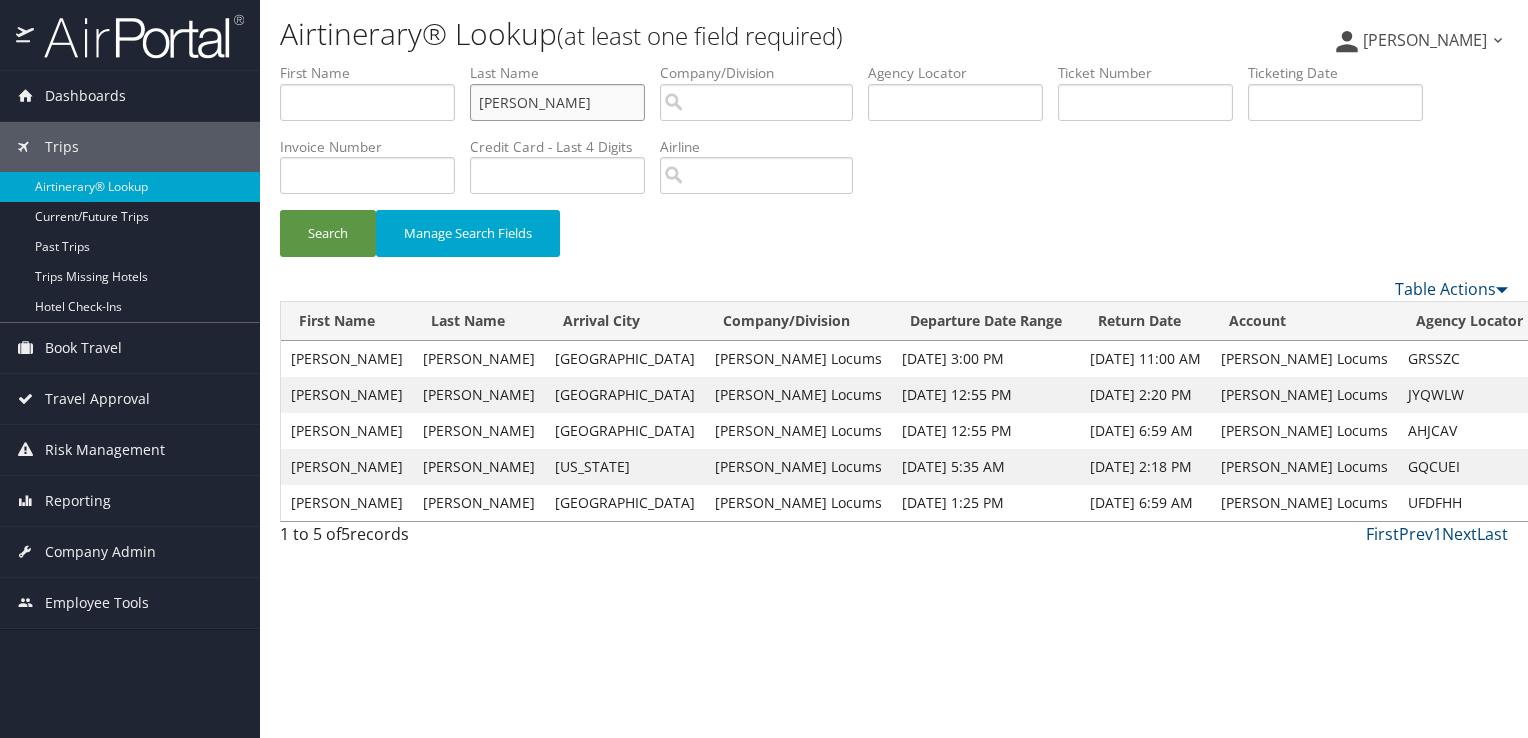 click on "Search" at bounding box center (328, 233) 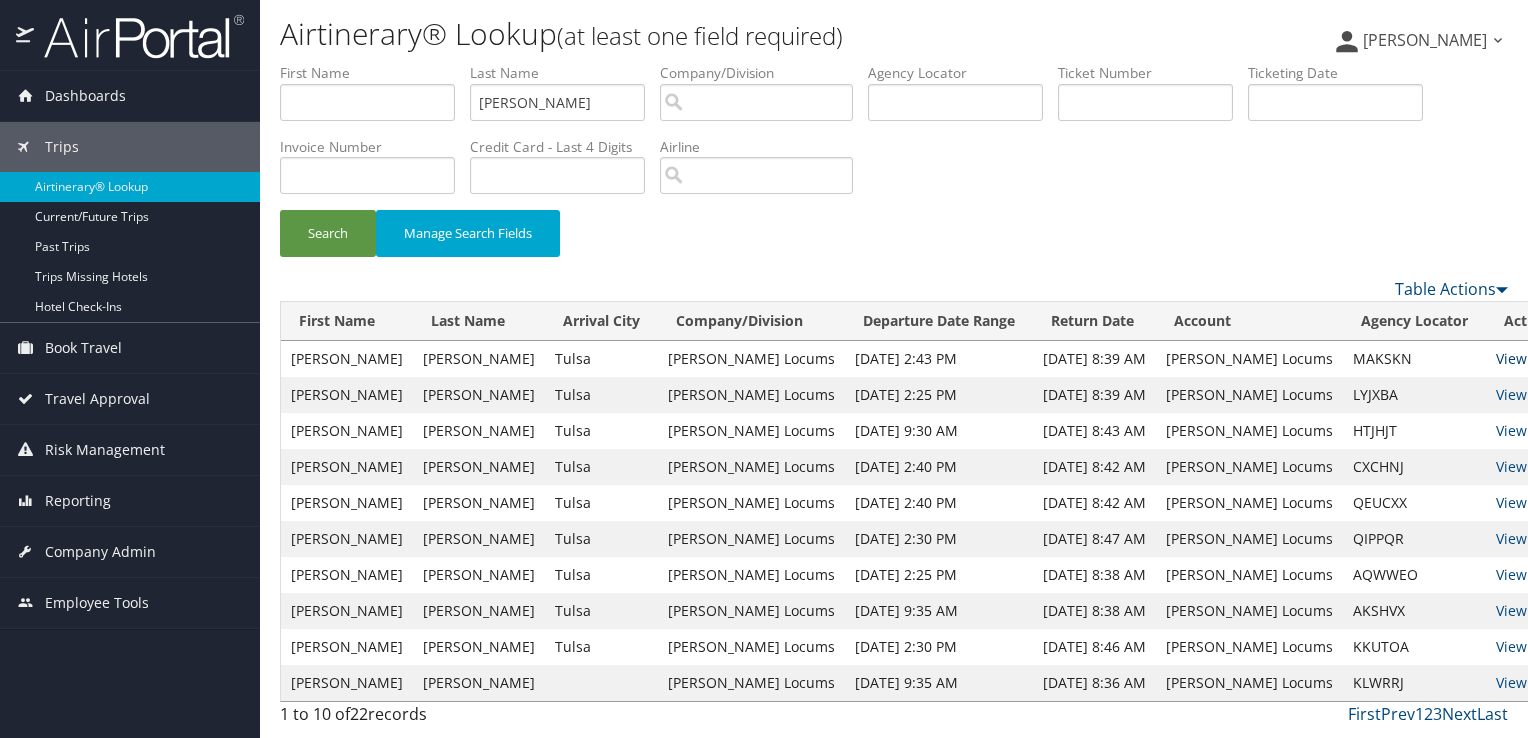 click on "View" at bounding box center (1511, 358) 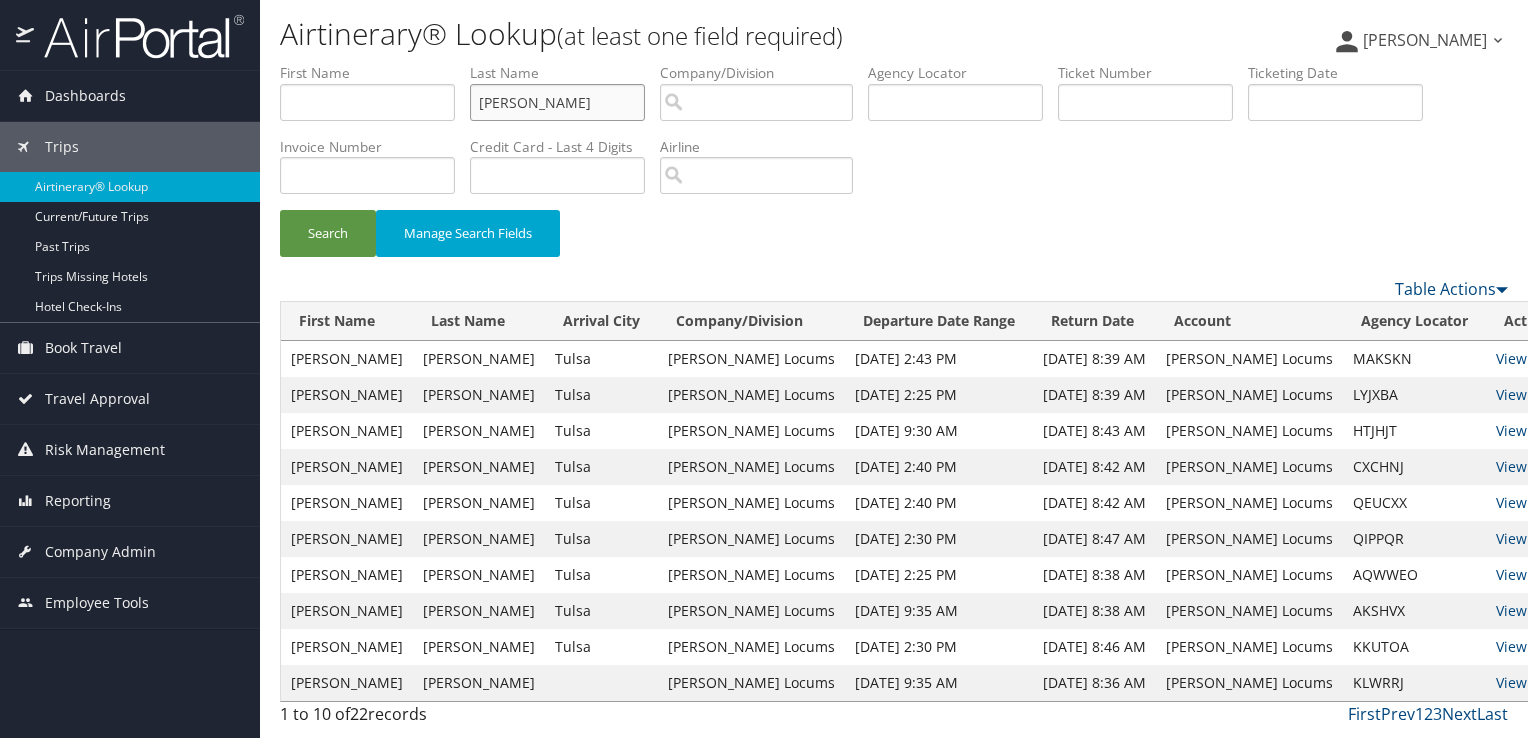 drag, startPoint x: 585, startPoint y: 108, endPoint x: 413, endPoint y: 109, distance: 172.00291 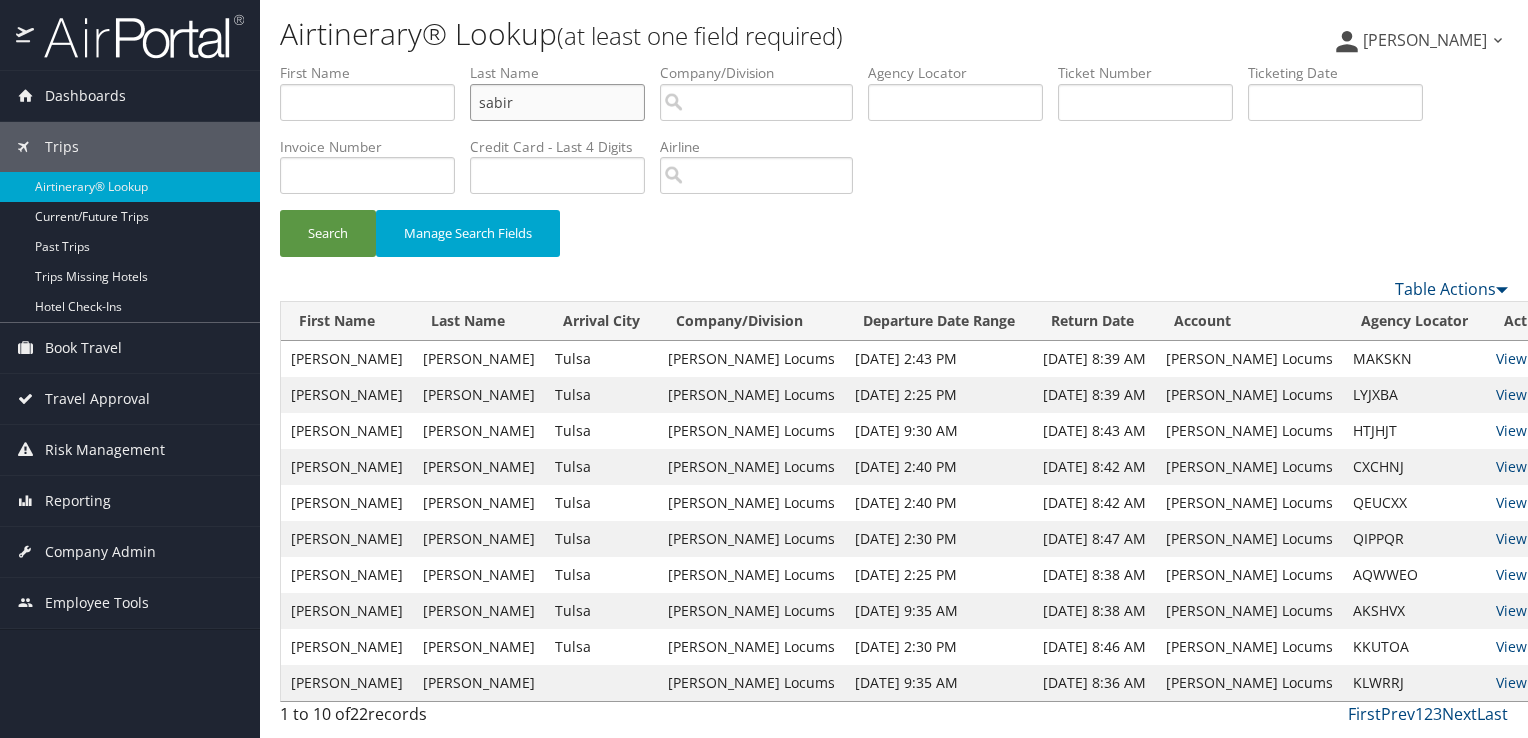 click on "Search" at bounding box center (328, 233) 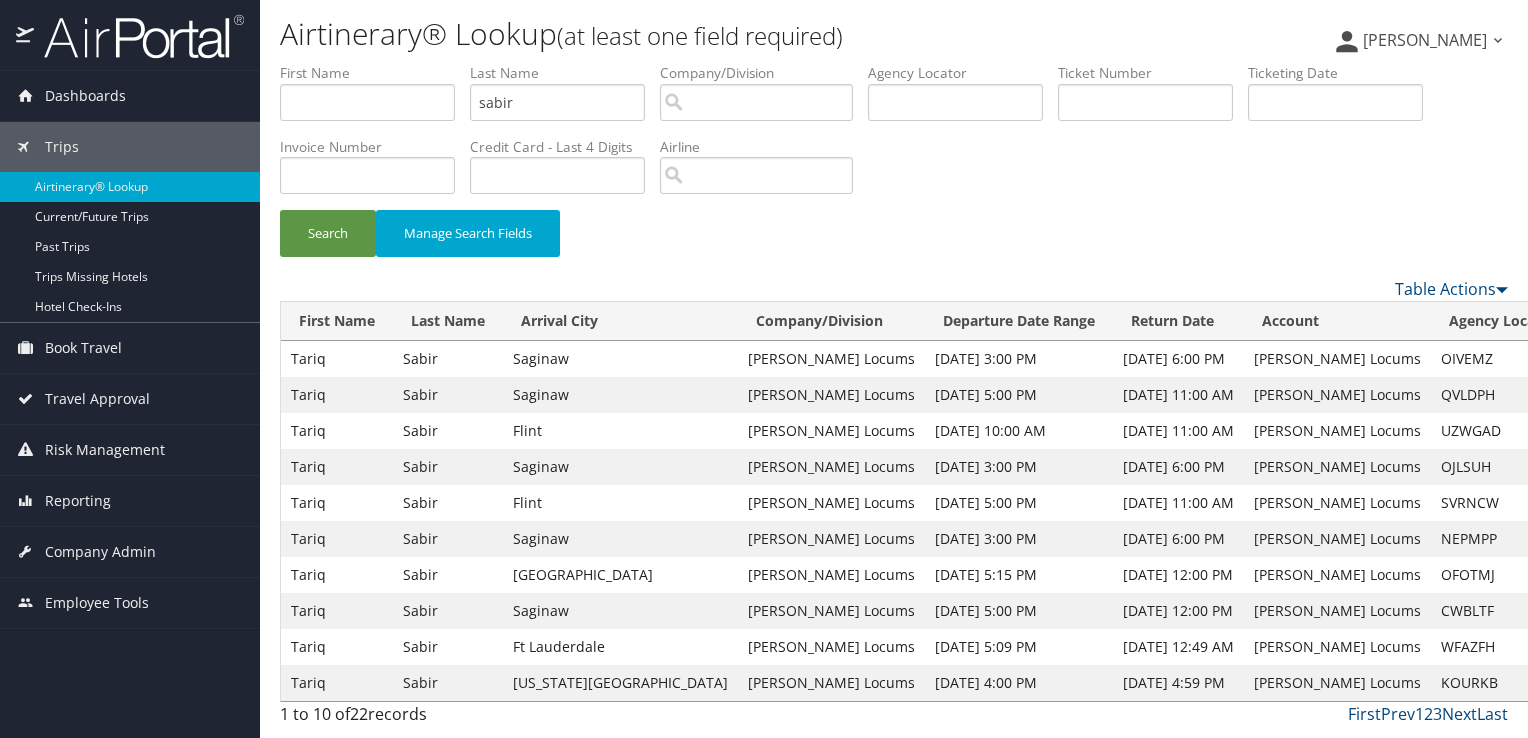 click on "View" at bounding box center [1599, 394] 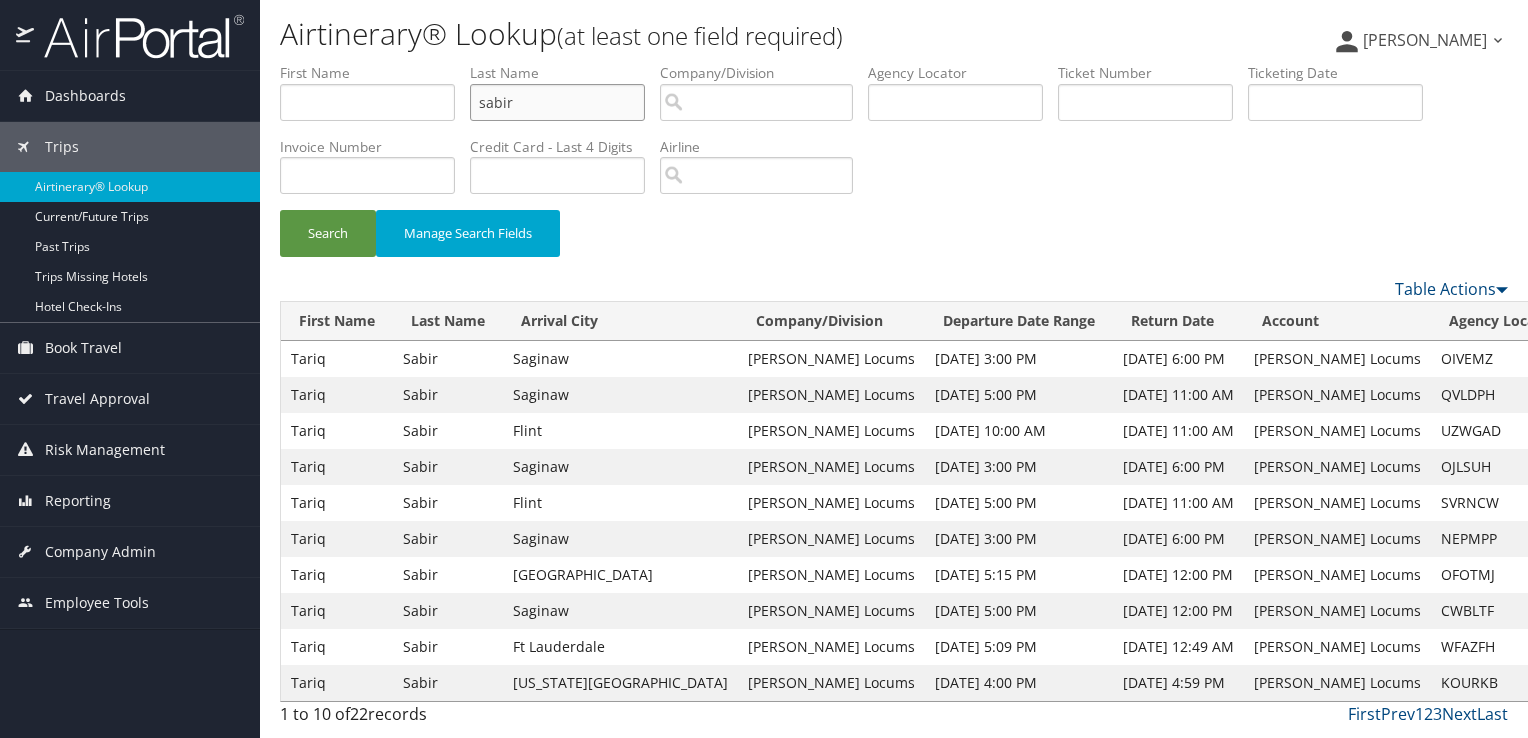 drag, startPoint x: 531, startPoint y: 93, endPoint x: 456, endPoint y: 102, distance: 75.53807 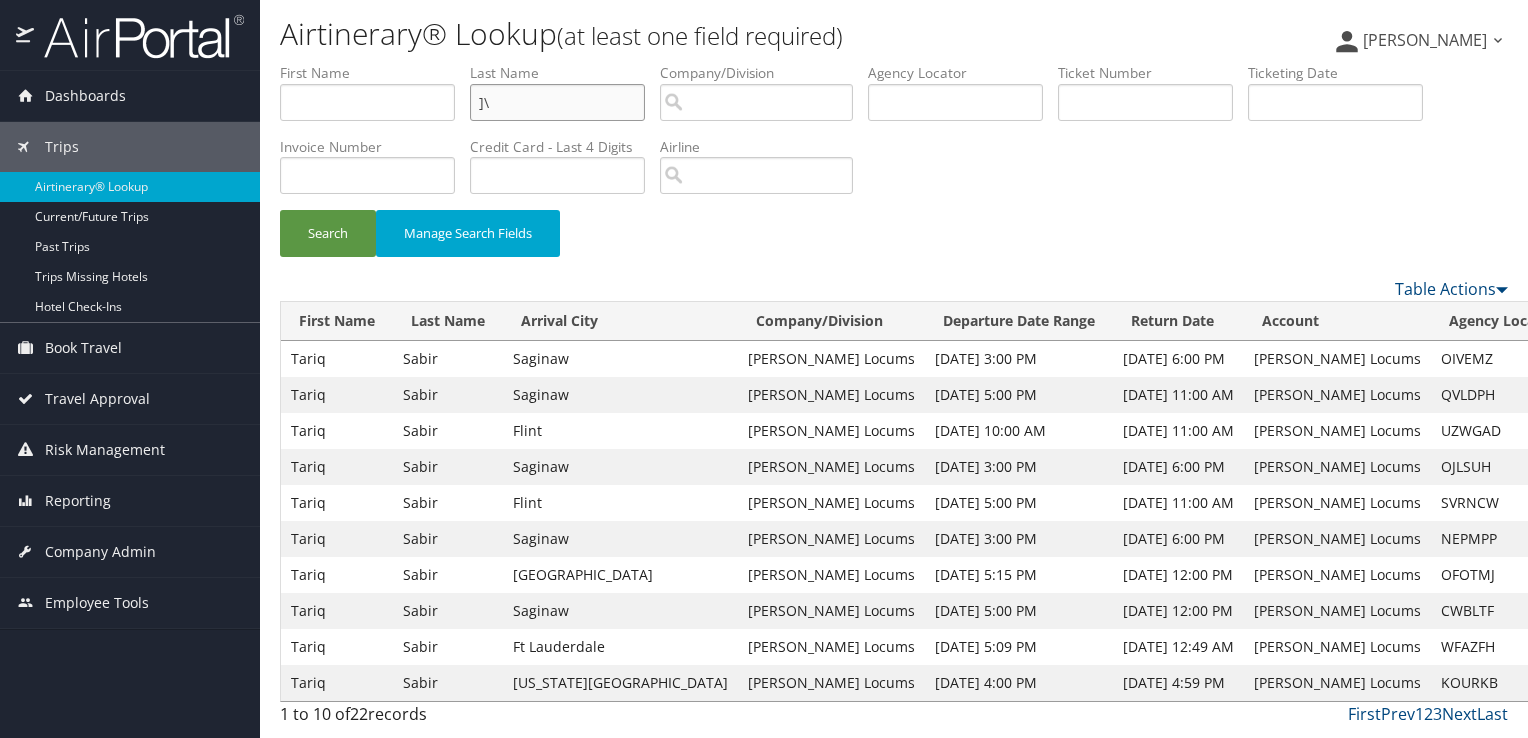 type on "]" 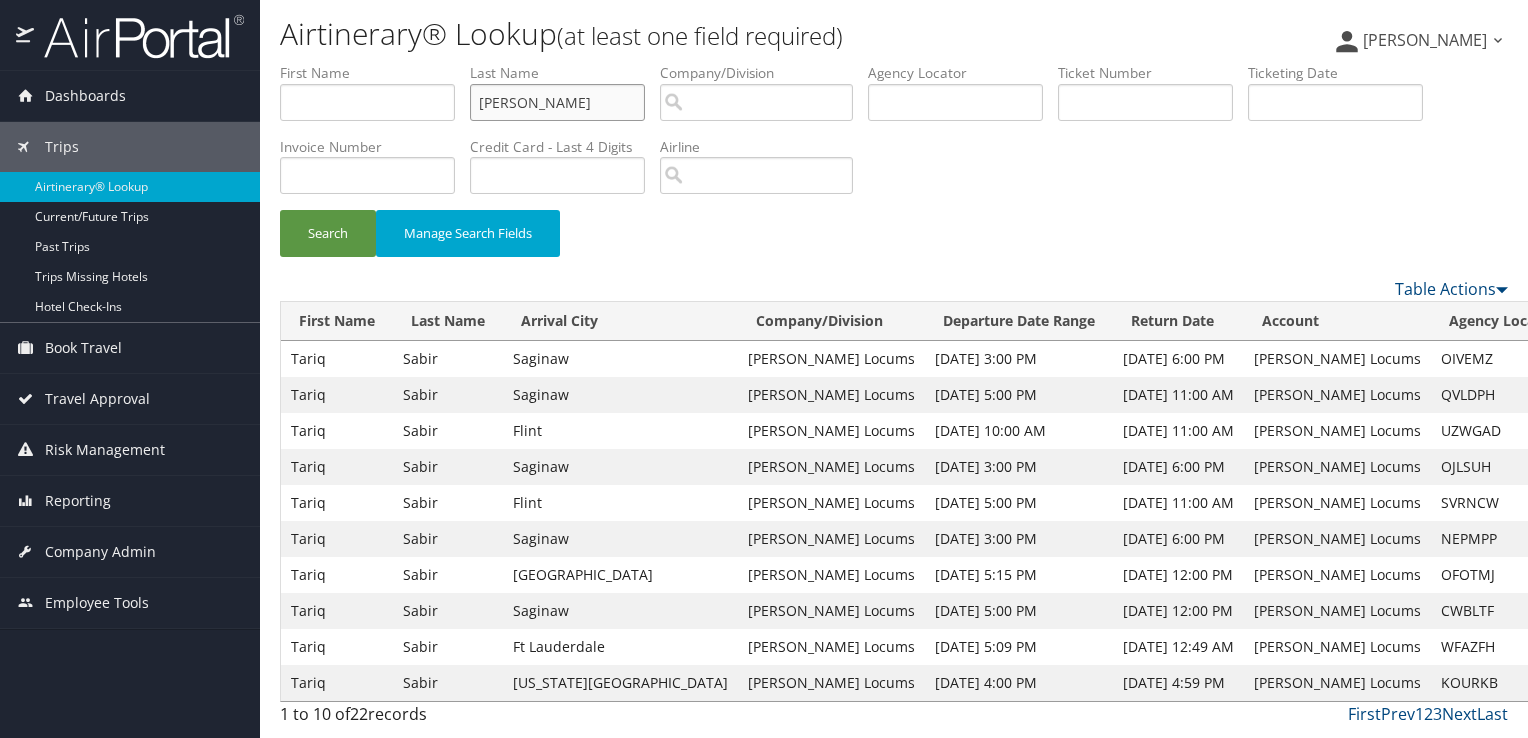 click on "Search" at bounding box center [328, 233] 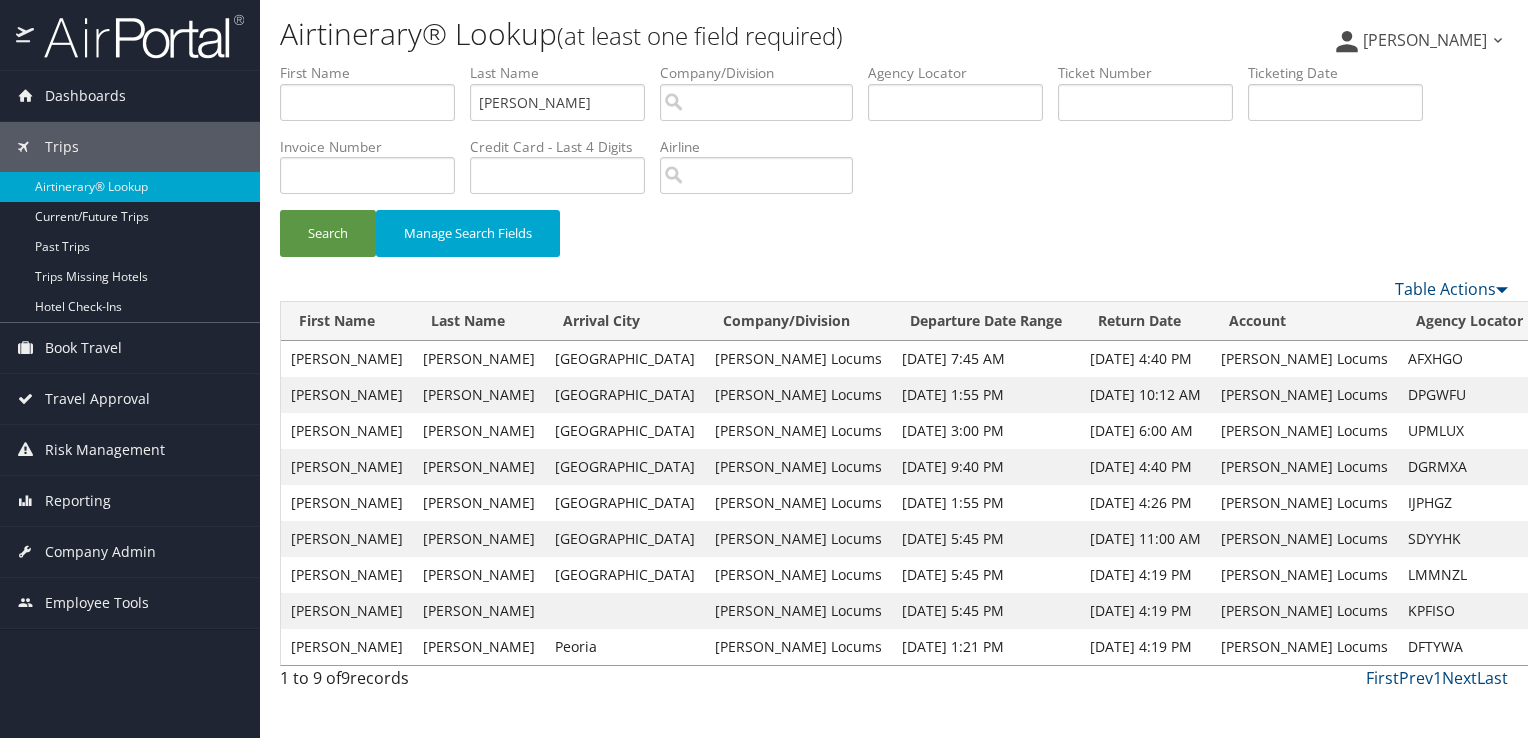 click on "View" at bounding box center (1566, 394) 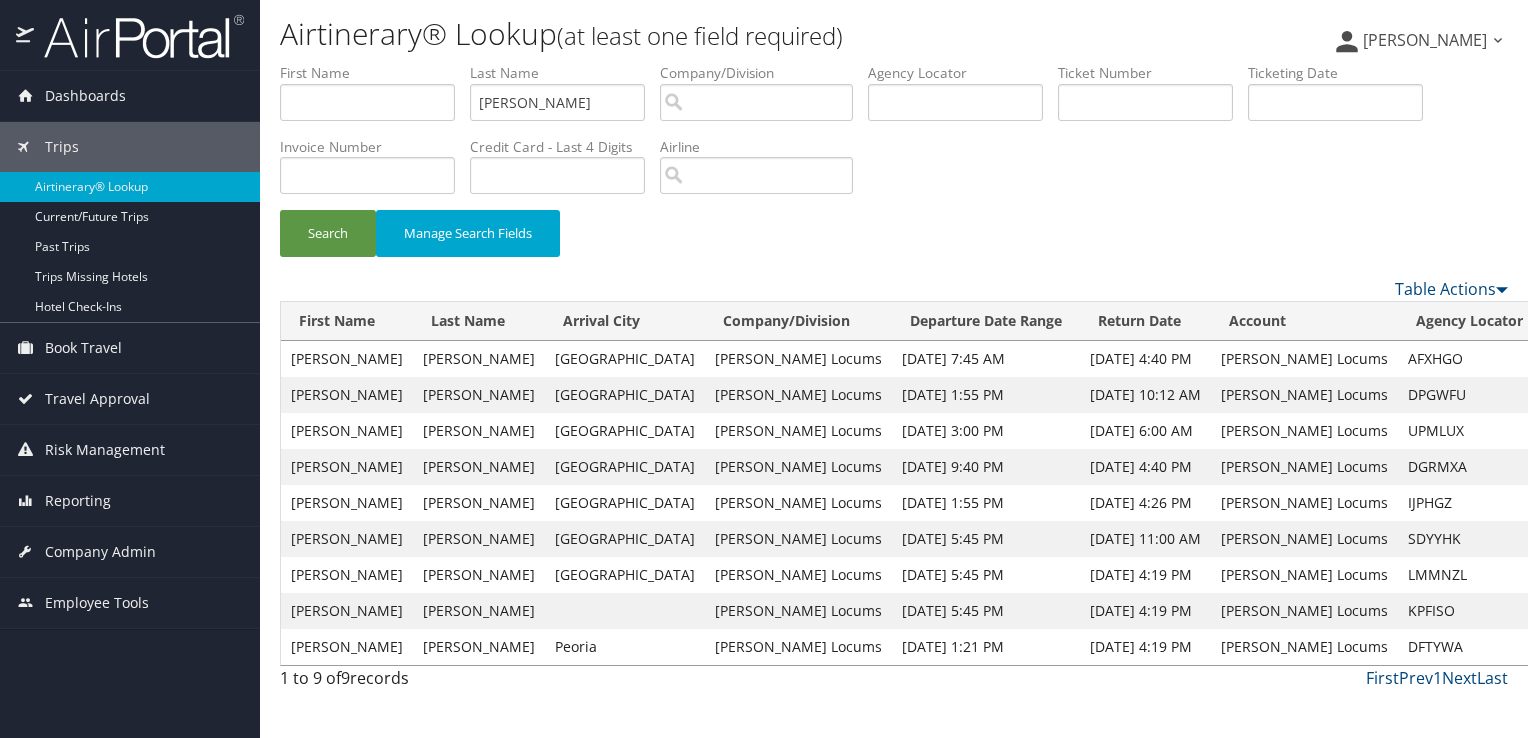 click on "View" at bounding box center (1566, 430) 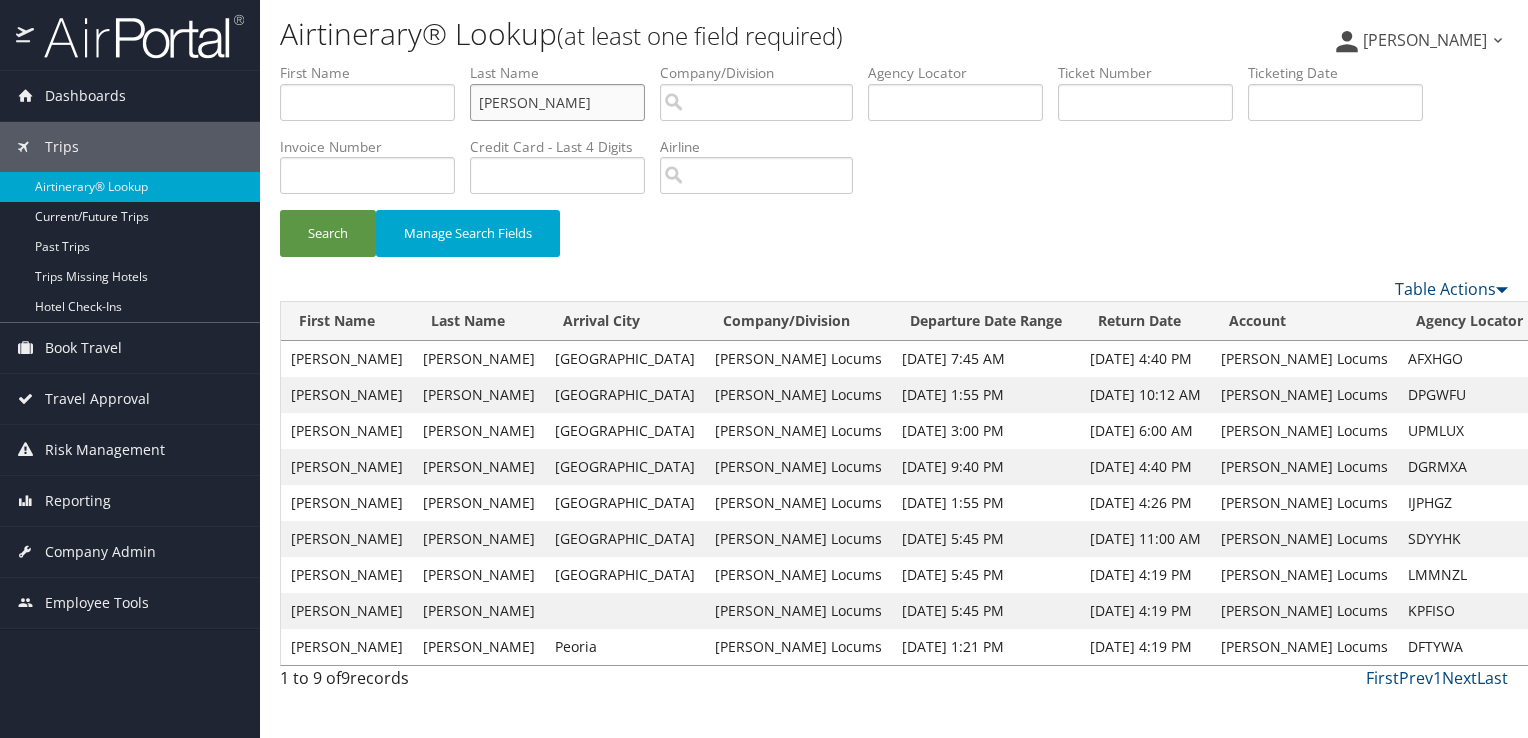 click on "schaeffer" at bounding box center (557, 102) 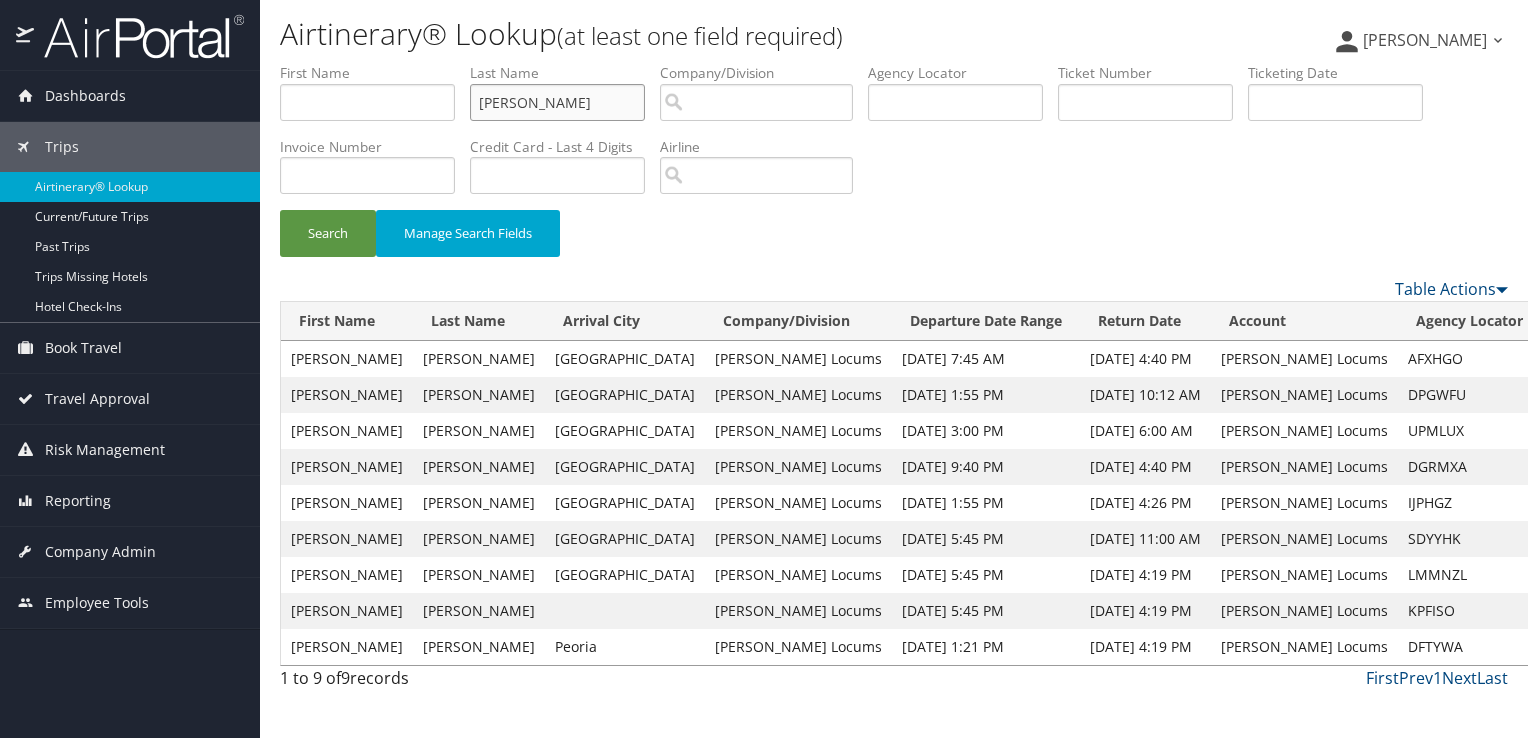 click on "Search" at bounding box center [328, 233] 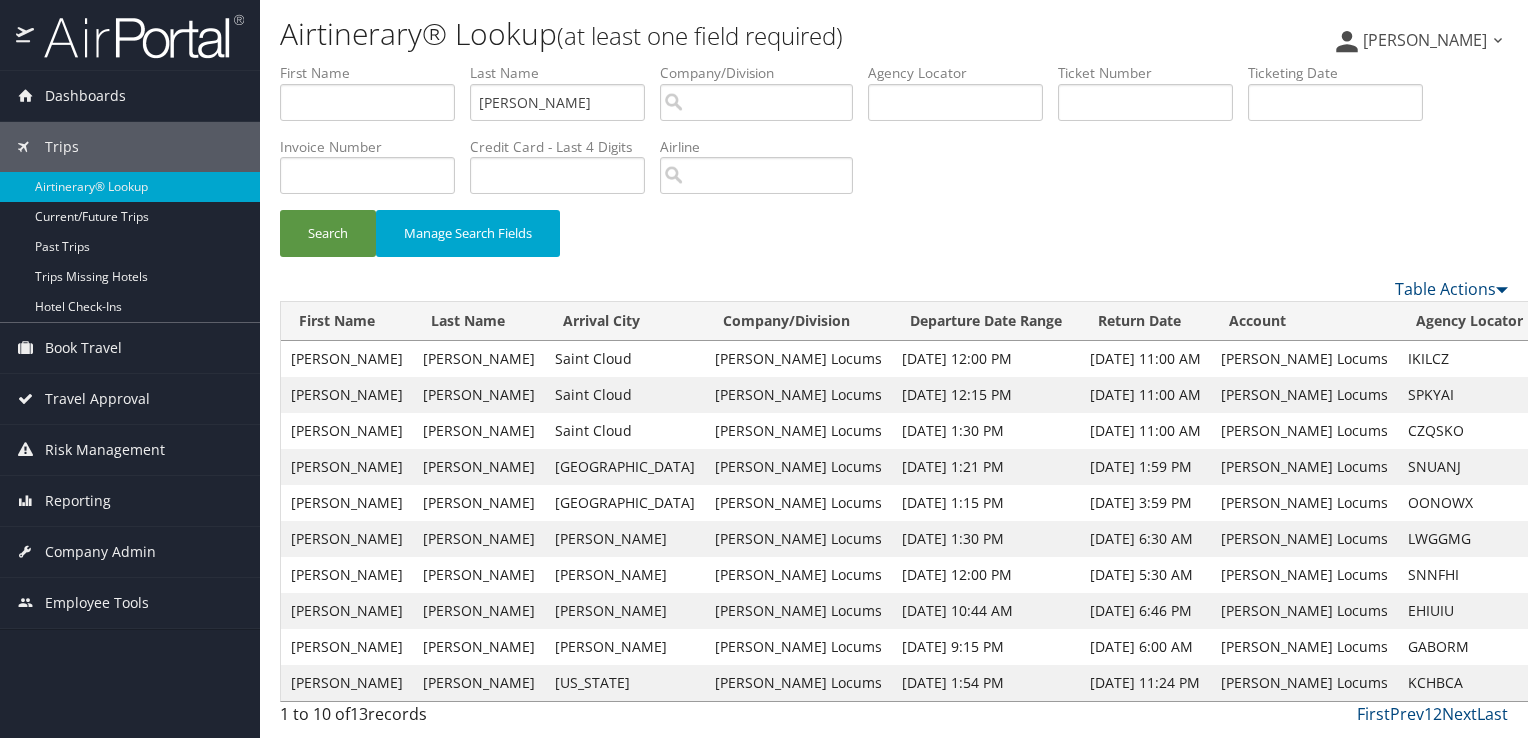 click on "View" at bounding box center [1566, 394] 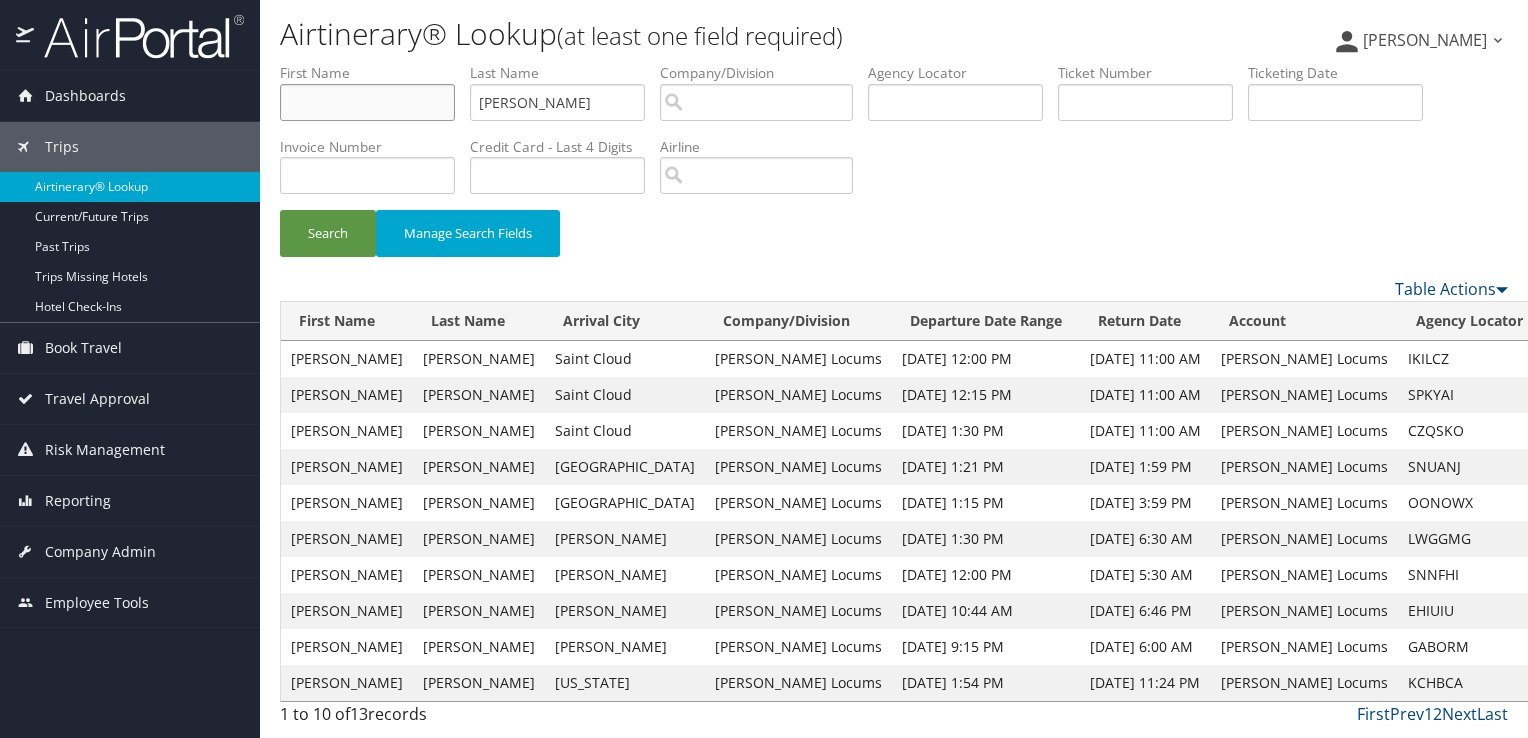 click at bounding box center [367, 102] 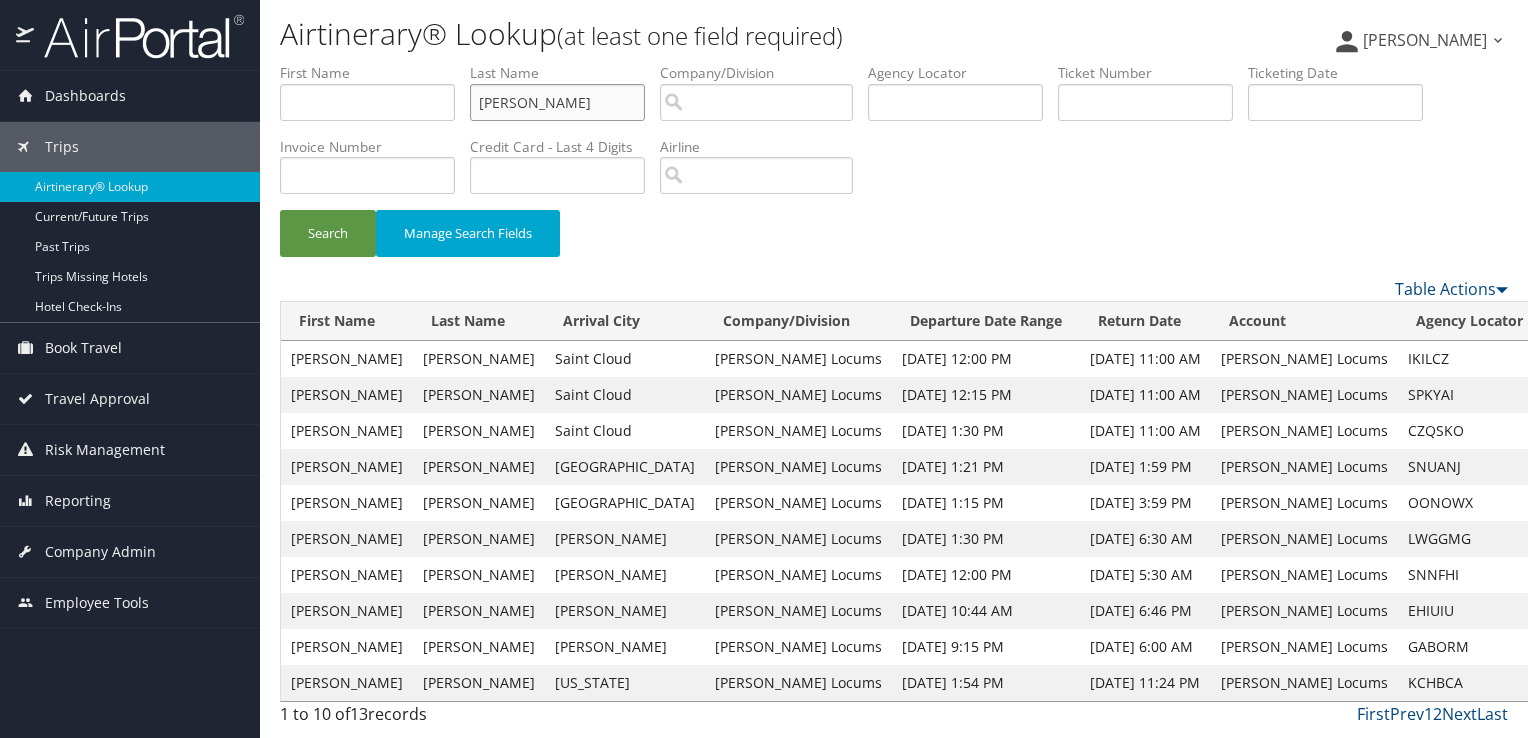 click on "schwartz" at bounding box center [557, 102] 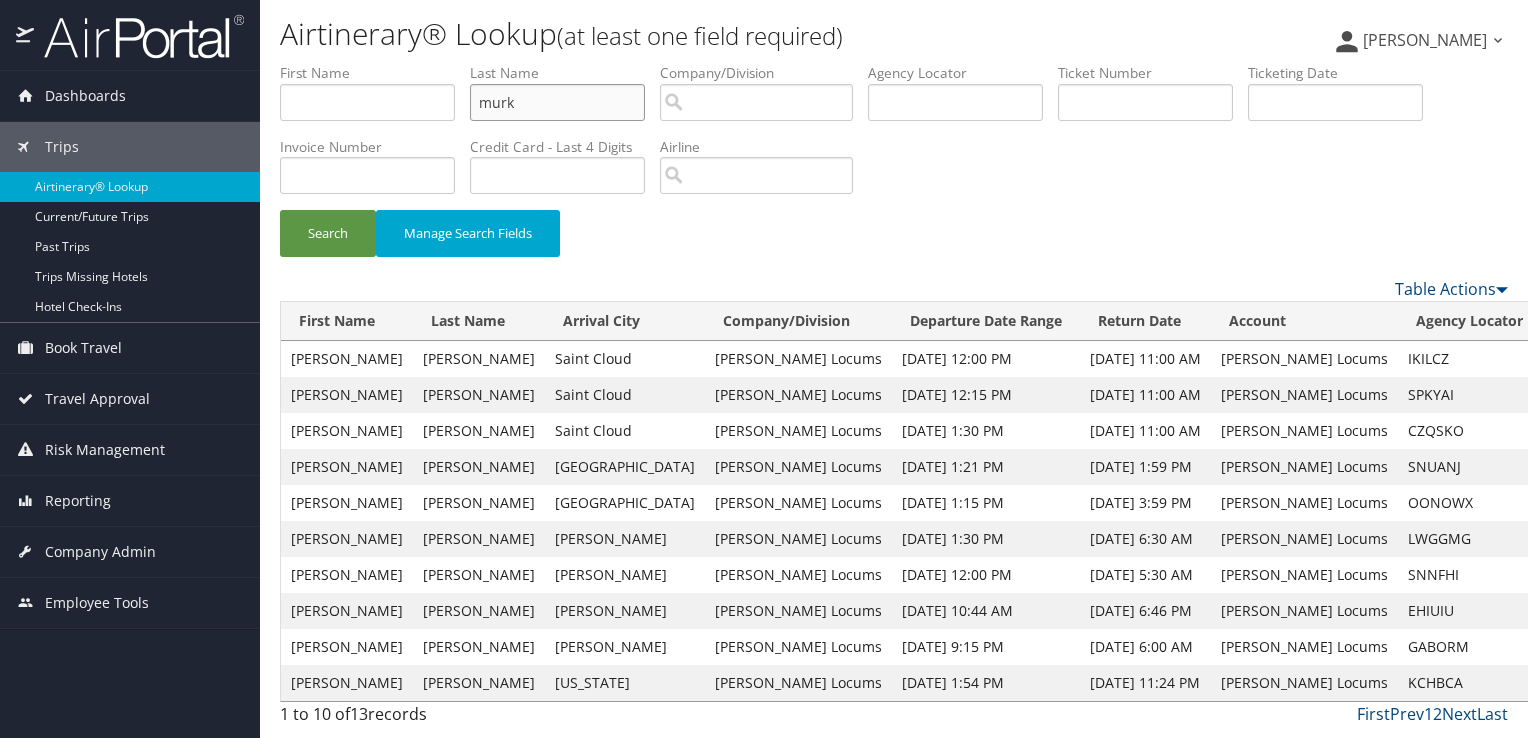 click on "Search" at bounding box center (328, 233) 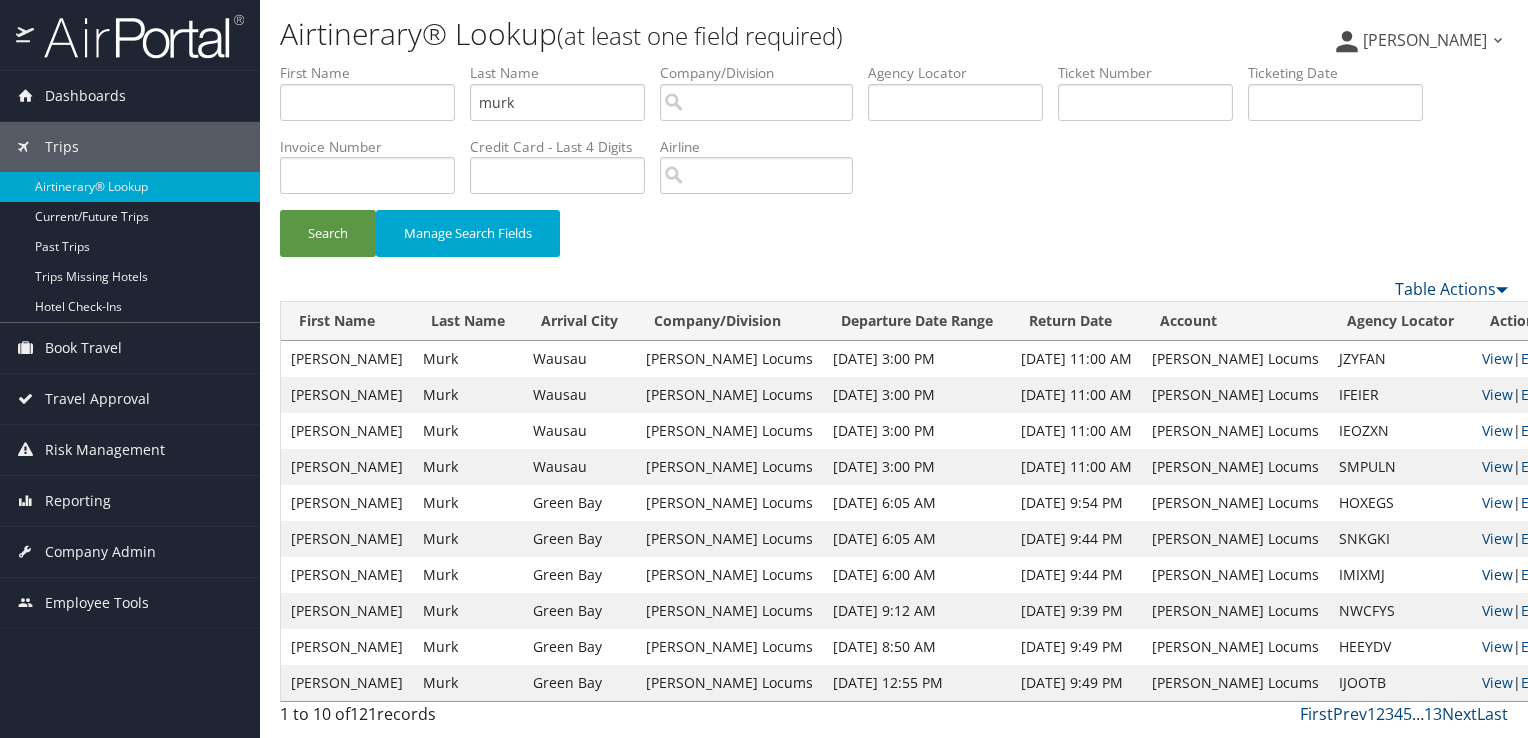 click on "View" at bounding box center [1497, 574] 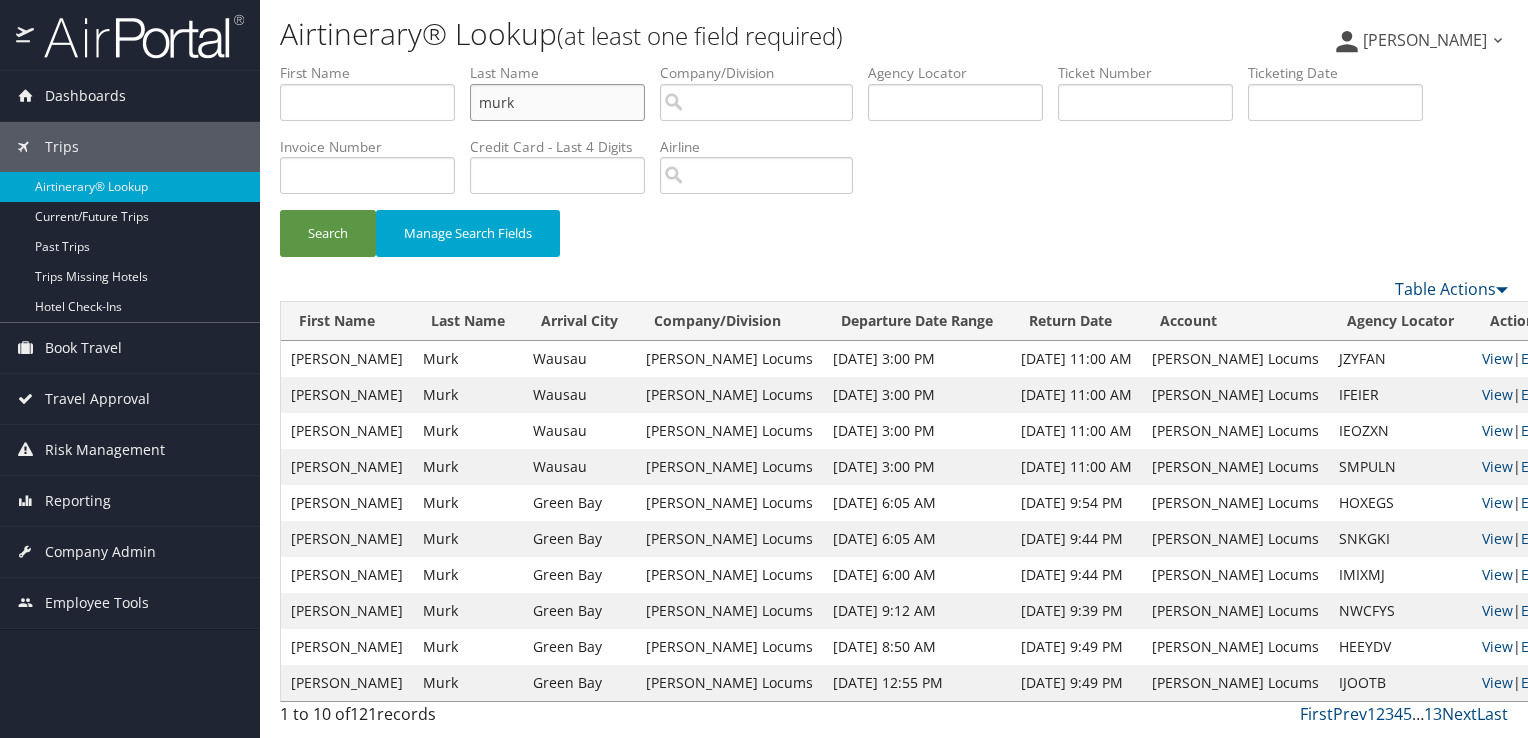 drag, startPoint x: 527, startPoint y: 106, endPoint x: 440, endPoint y: 100, distance: 87.20665 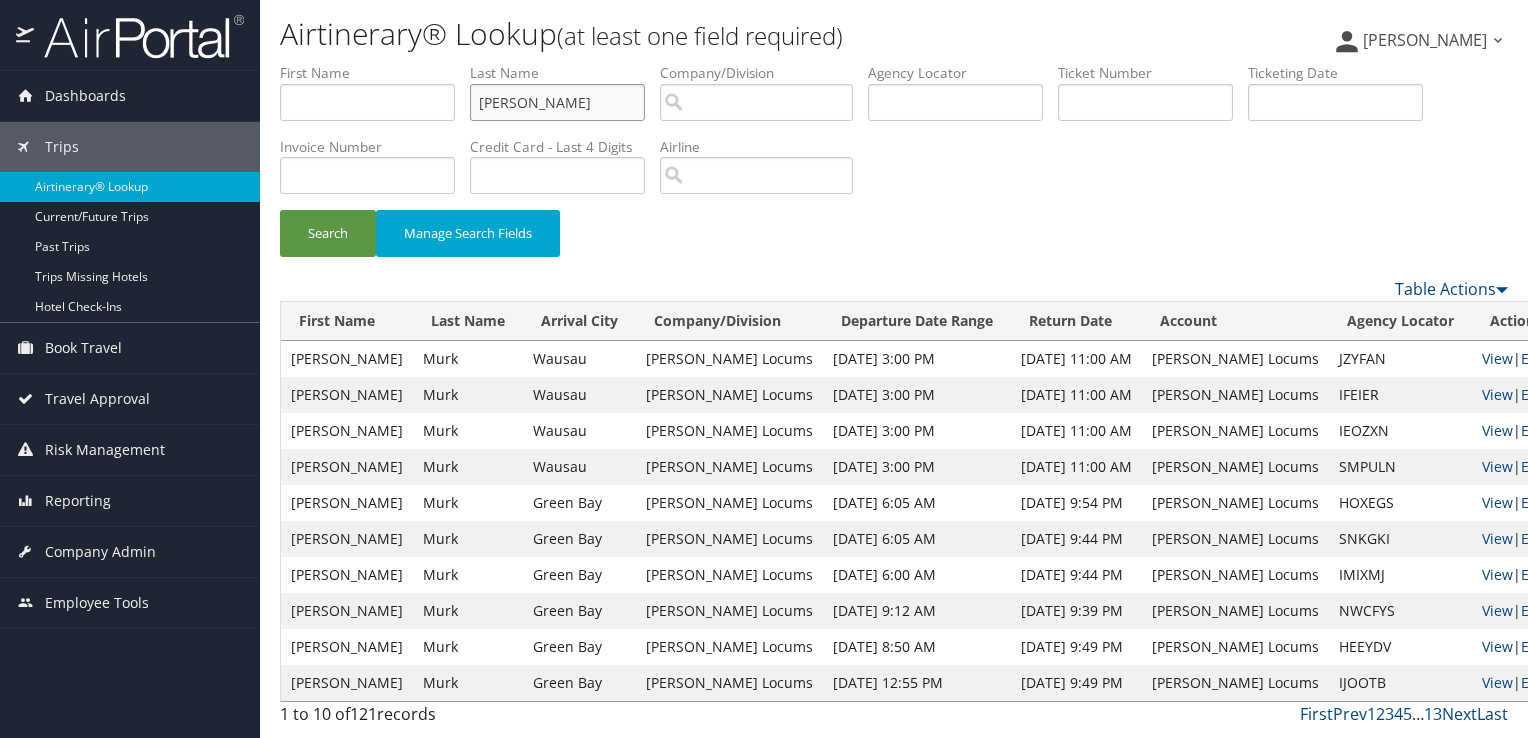 click on "Search" at bounding box center (328, 233) 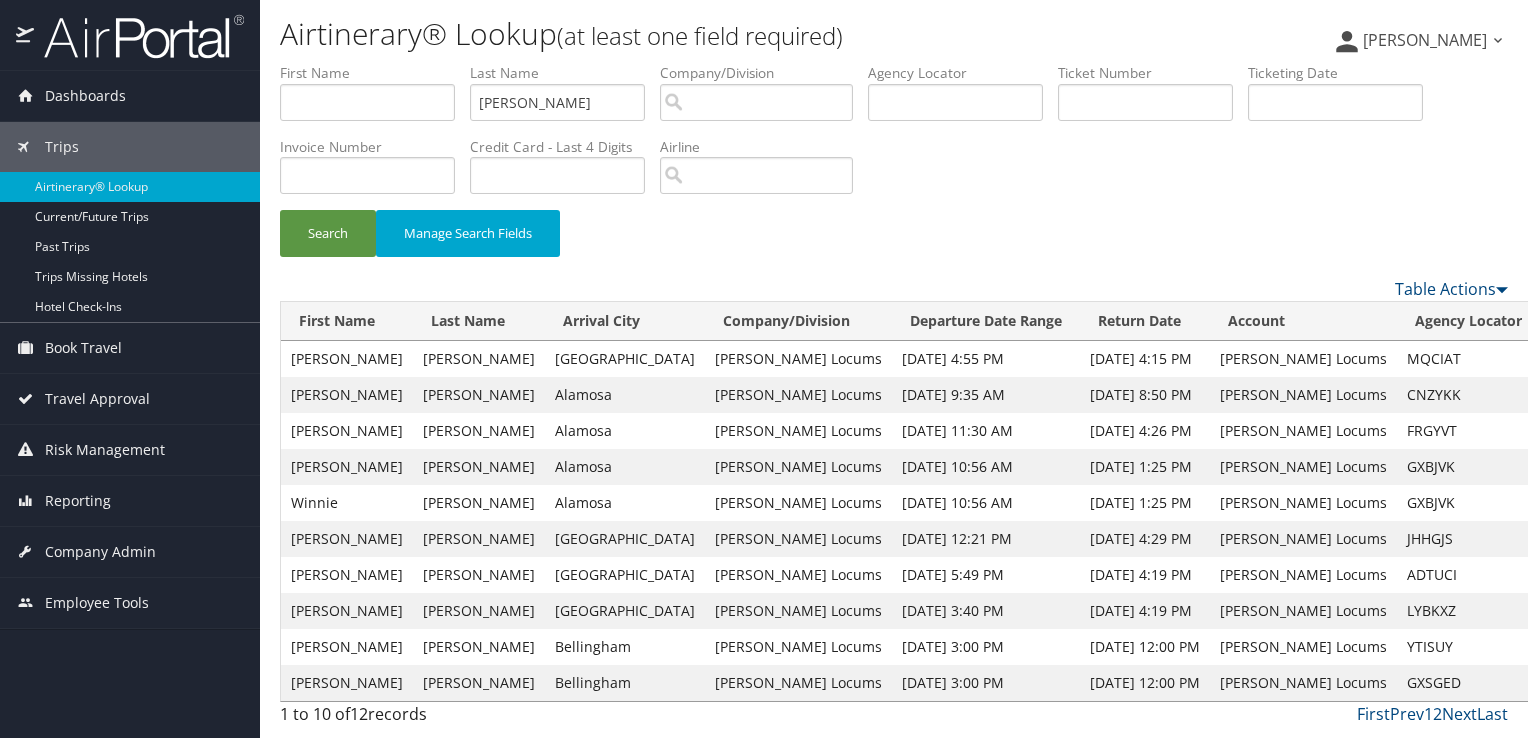 click on "View" at bounding box center (1565, 358) 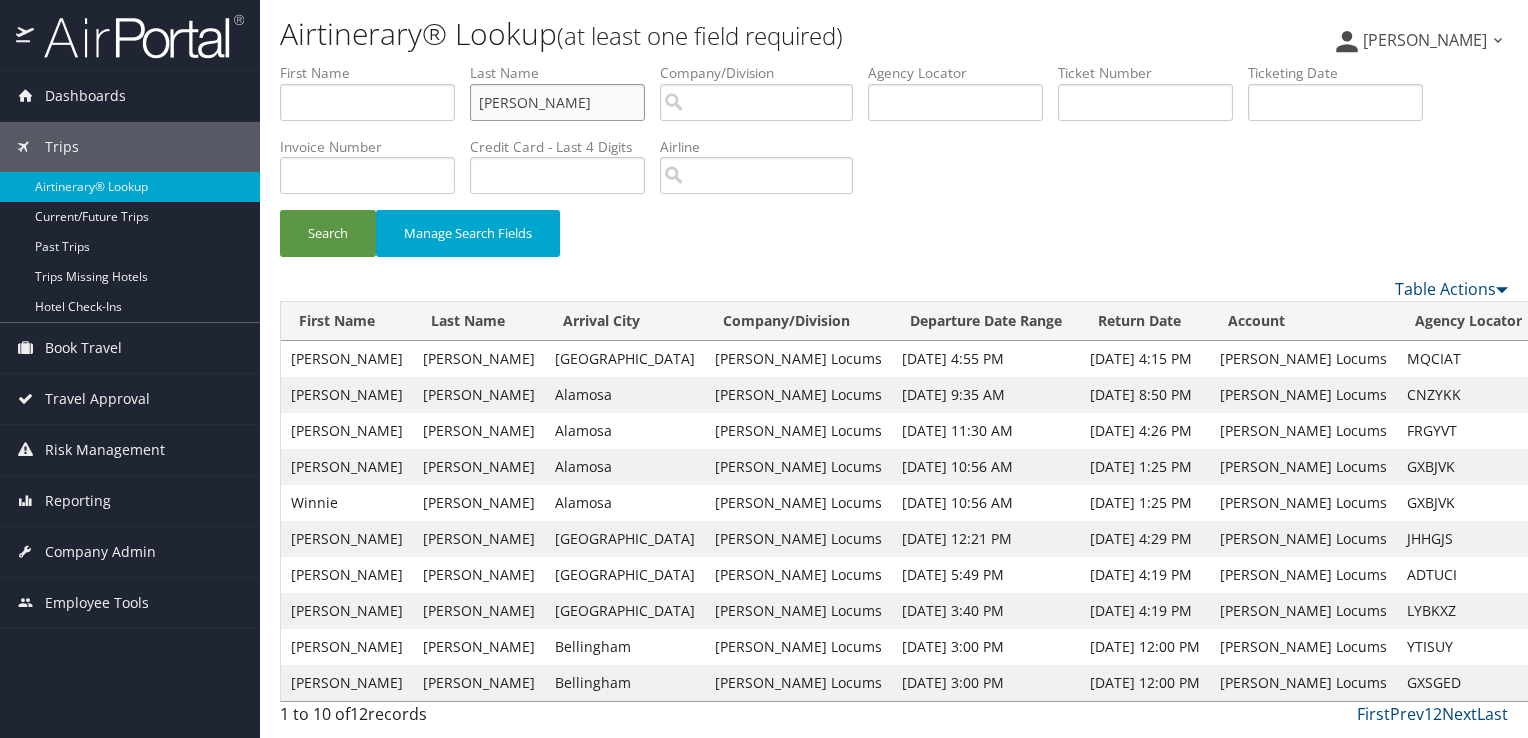 drag, startPoint x: 516, startPoint y: 99, endPoint x: 420, endPoint y: 104, distance: 96.13012 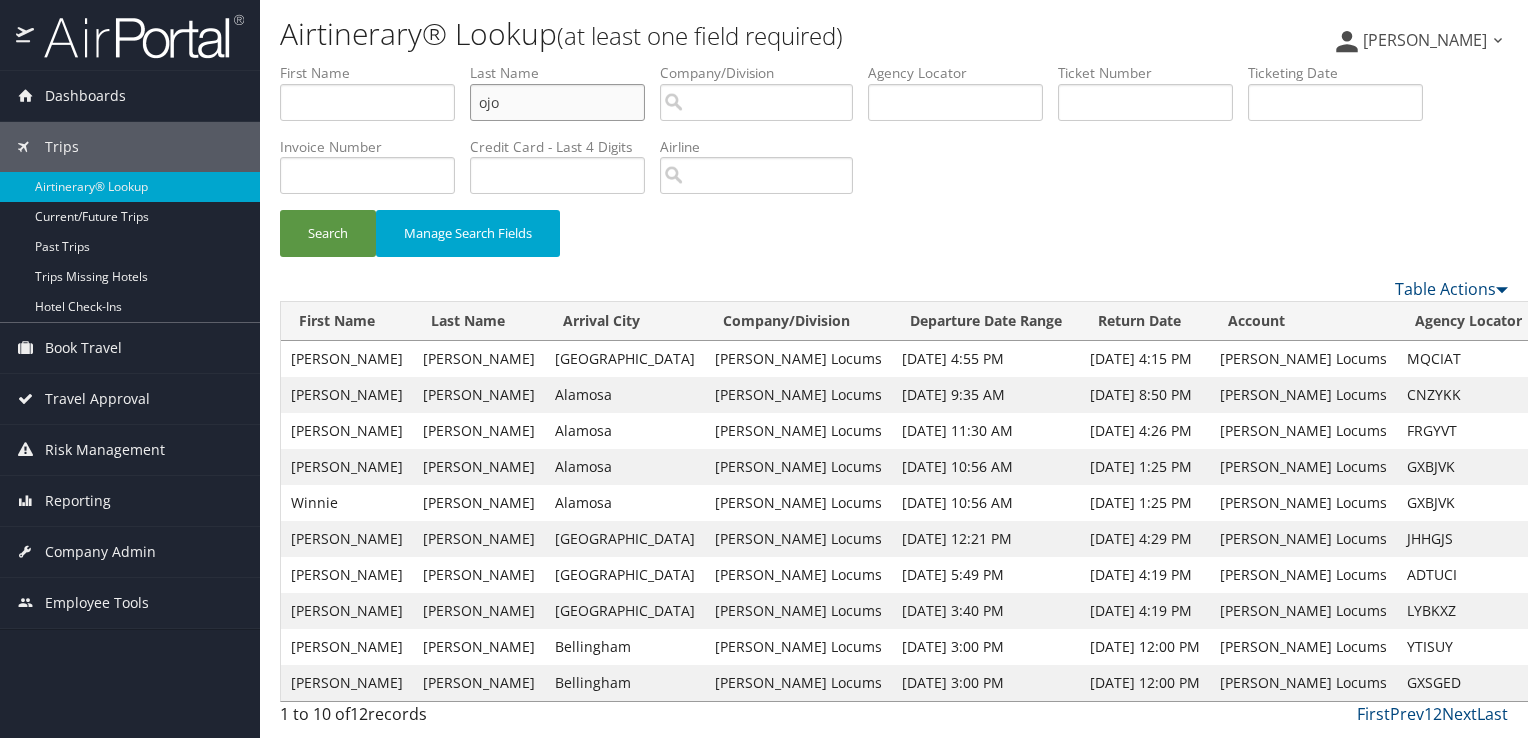 click on "Search" at bounding box center [328, 233] 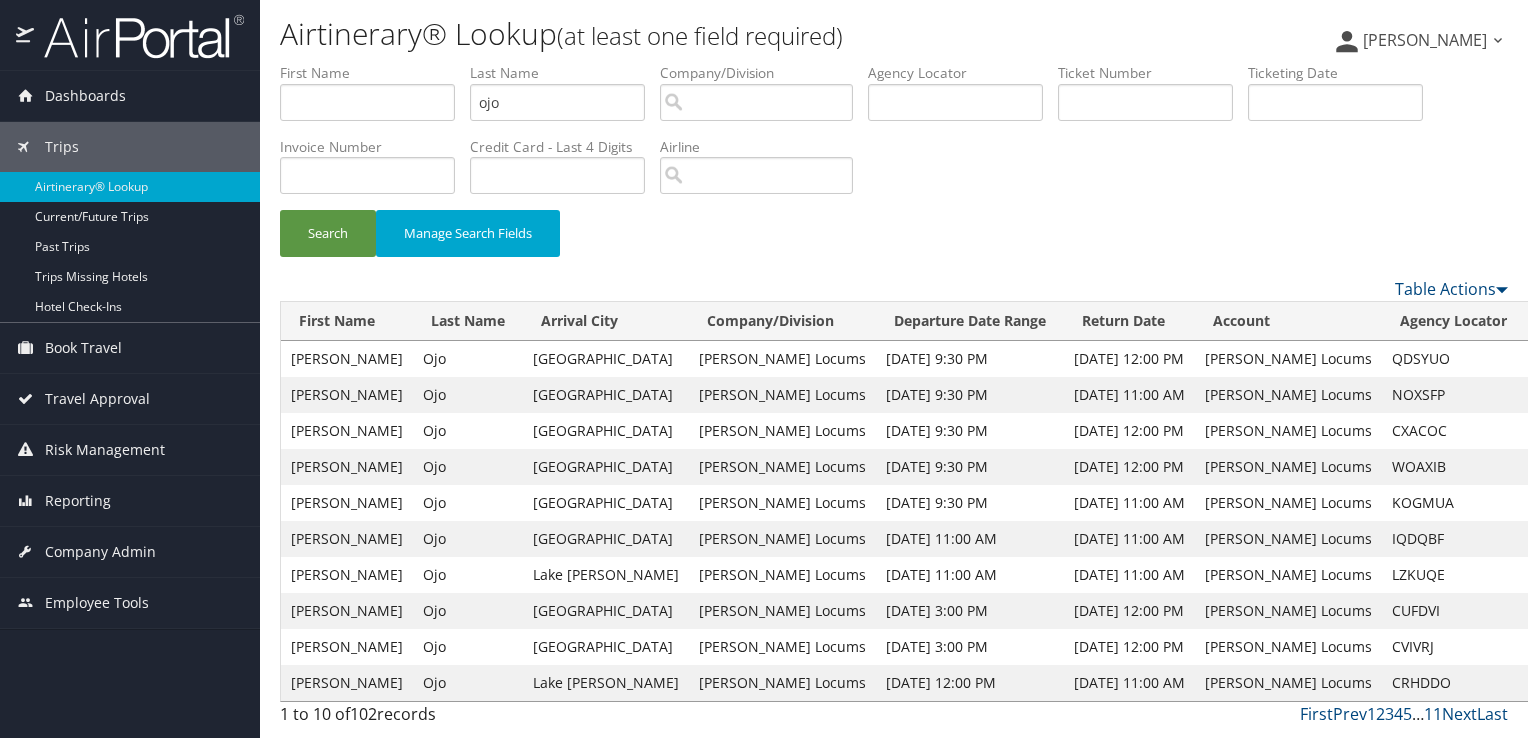 click on "View" at bounding box center [1550, 502] 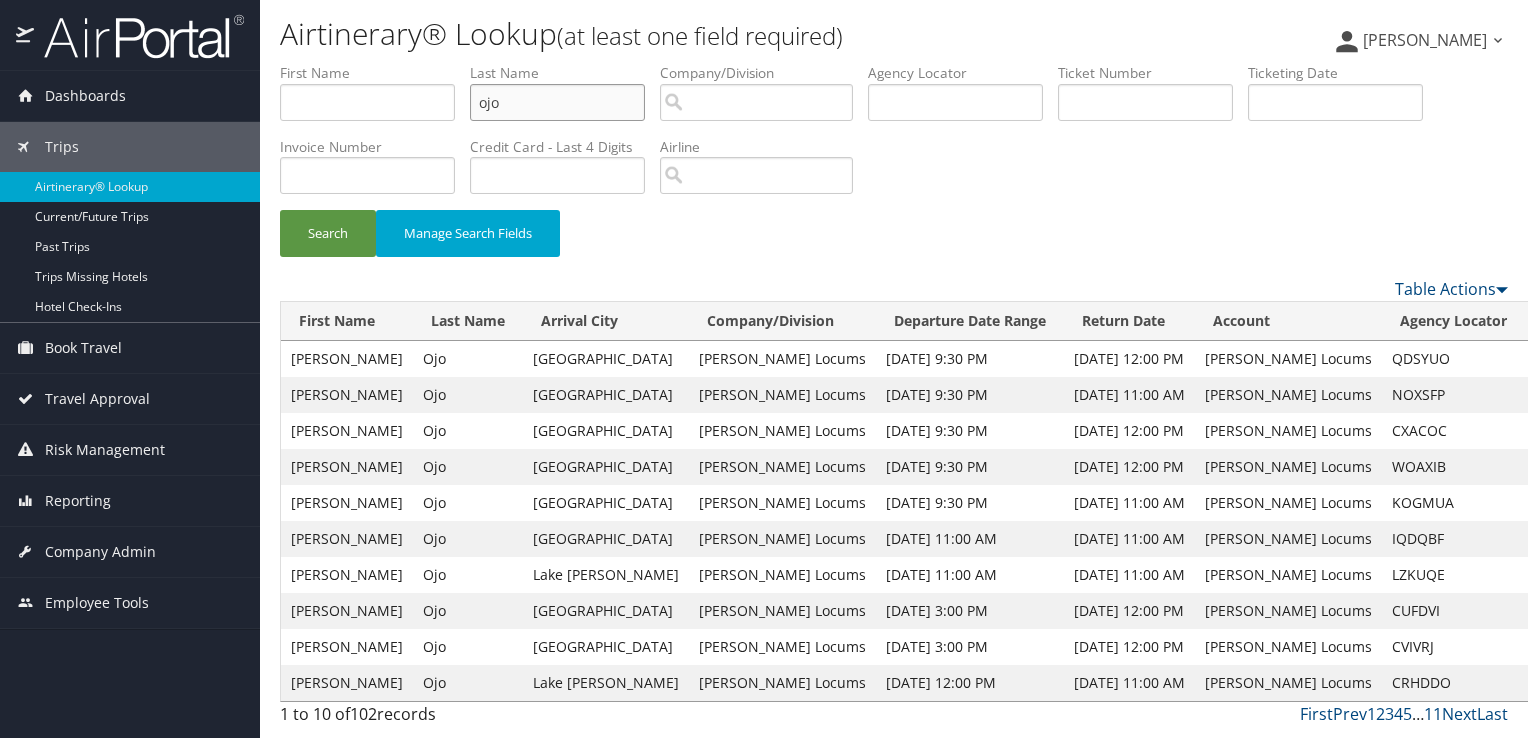 drag, startPoint x: 528, startPoint y: 100, endPoint x: 460, endPoint y: 100, distance: 68 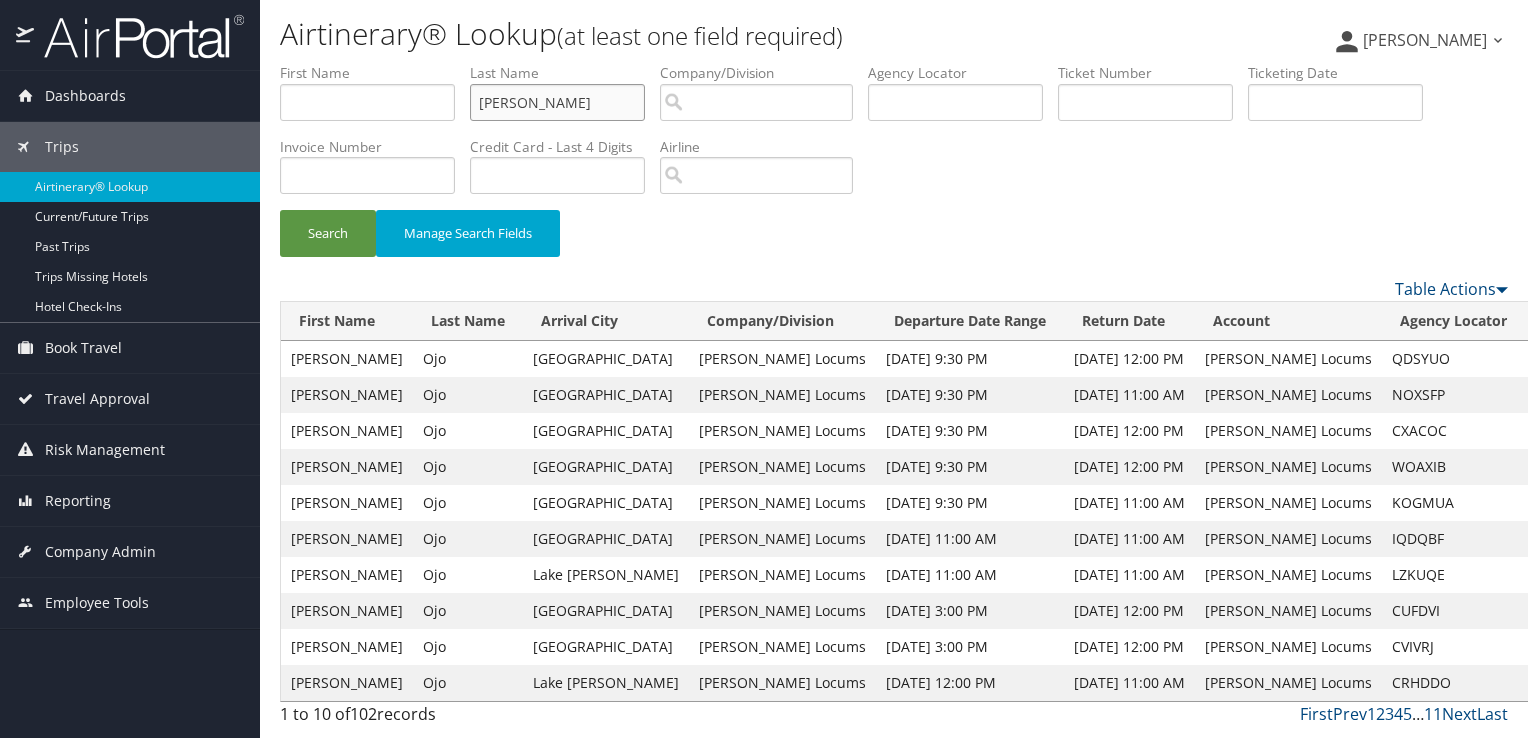 click on "Search" at bounding box center (328, 233) 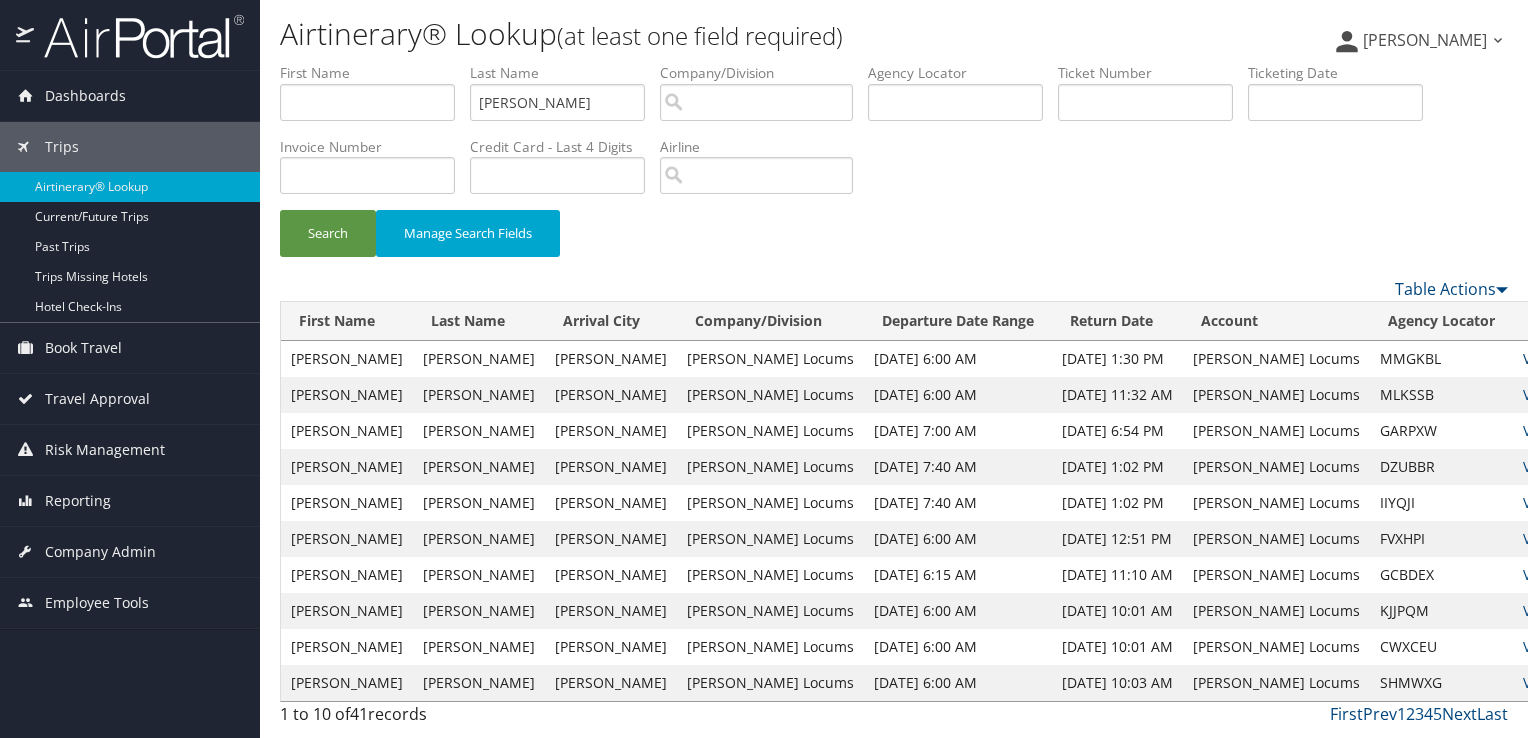 click on "View" at bounding box center [1538, 358] 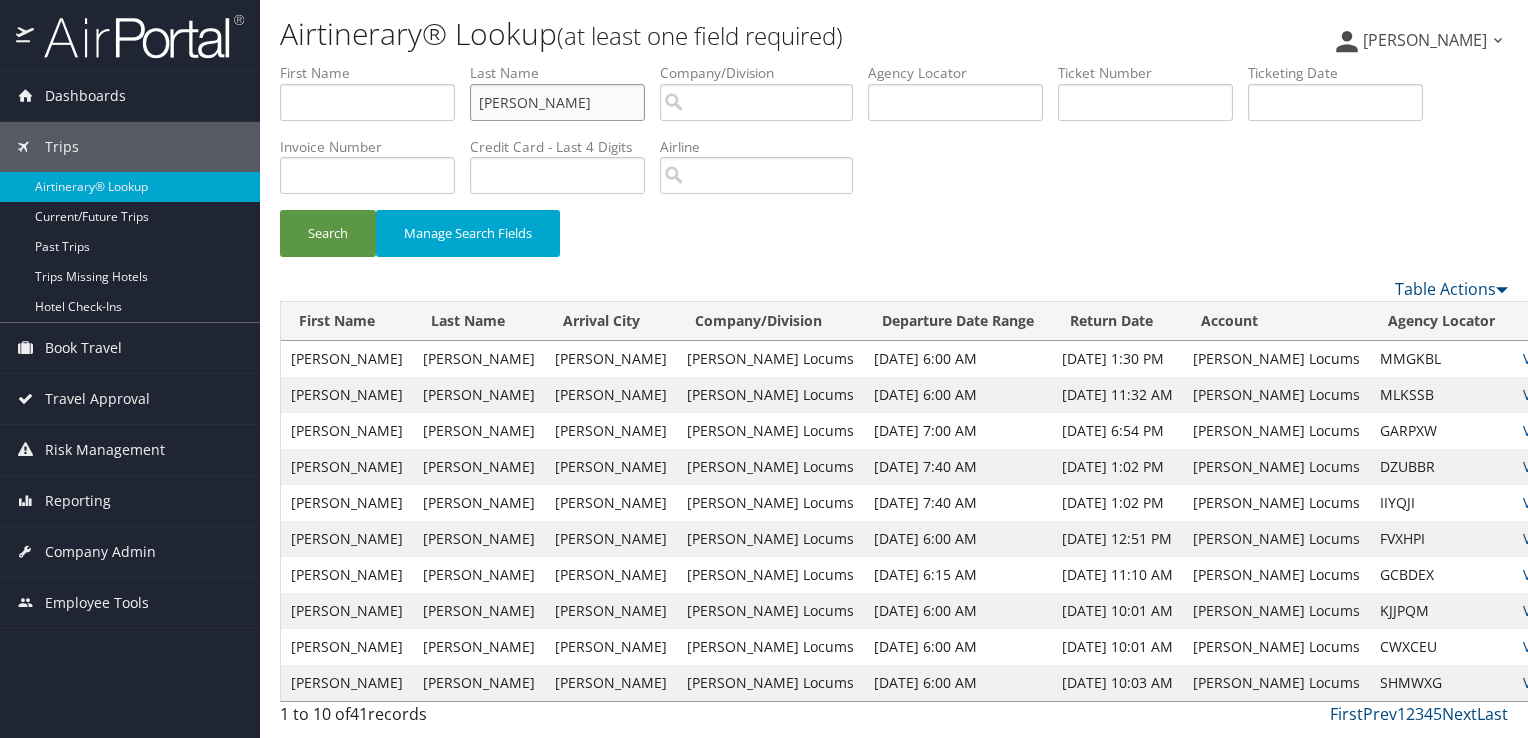 drag, startPoint x: 548, startPoint y: 98, endPoint x: 377, endPoint y: 107, distance: 171.23668 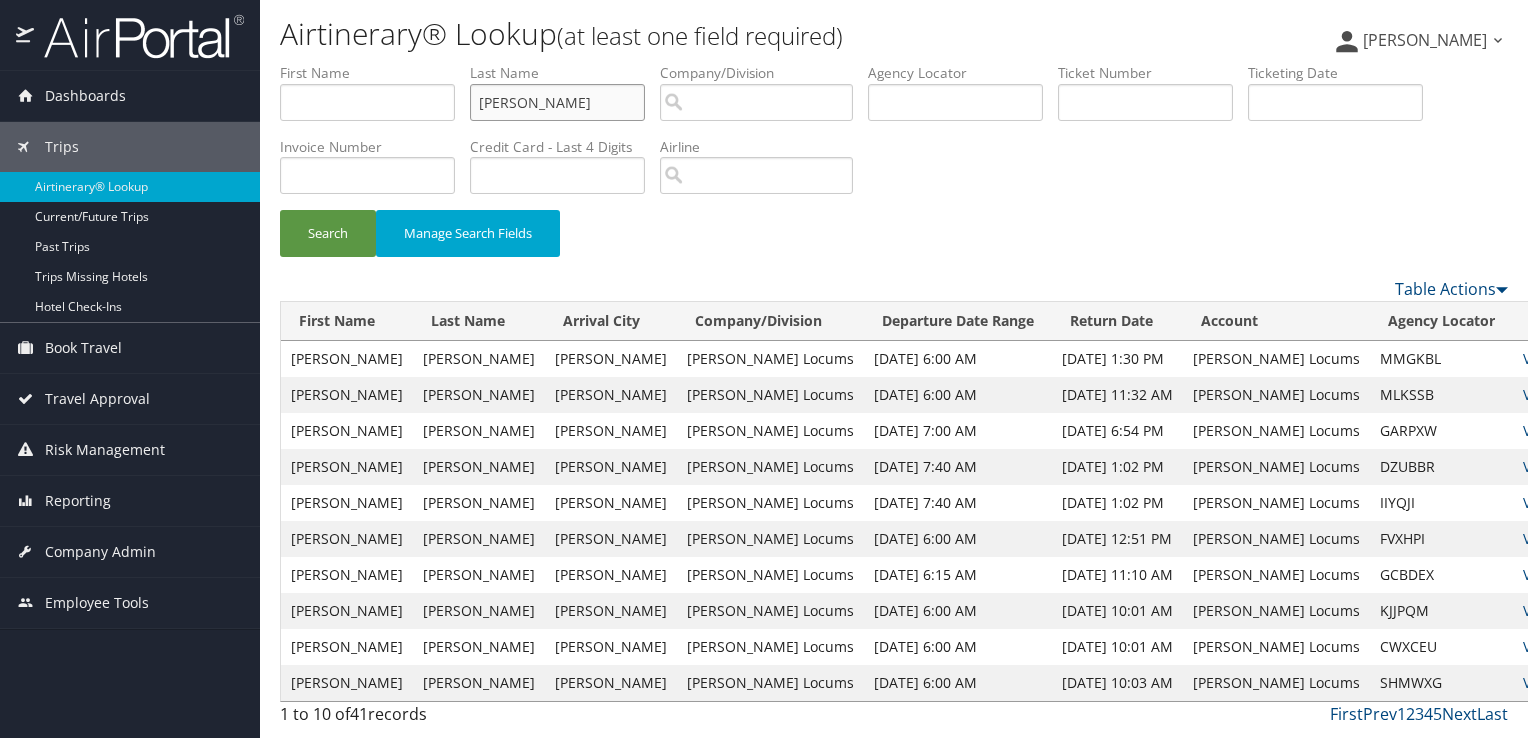 click on "Search" at bounding box center [328, 233] 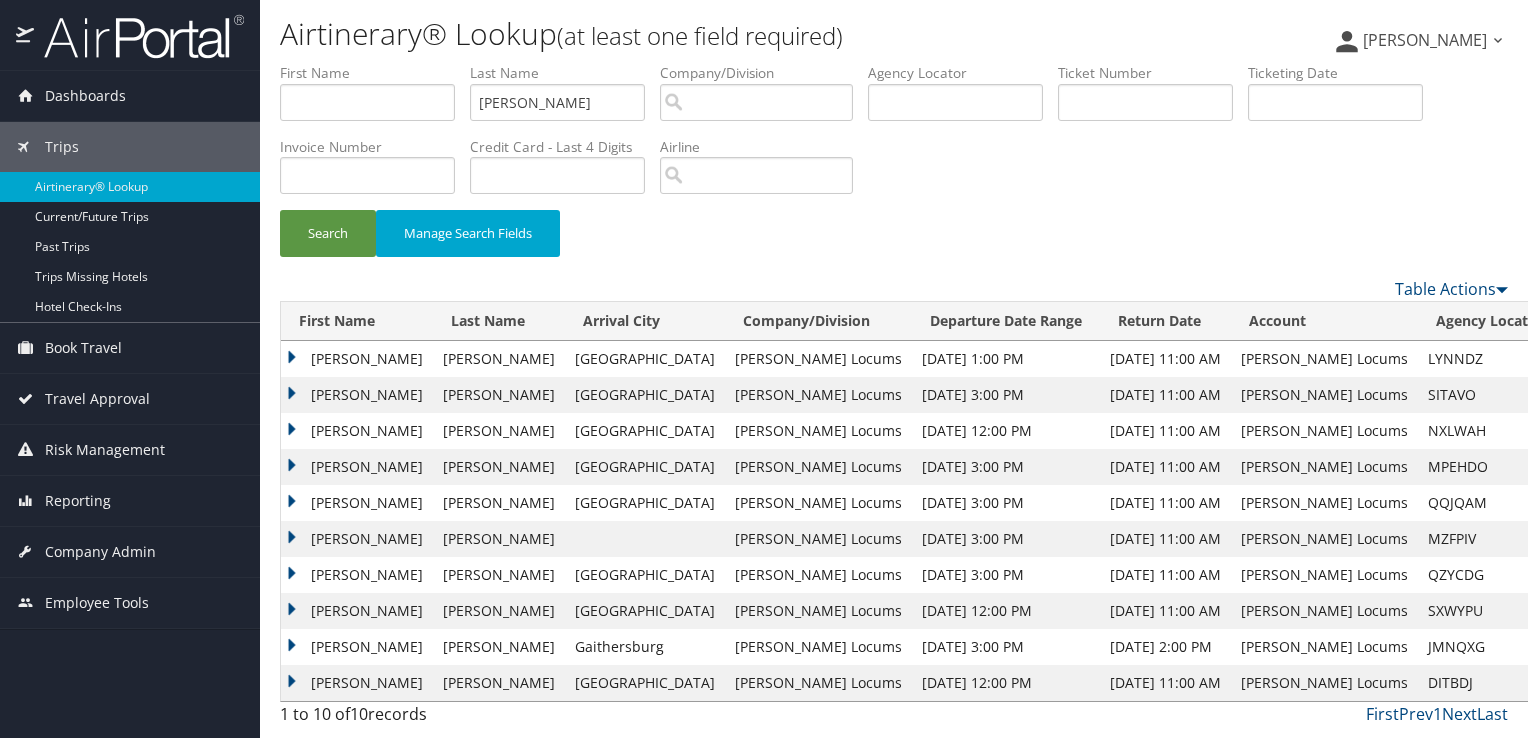 click on "Susan" at bounding box center [357, 359] 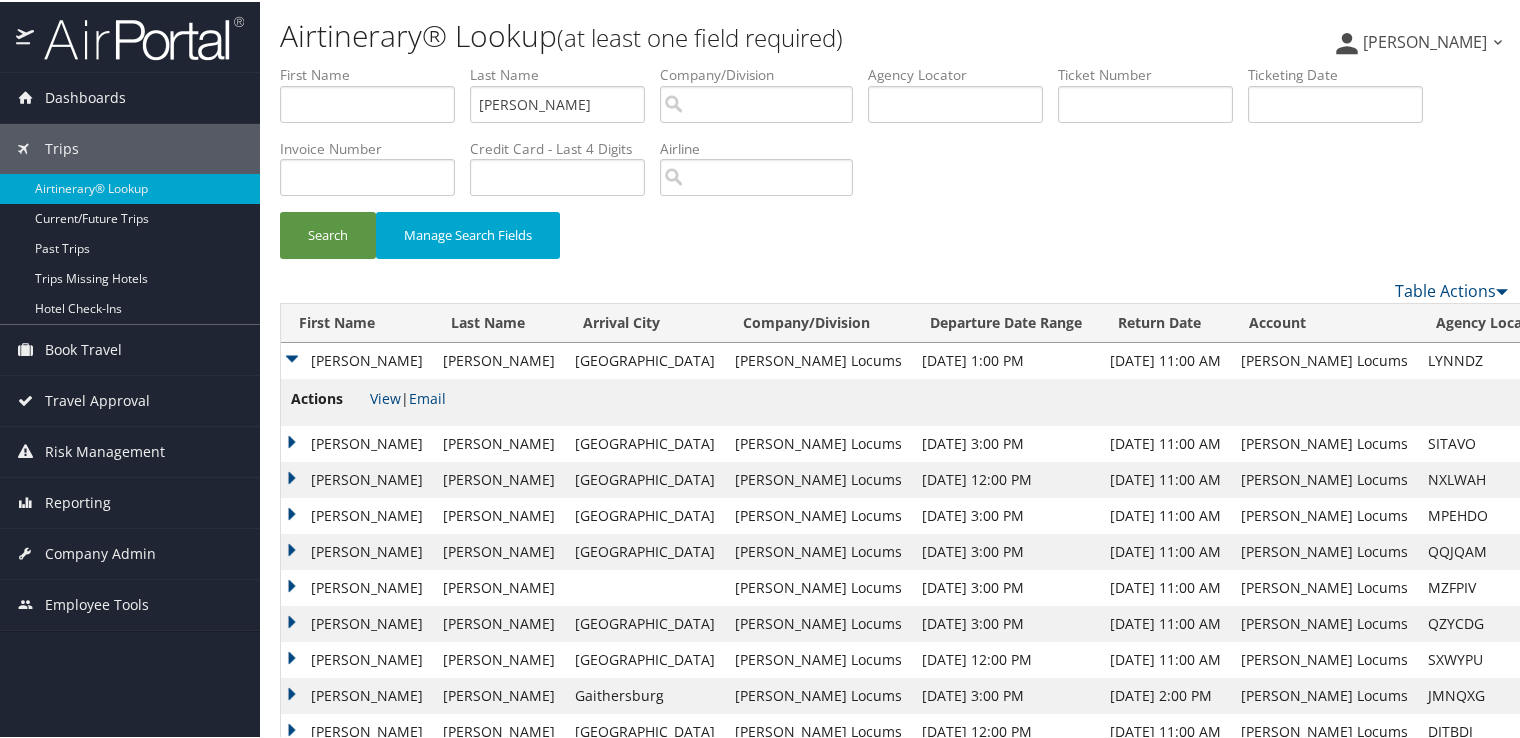 click on "Susan" at bounding box center (357, 359) 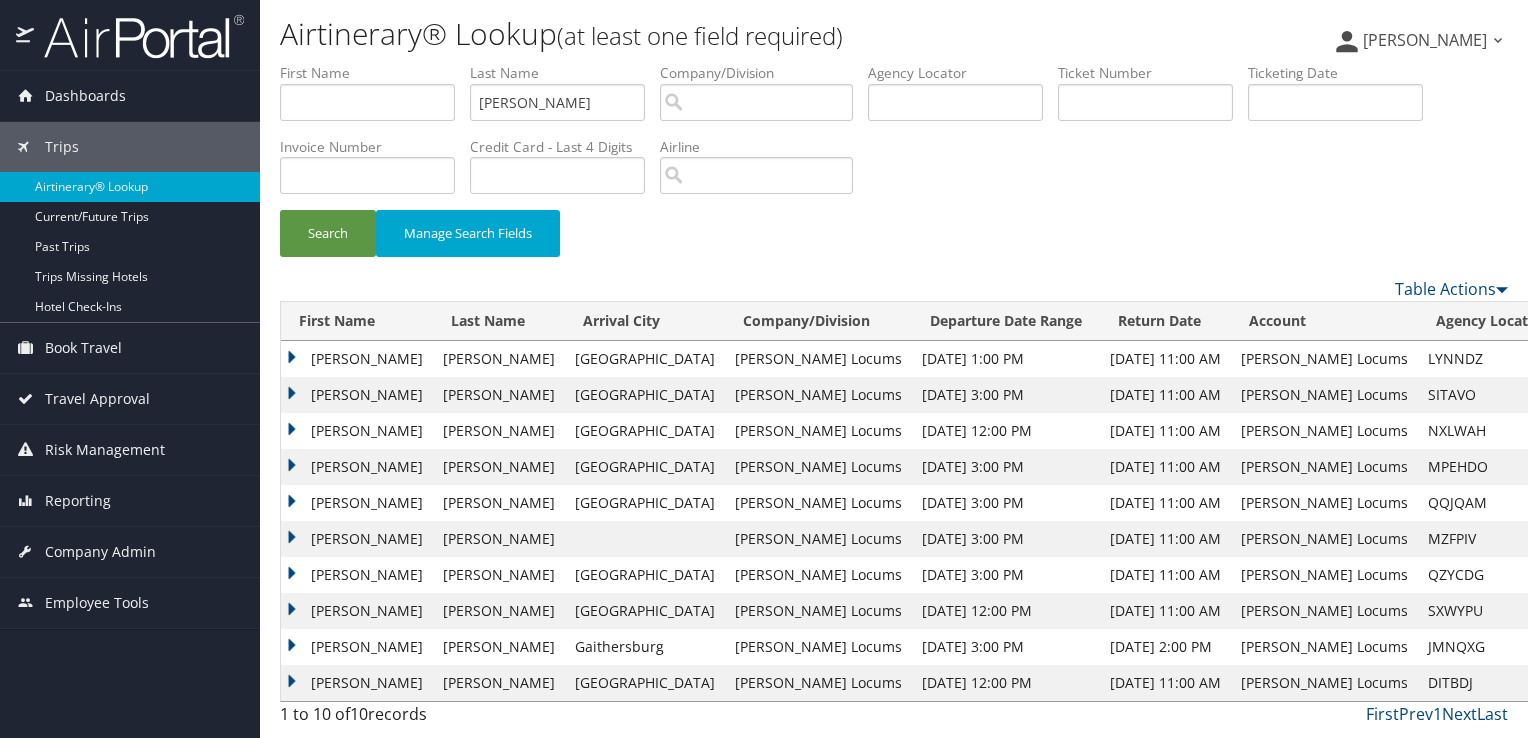 click on "Susan" at bounding box center (357, 431) 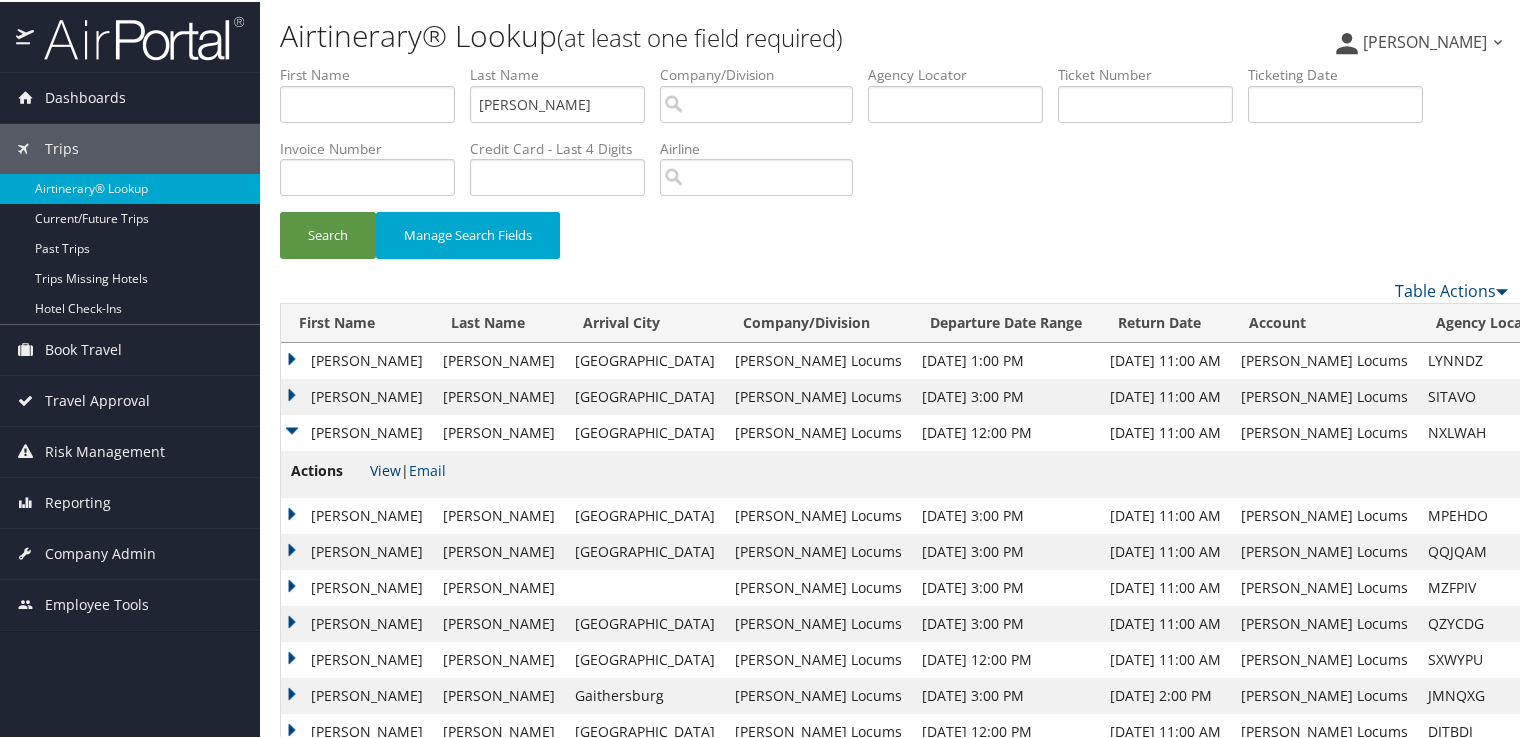 click on "View" at bounding box center (385, 468) 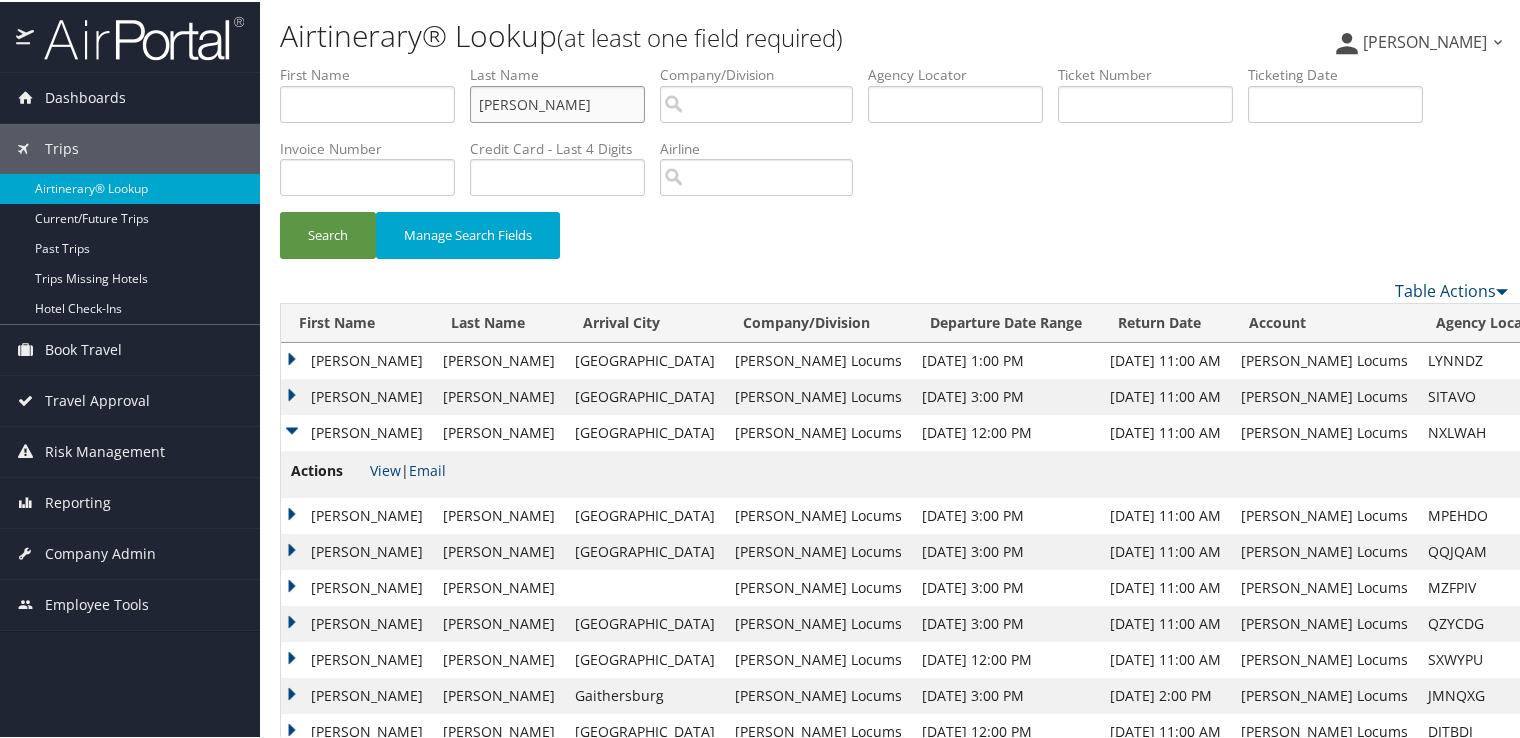 drag, startPoint x: 609, startPoint y: 93, endPoint x: 348, endPoint y: 113, distance: 261.76517 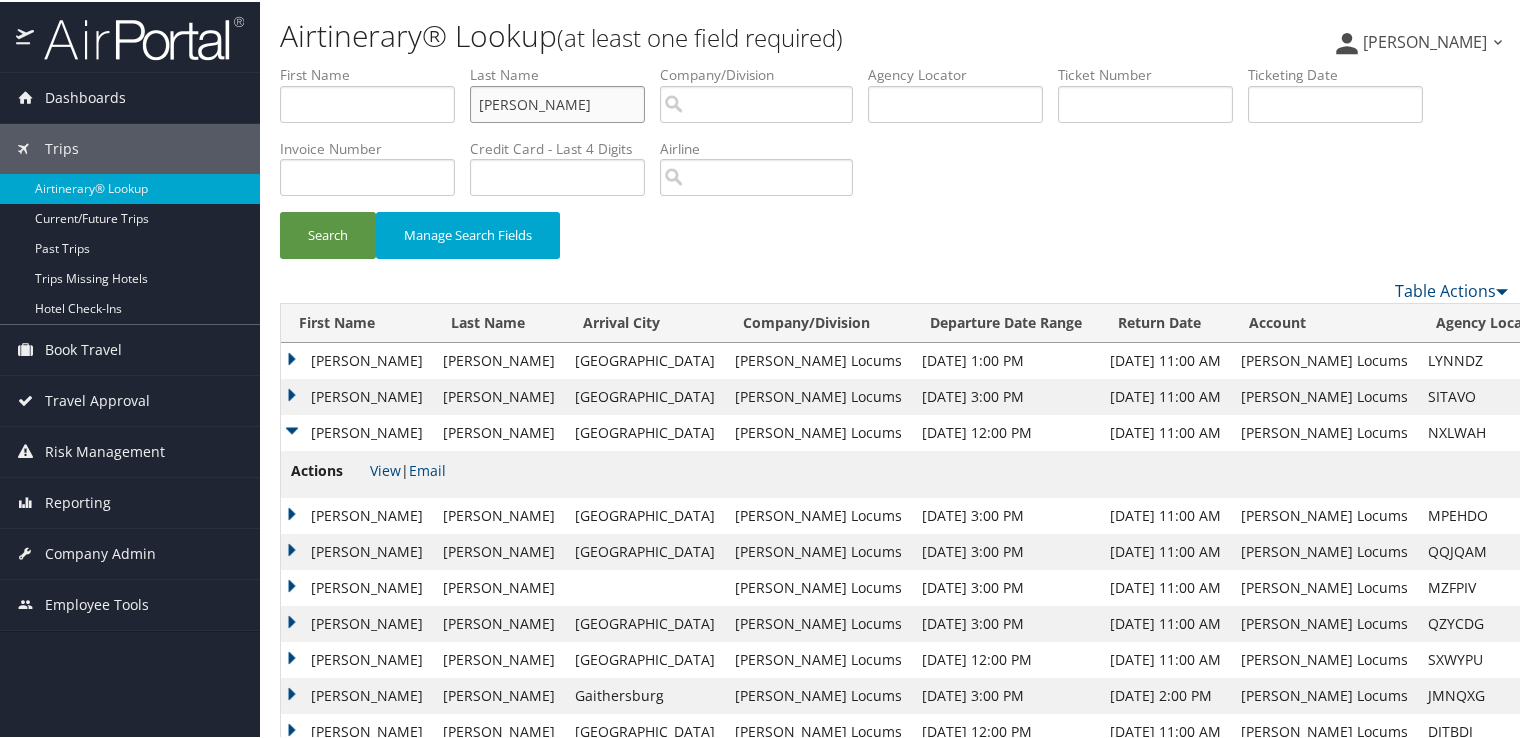 type on "boyle" 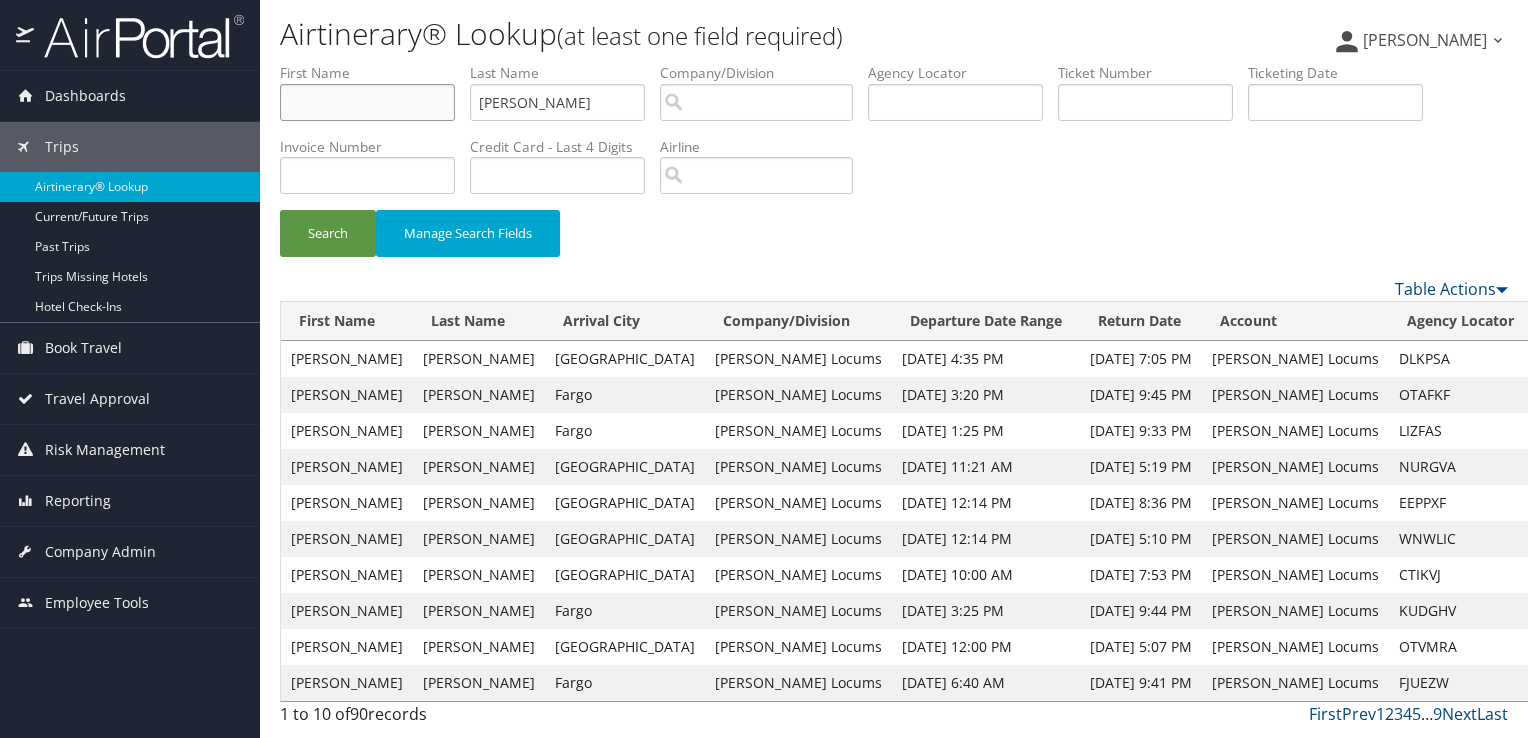 click at bounding box center (367, 102) 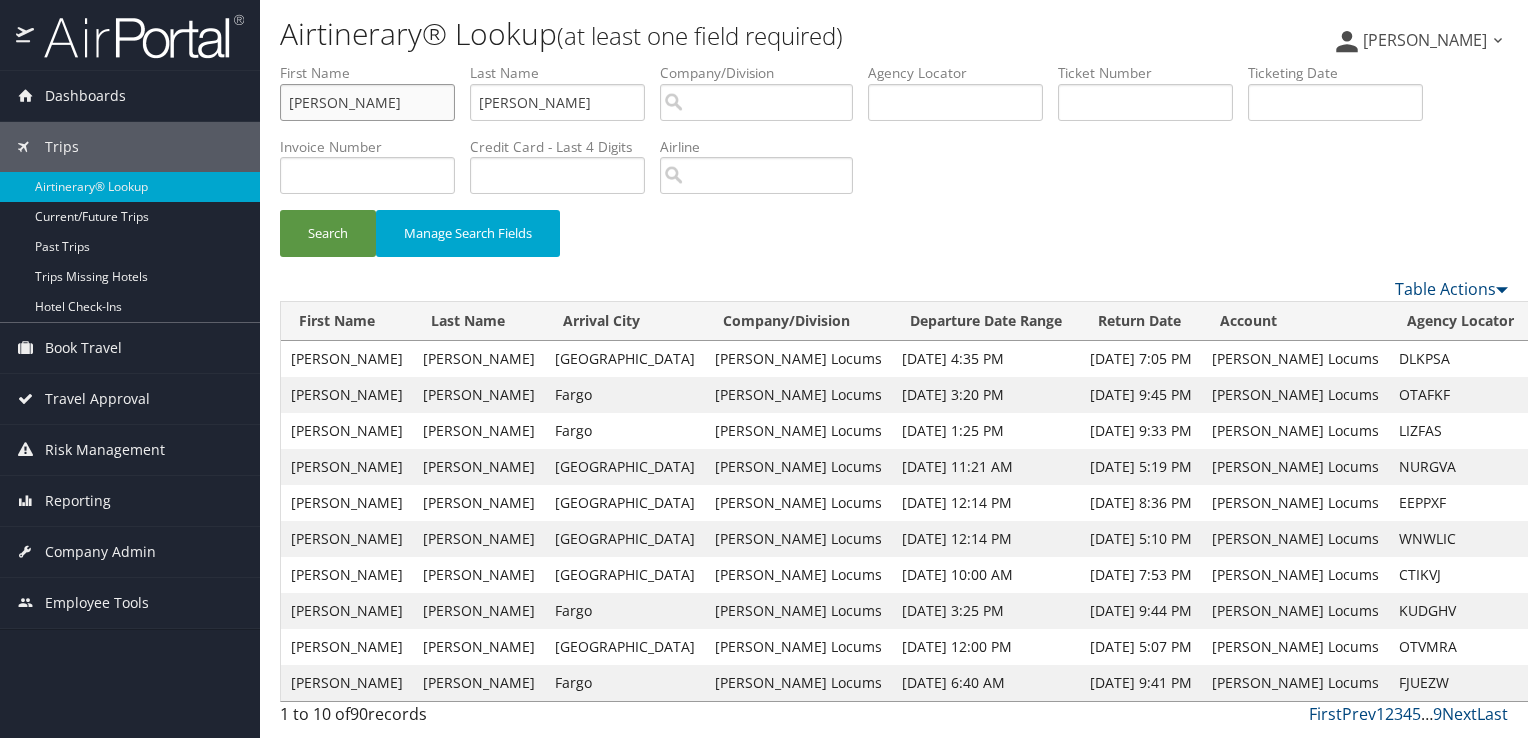 type on "michael" 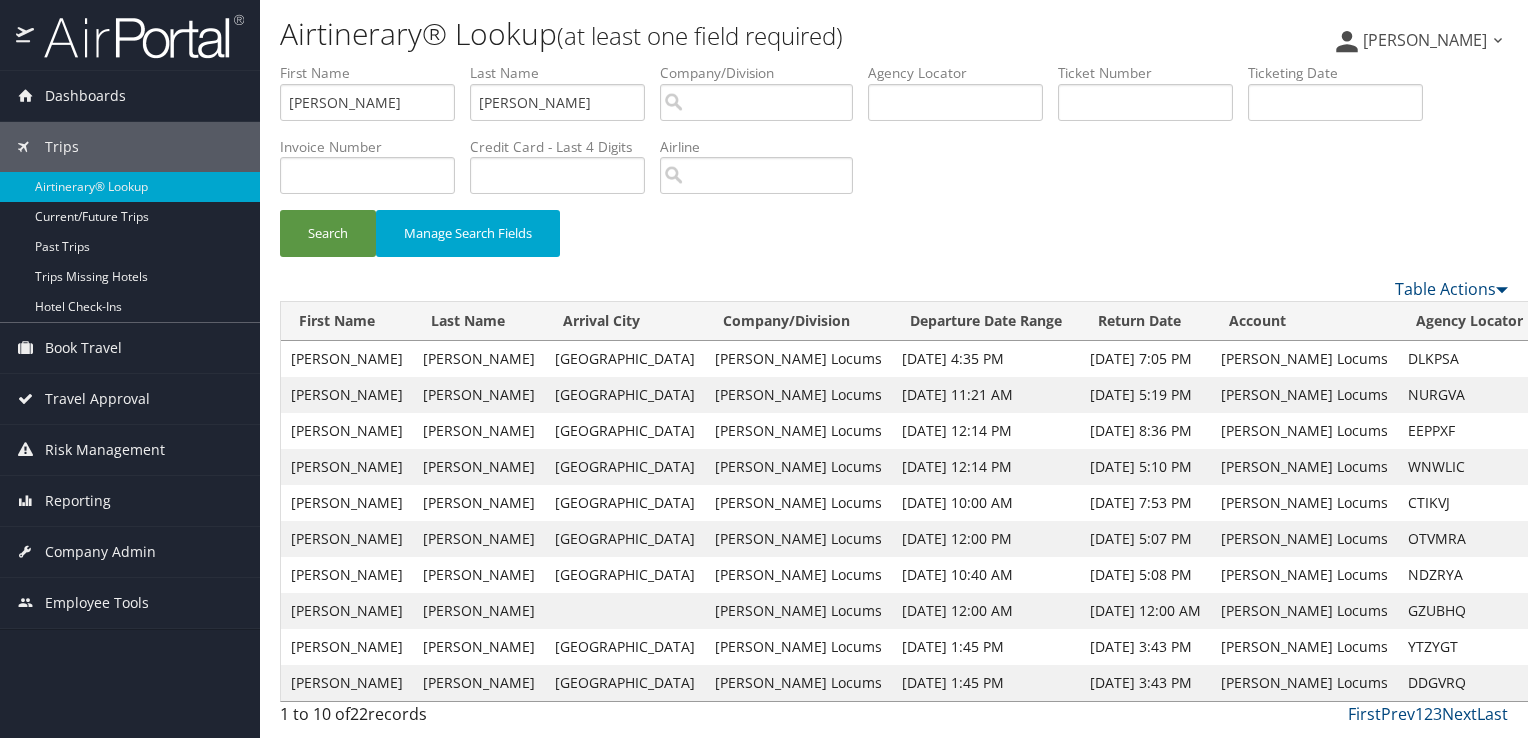 click on "View" at bounding box center [1566, 358] 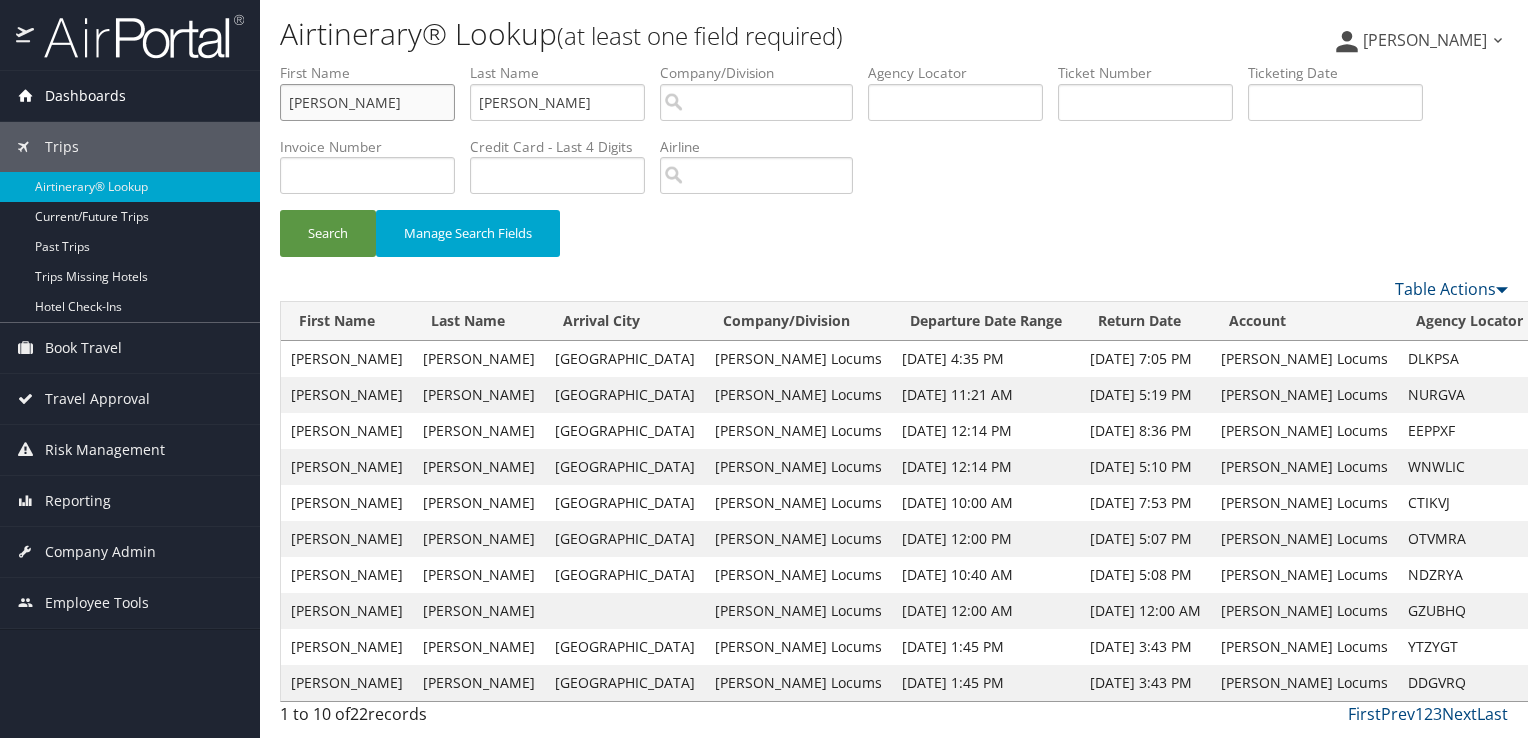 drag, startPoint x: 352, startPoint y: 94, endPoint x: 209, endPoint y: 114, distance: 144.39183 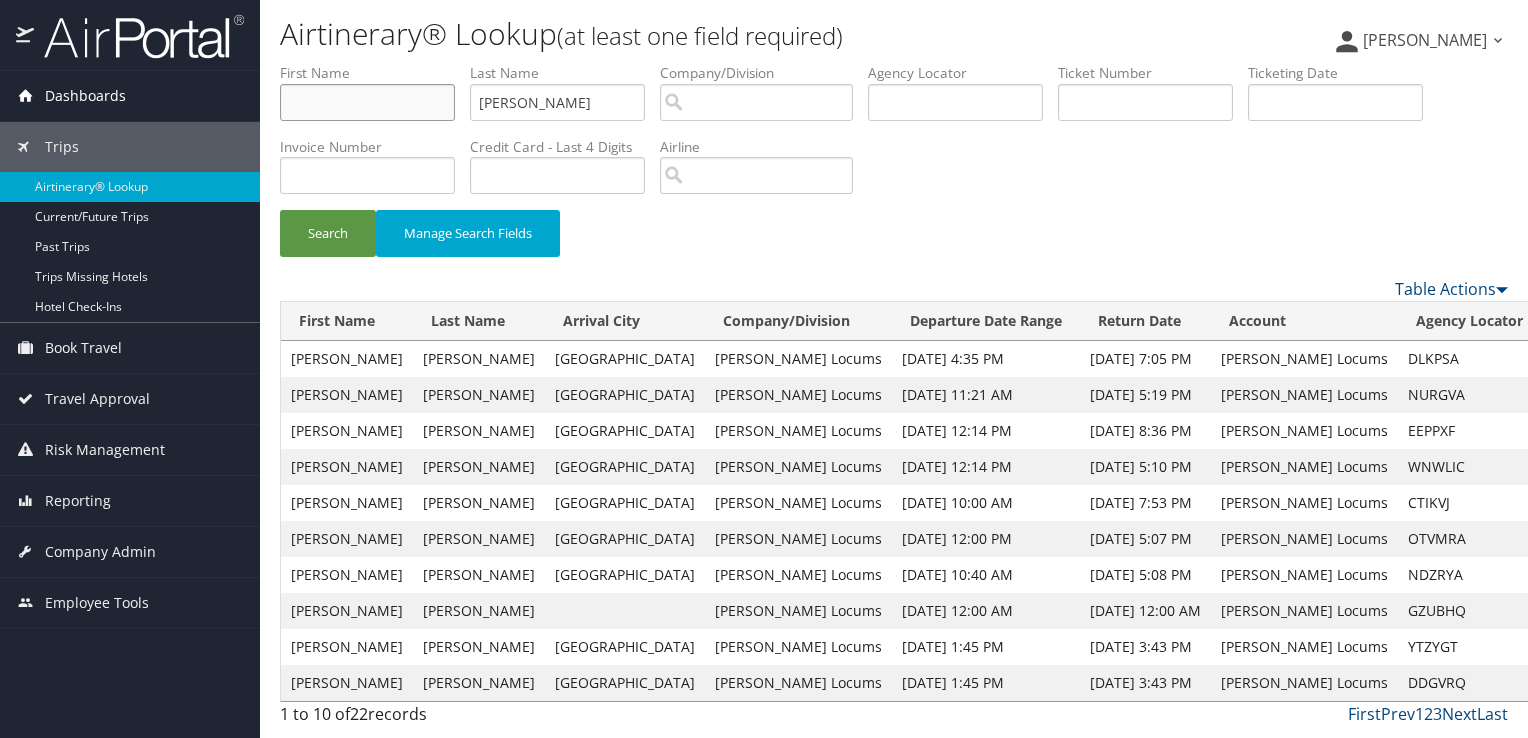 type 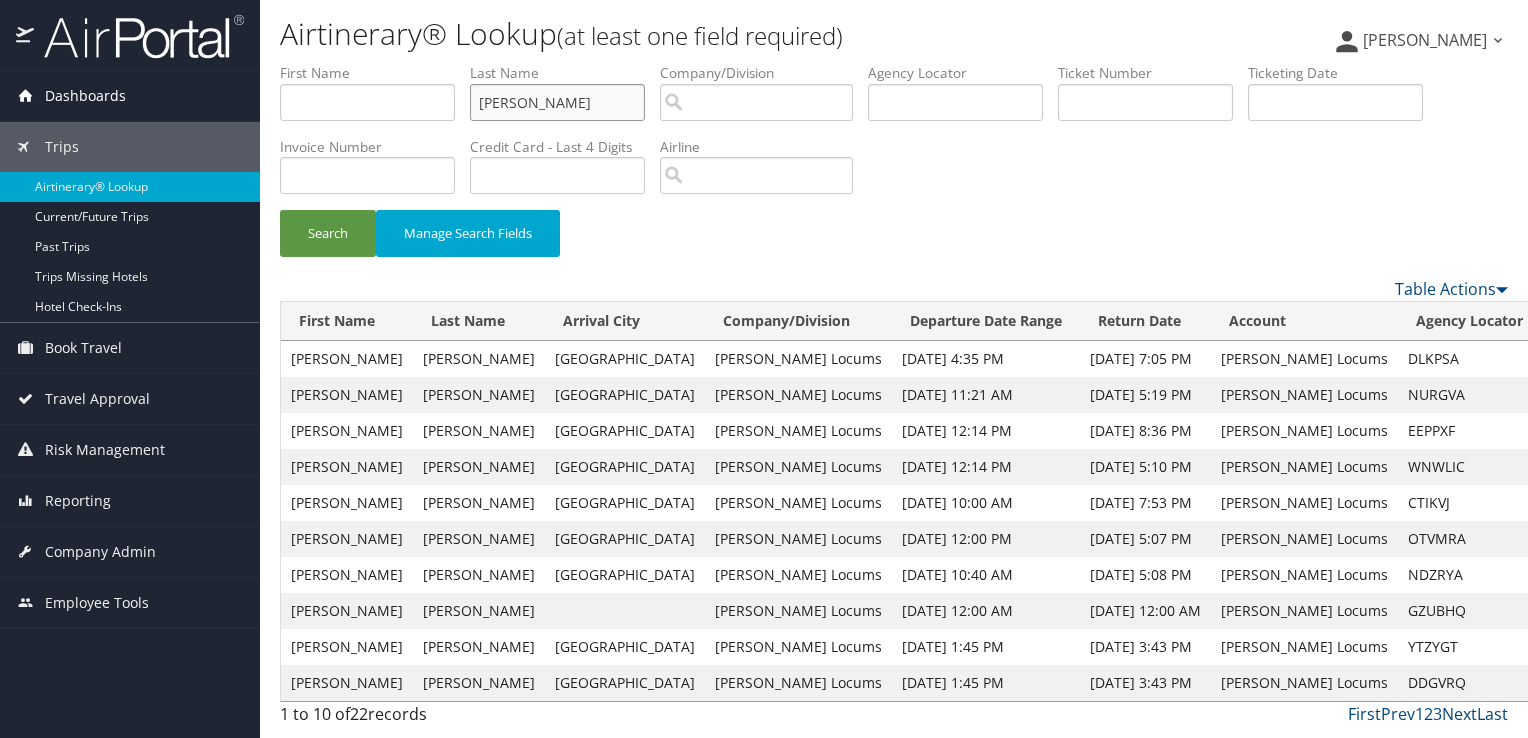 click on "Search" at bounding box center [328, 233] 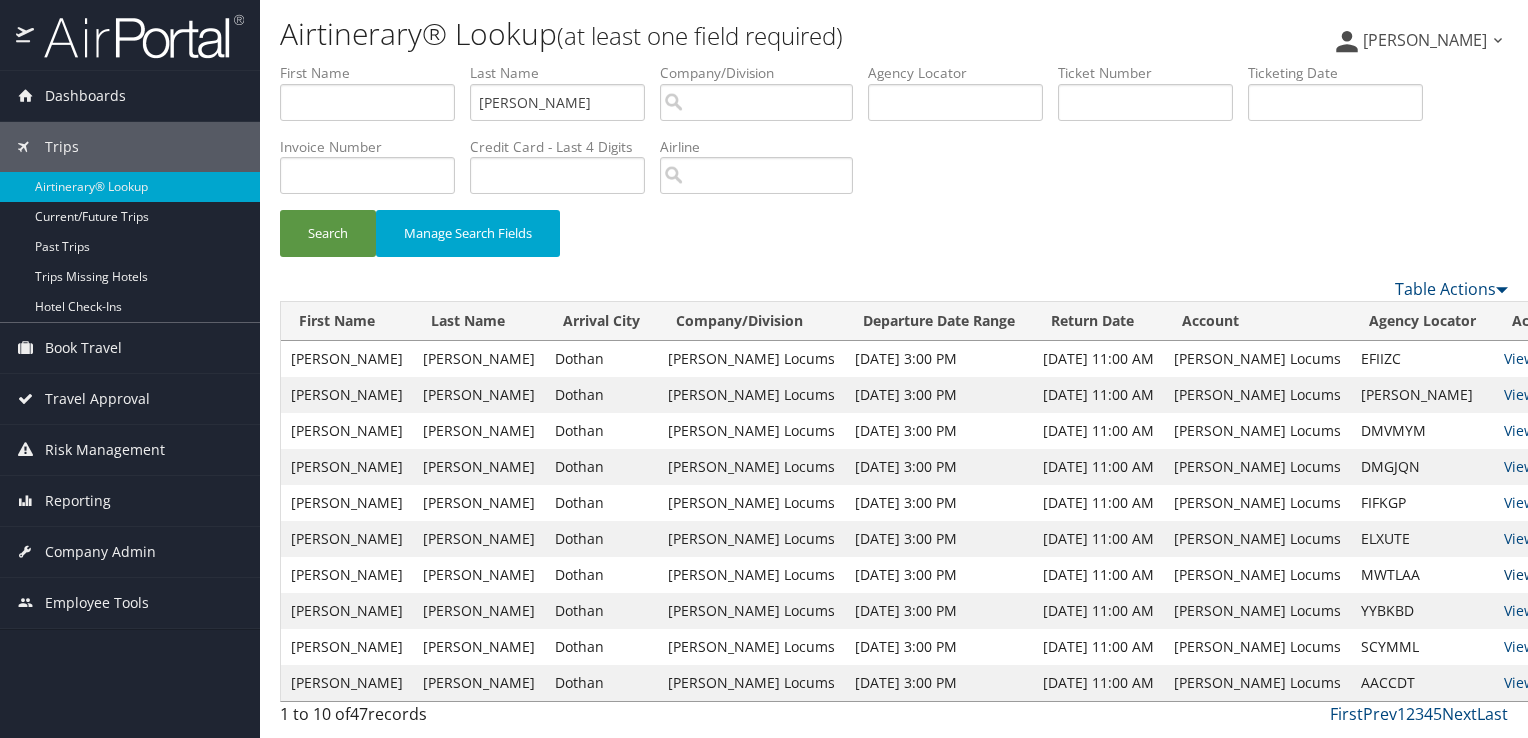 click on "View" at bounding box center (1519, 574) 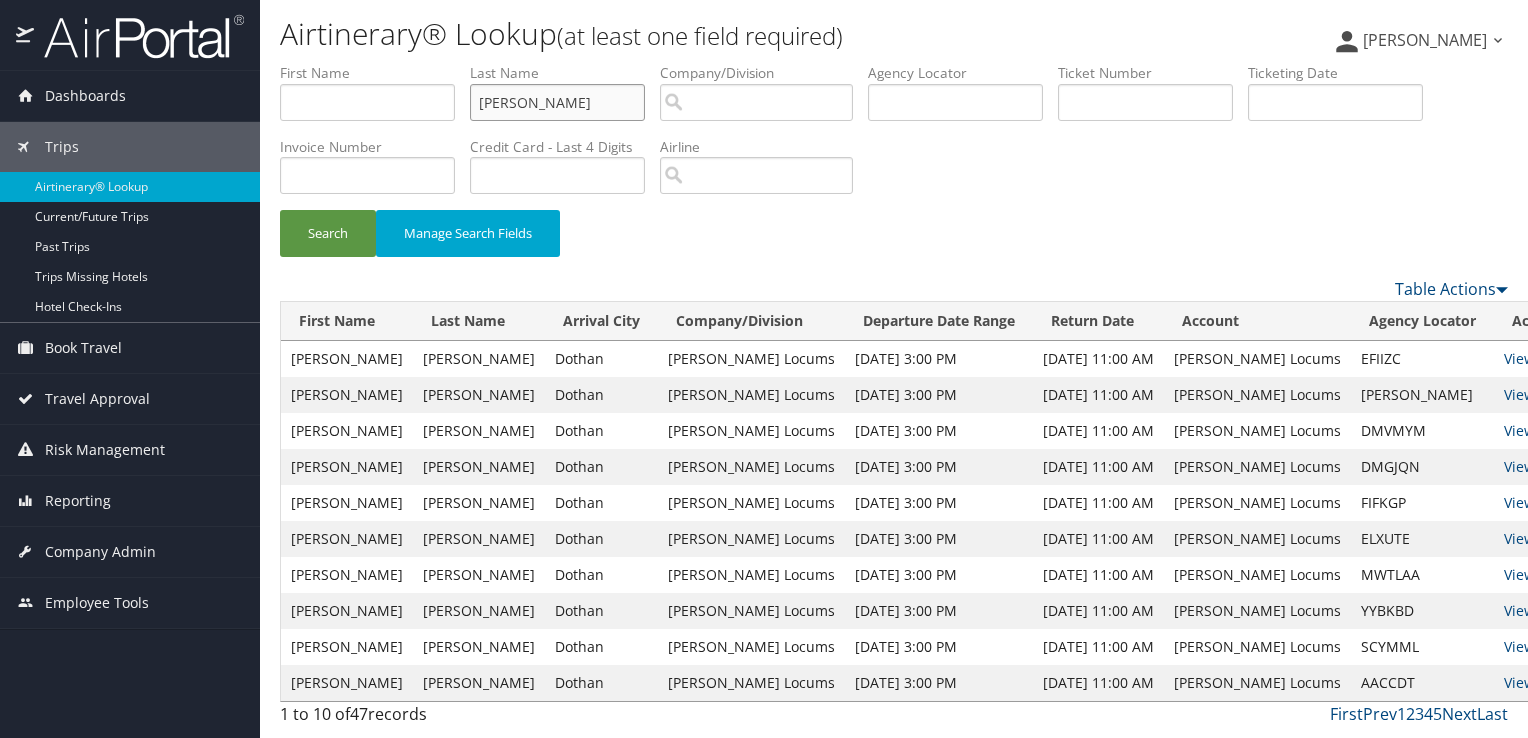 drag, startPoint x: 558, startPoint y: 99, endPoint x: 429, endPoint y: 96, distance: 129.03488 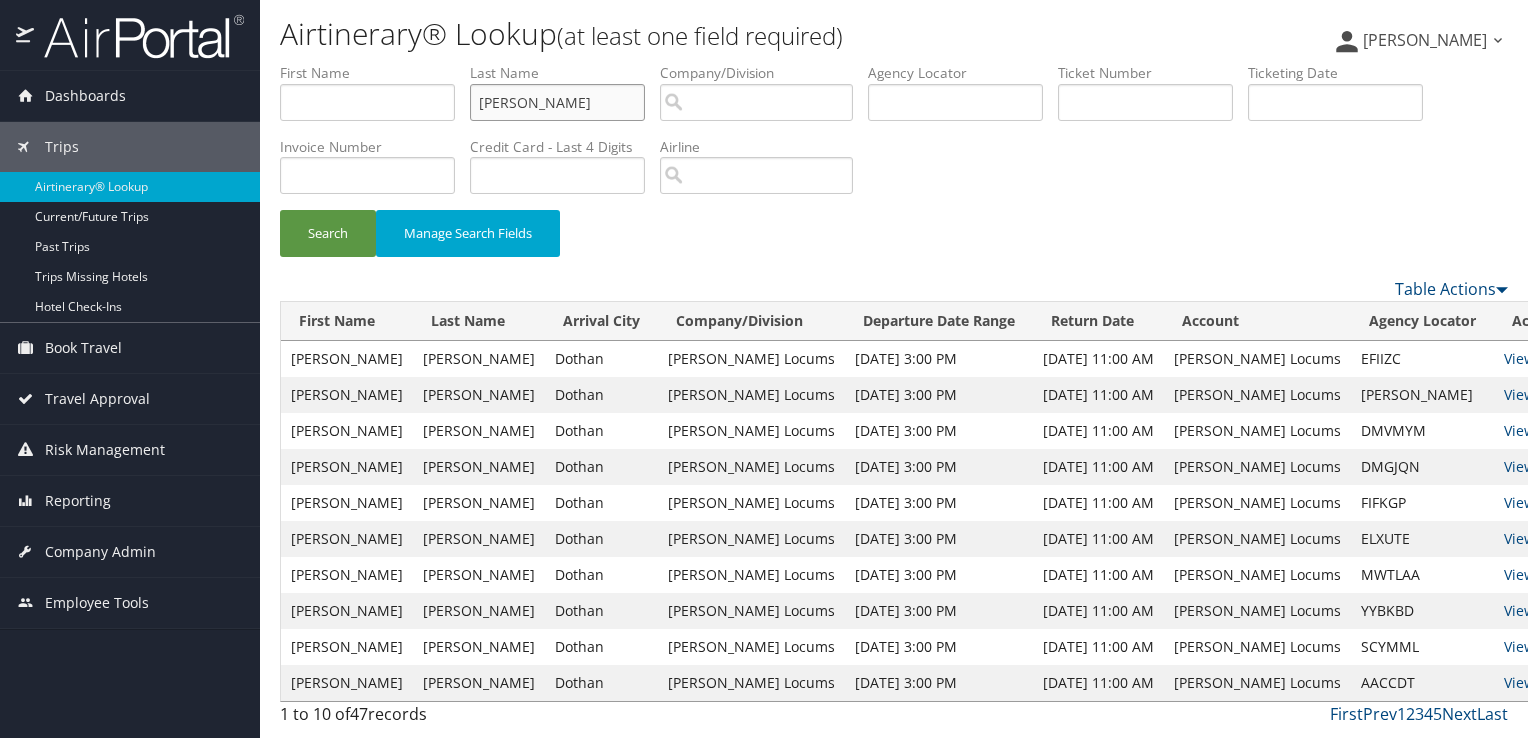 type on "daniels" 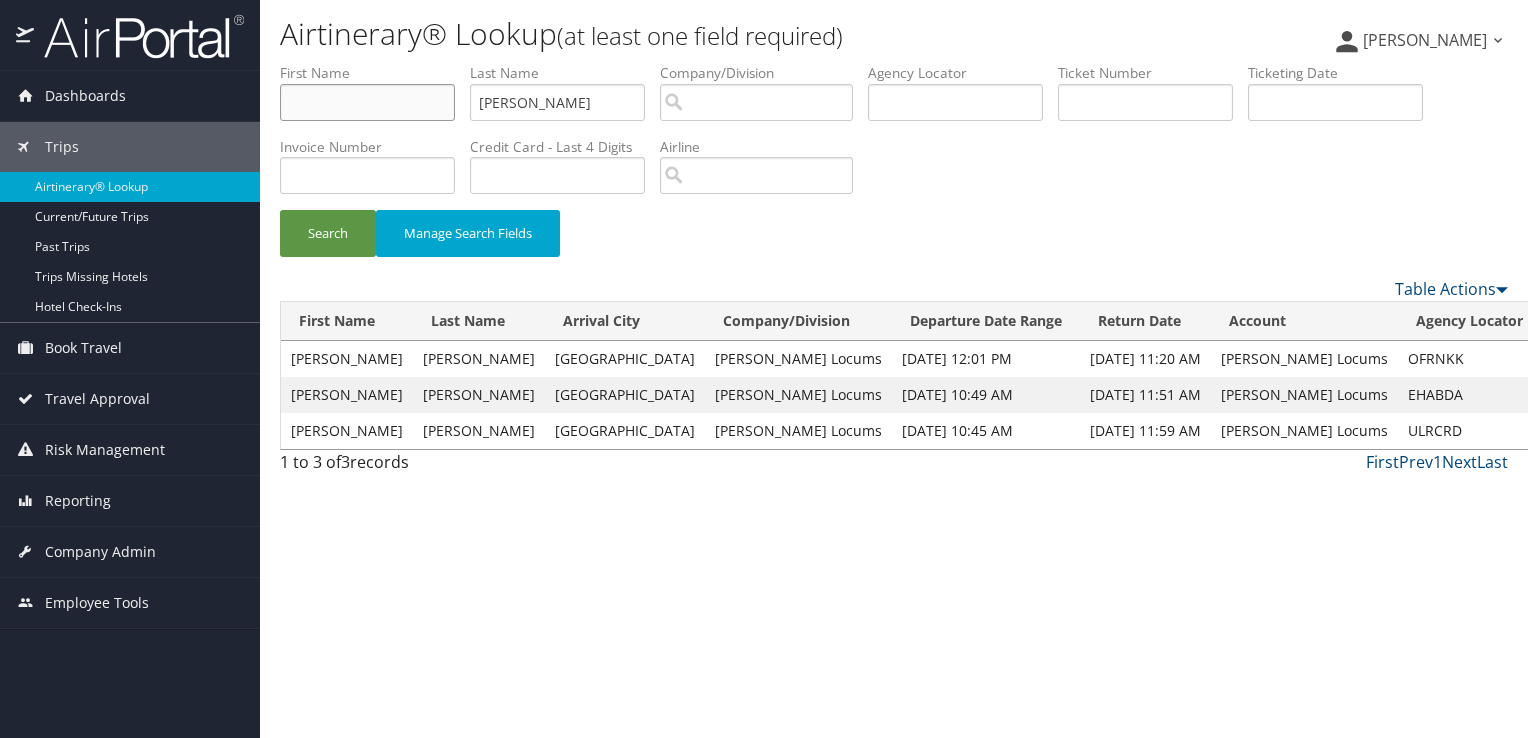 click at bounding box center [367, 102] 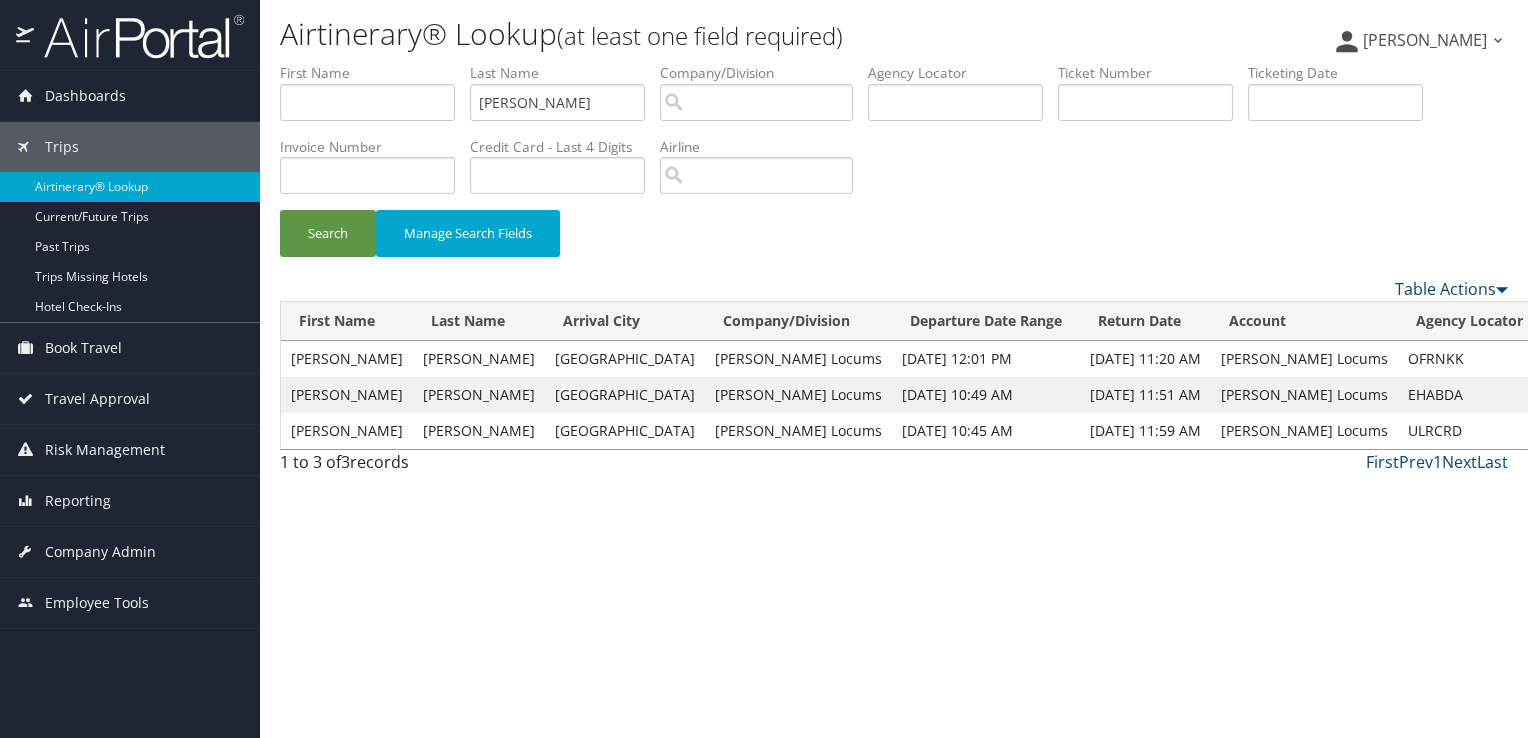 click on "View" at bounding box center (1566, 358) 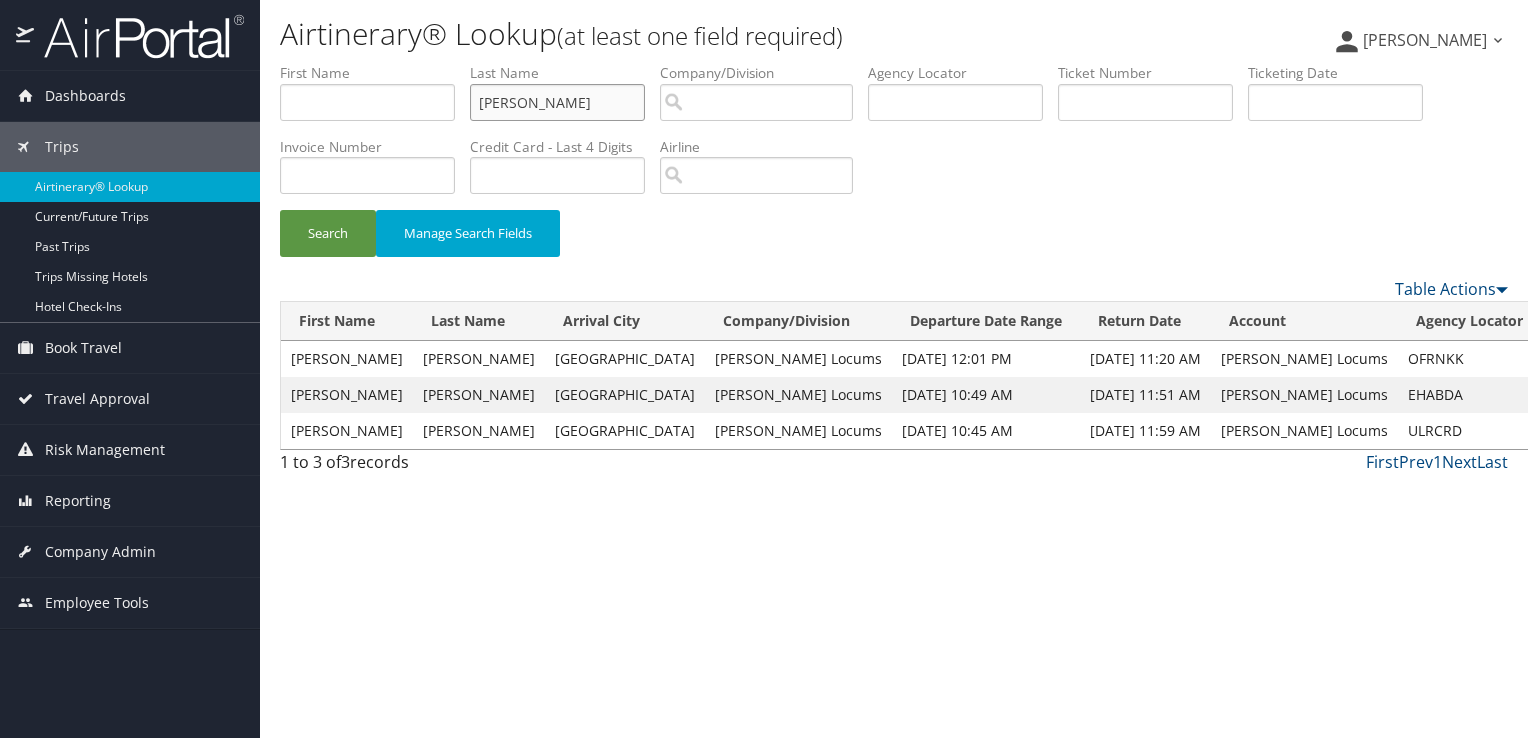 drag, startPoint x: 552, startPoint y: 99, endPoint x: 434, endPoint y: 102, distance: 118.03813 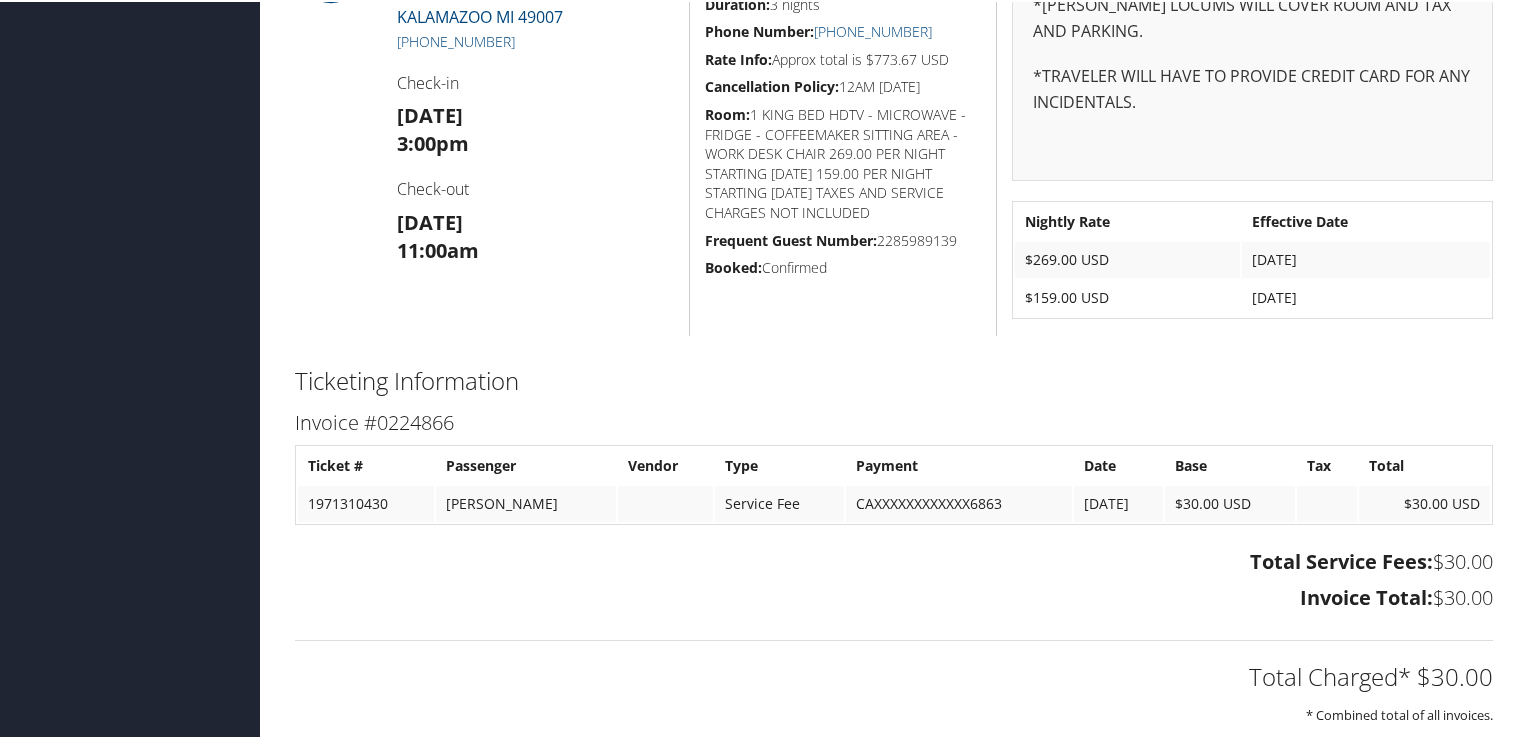 scroll, scrollTop: 906, scrollLeft: 0, axis: vertical 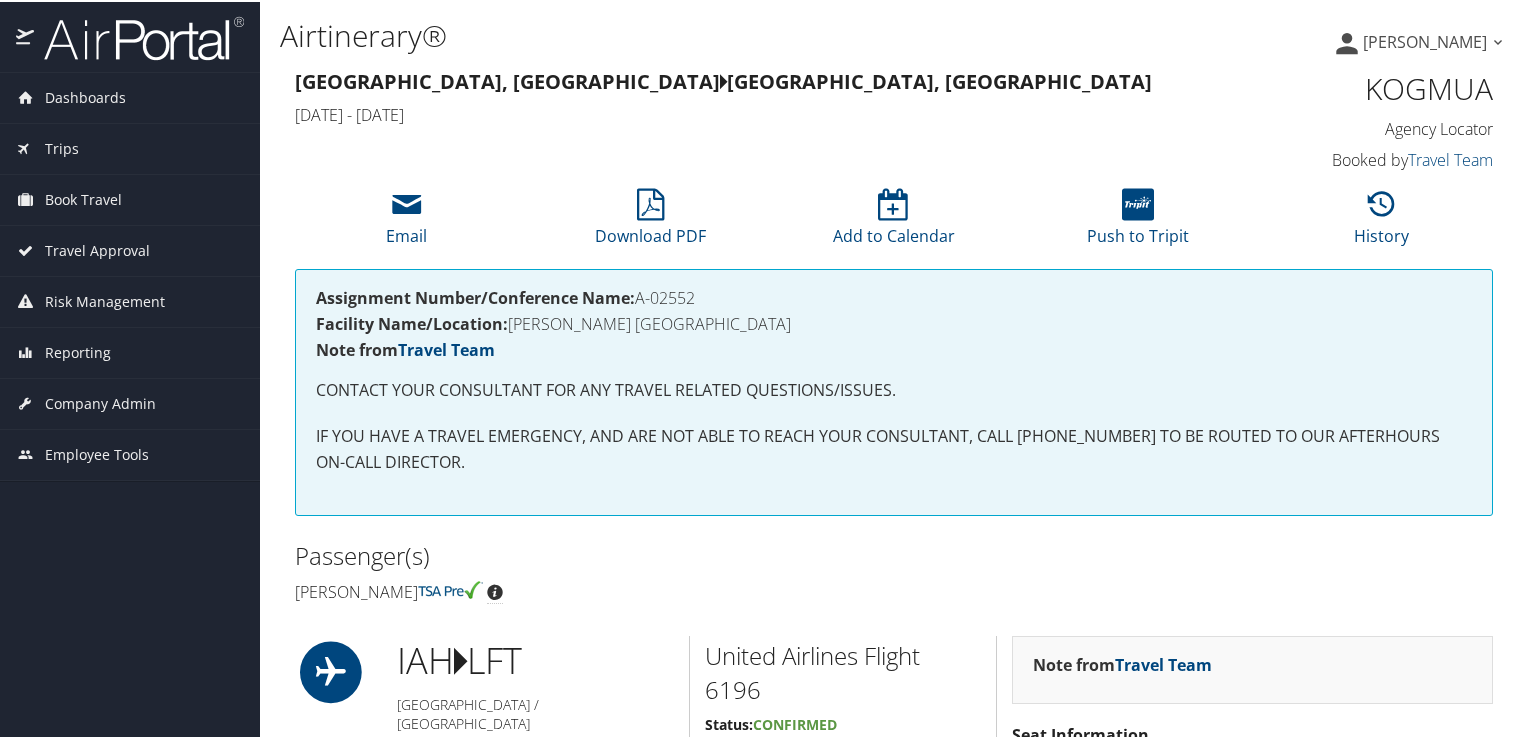 click on "Airtinerary®" at bounding box center [689, 34] 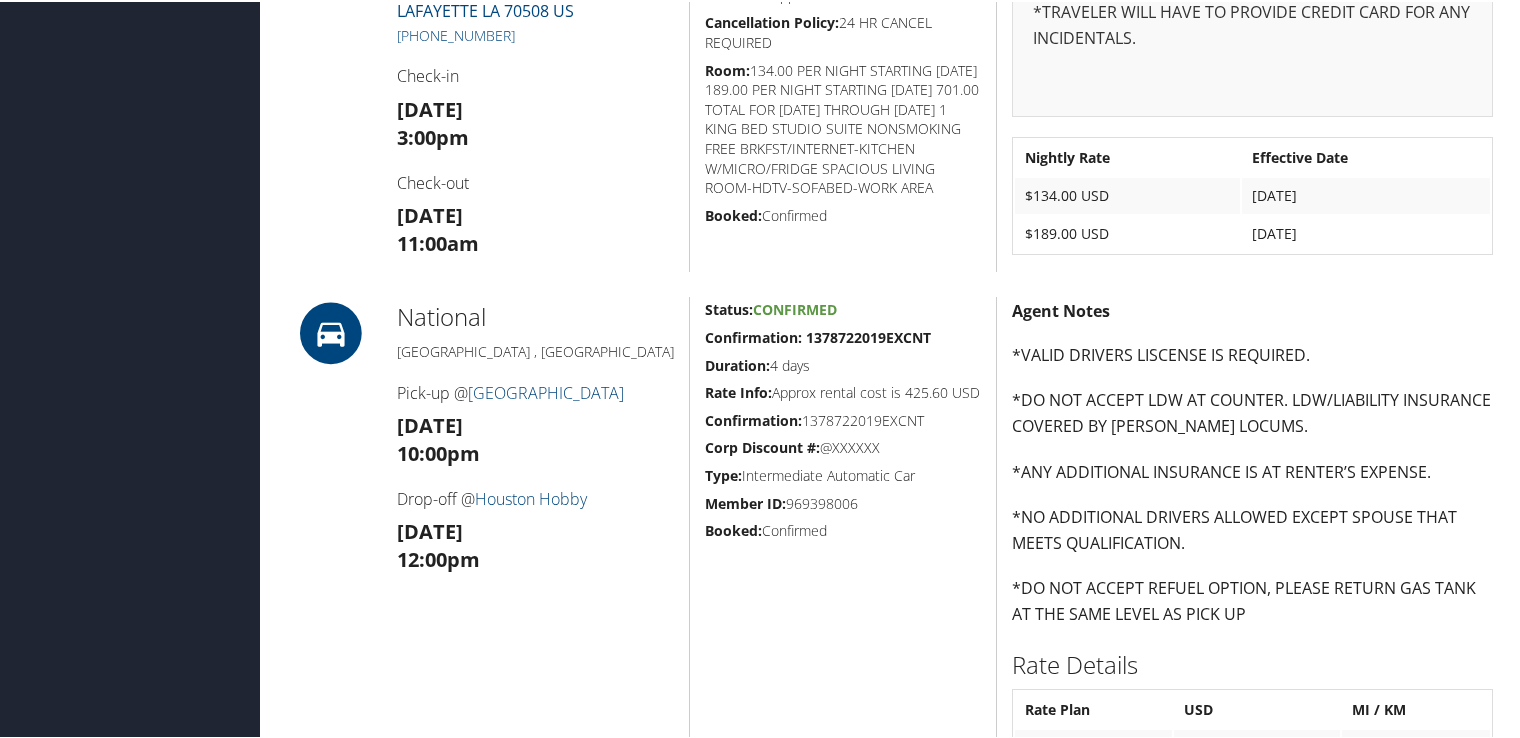 scroll, scrollTop: 800, scrollLeft: 0, axis: vertical 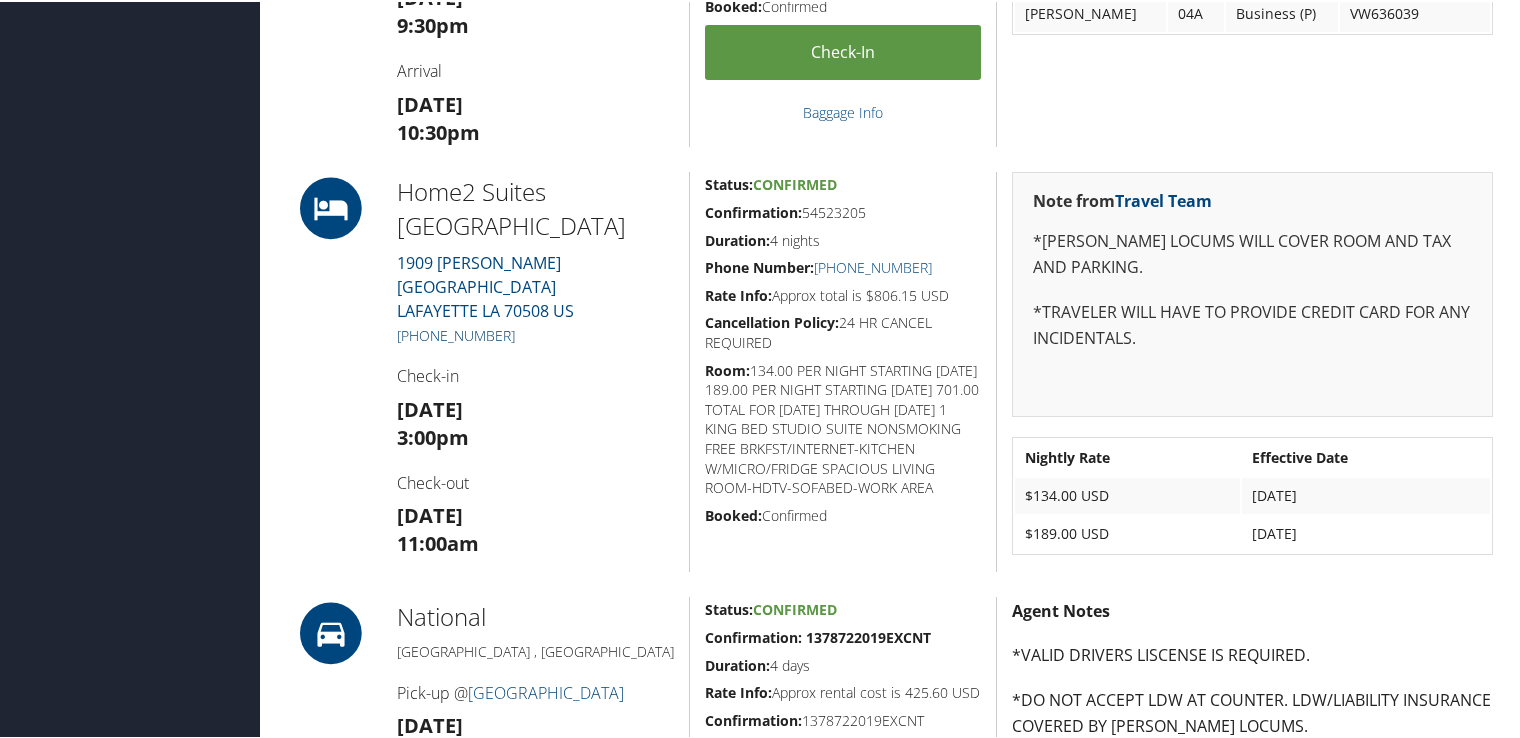 click on "[PHONE_NUMBER]" at bounding box center [456, 333] 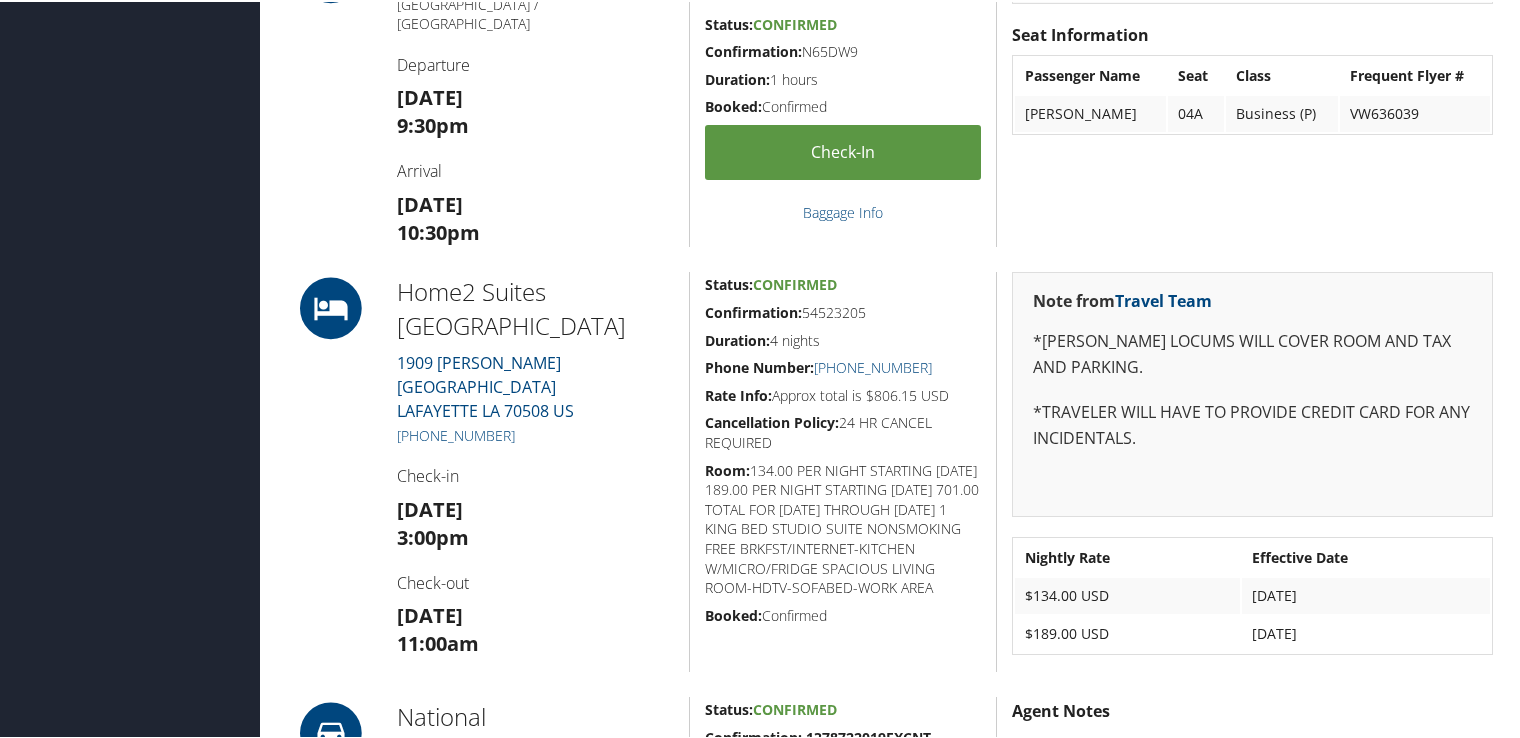 scroll, scrollTop: 800, scrollLeft: 0, axis: vertical 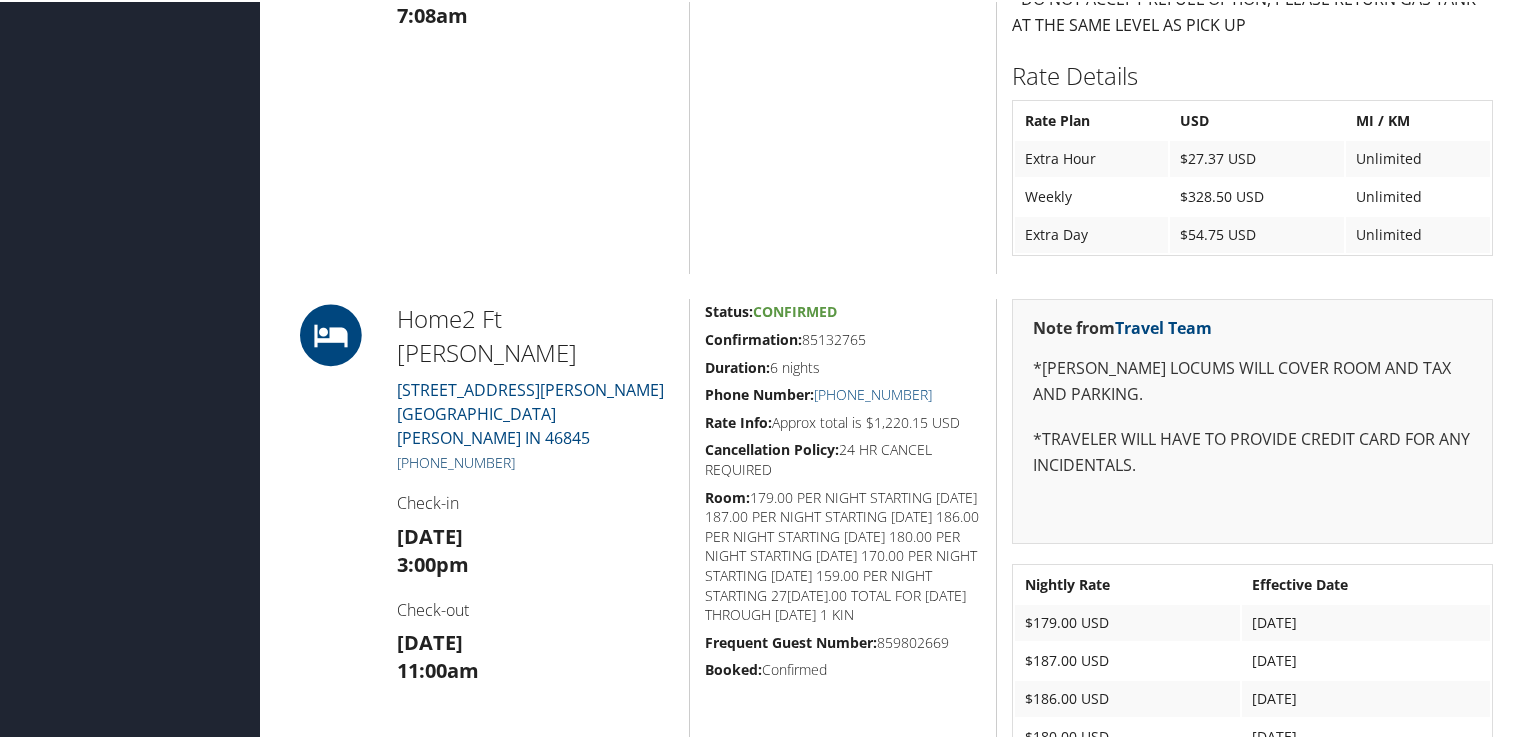 click on "[PHONE_NUMBER]" at bounding box center [456, 460] 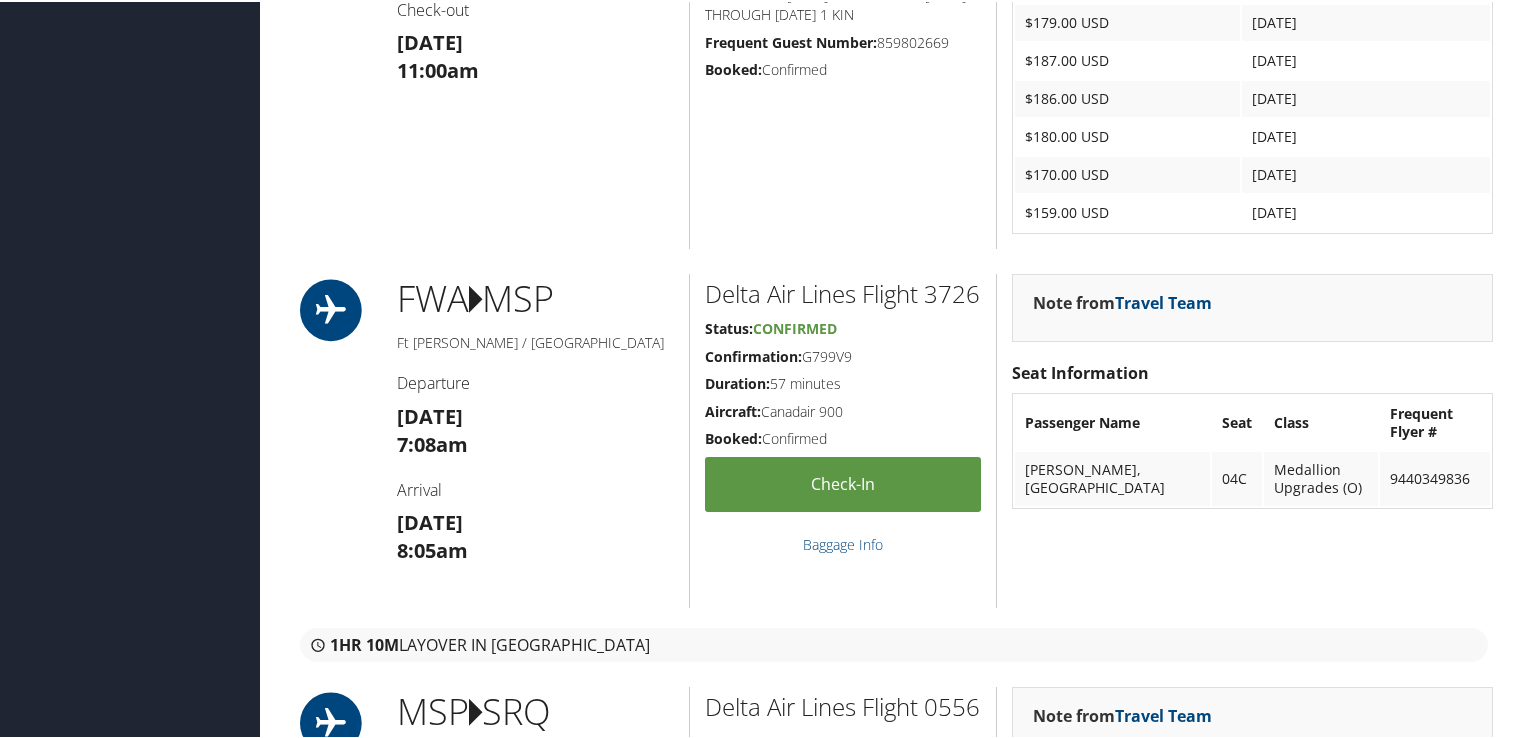 scroll, scrollTop: 2200, scrollLeft: 0, axis: vertical 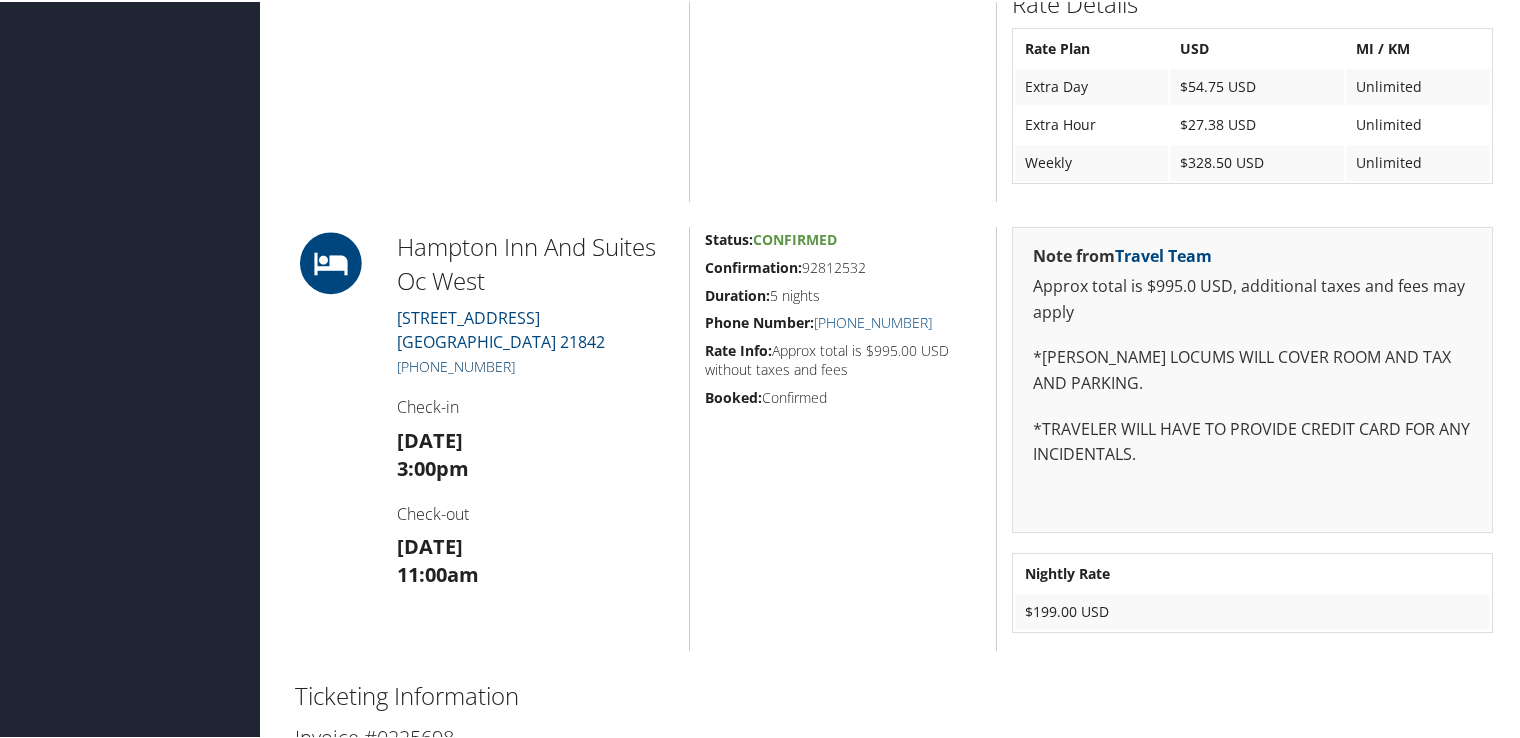 click on "(410) 213-2500" at bounding box center [456, 364] 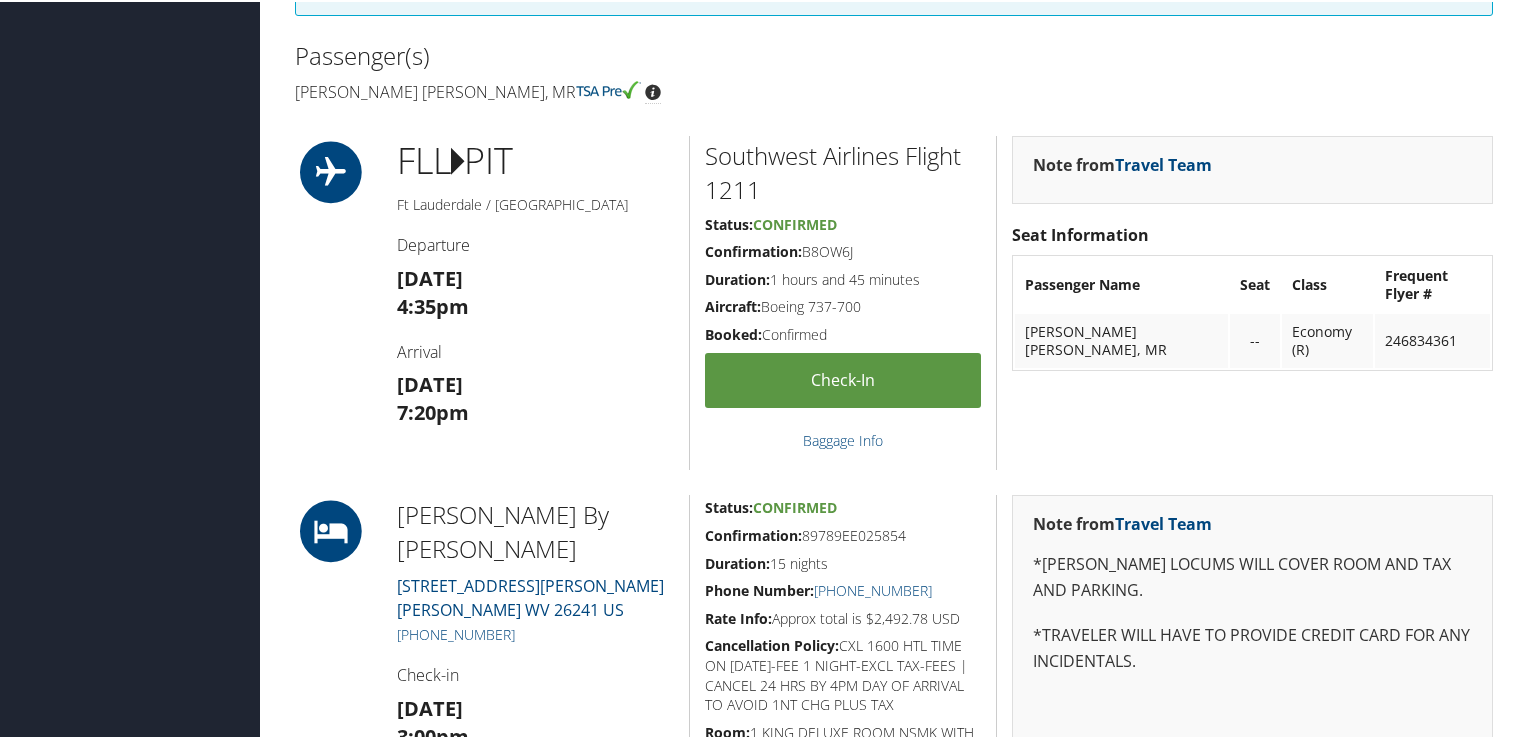scroll, scrollTop: 700, scrollLeft: 0, axis: vertical 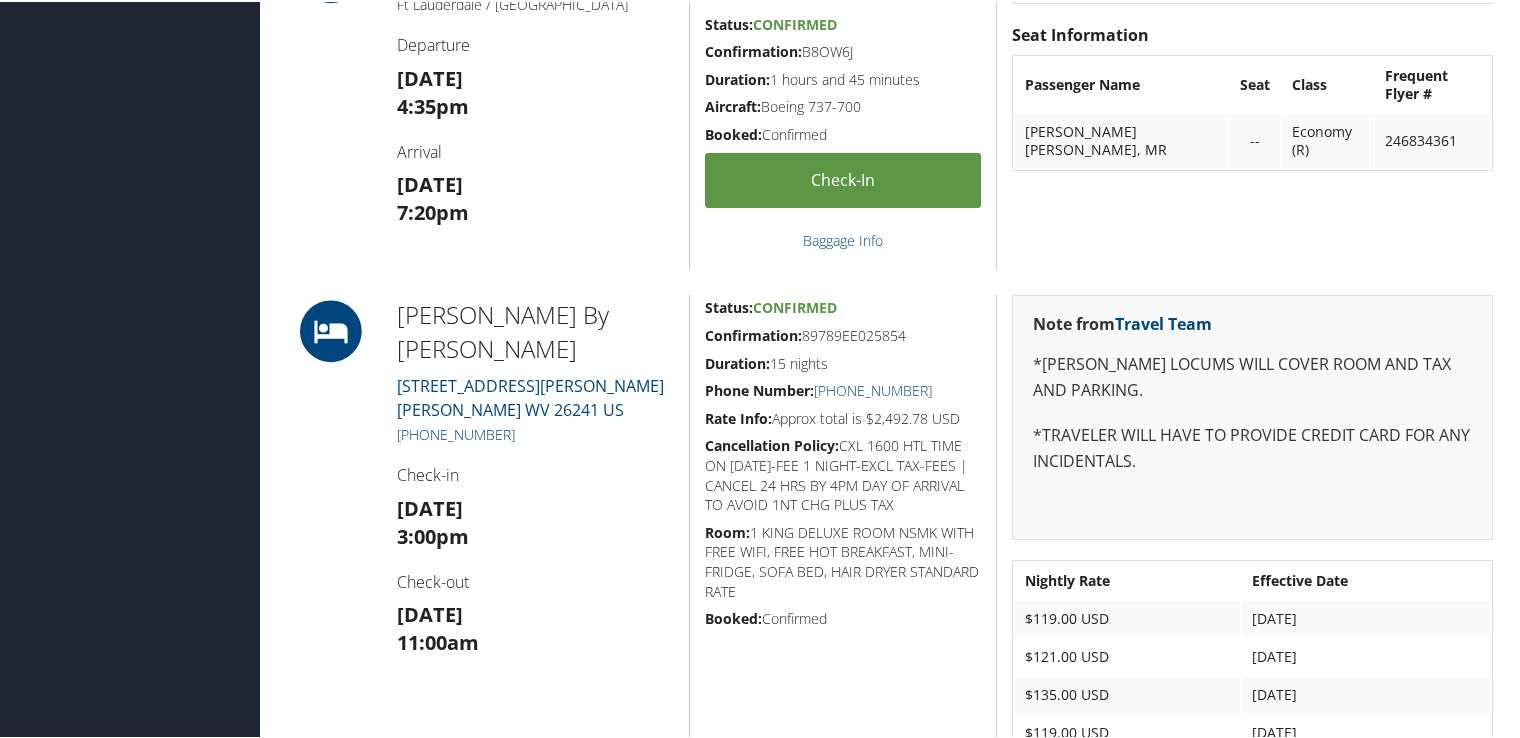 click on "+1 (304) 636-1400" at bounding box center (456, 432) 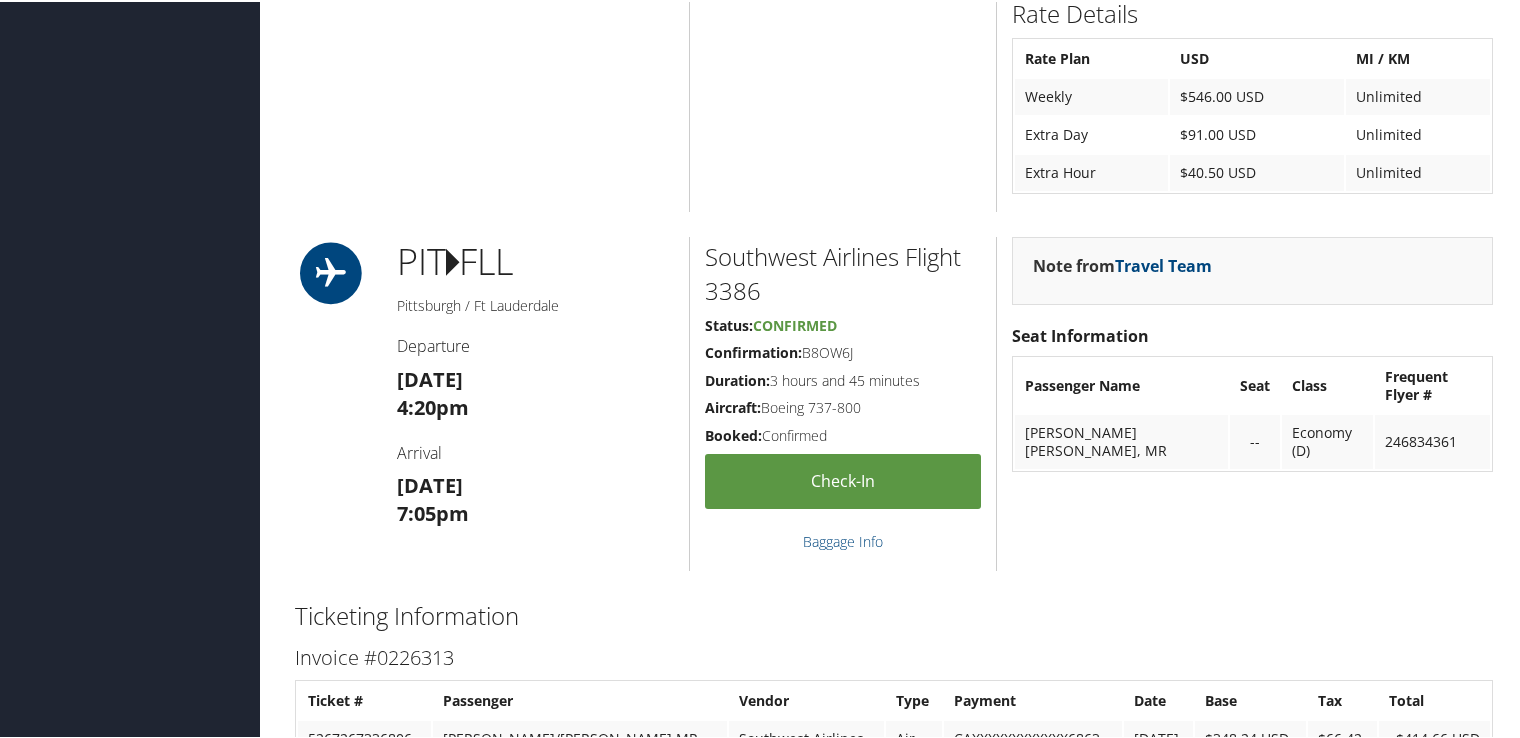 scroll, scrollTop: 1800, scrollLeft: 0, axis: vertical 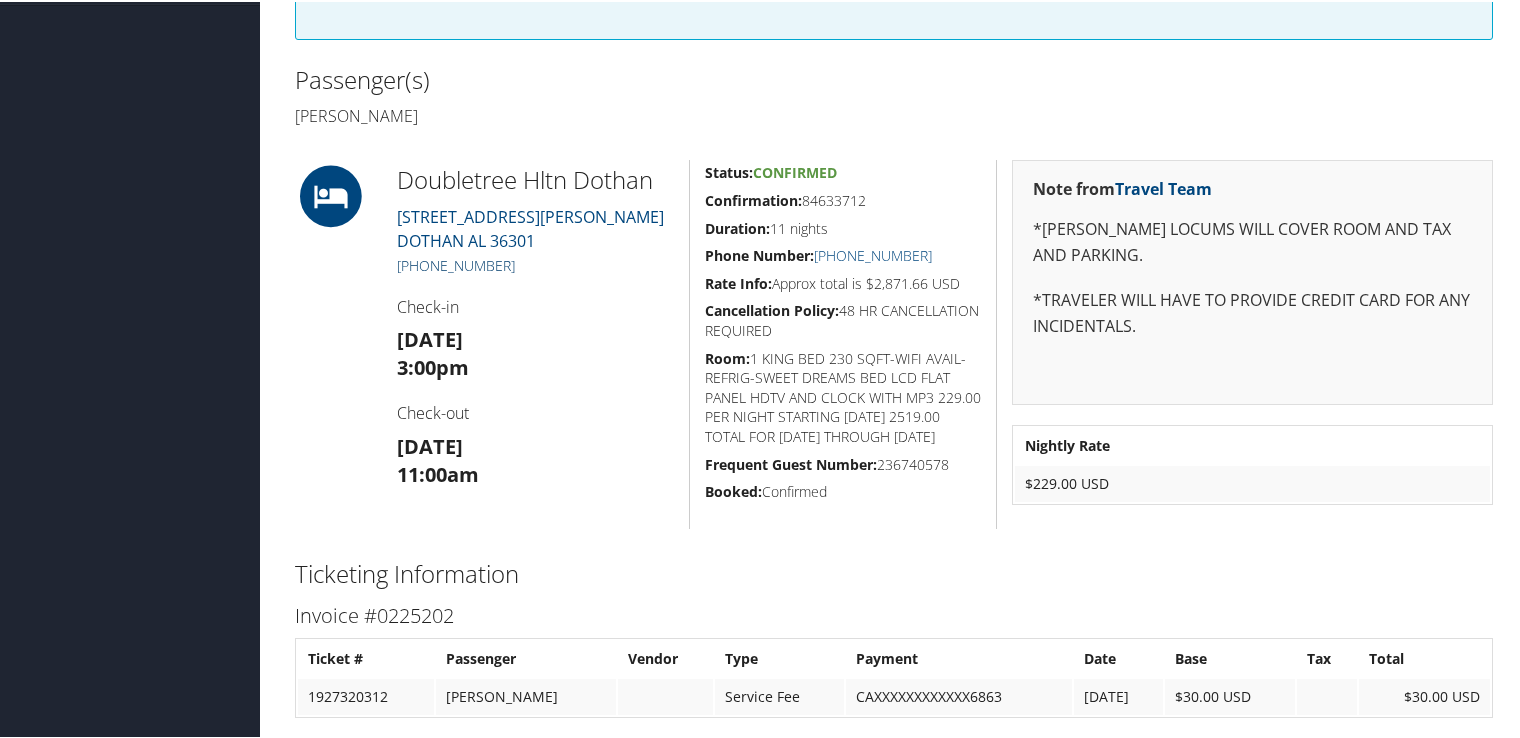 click on "+1 (334) 699-1400" at bounding box center [456, 263] 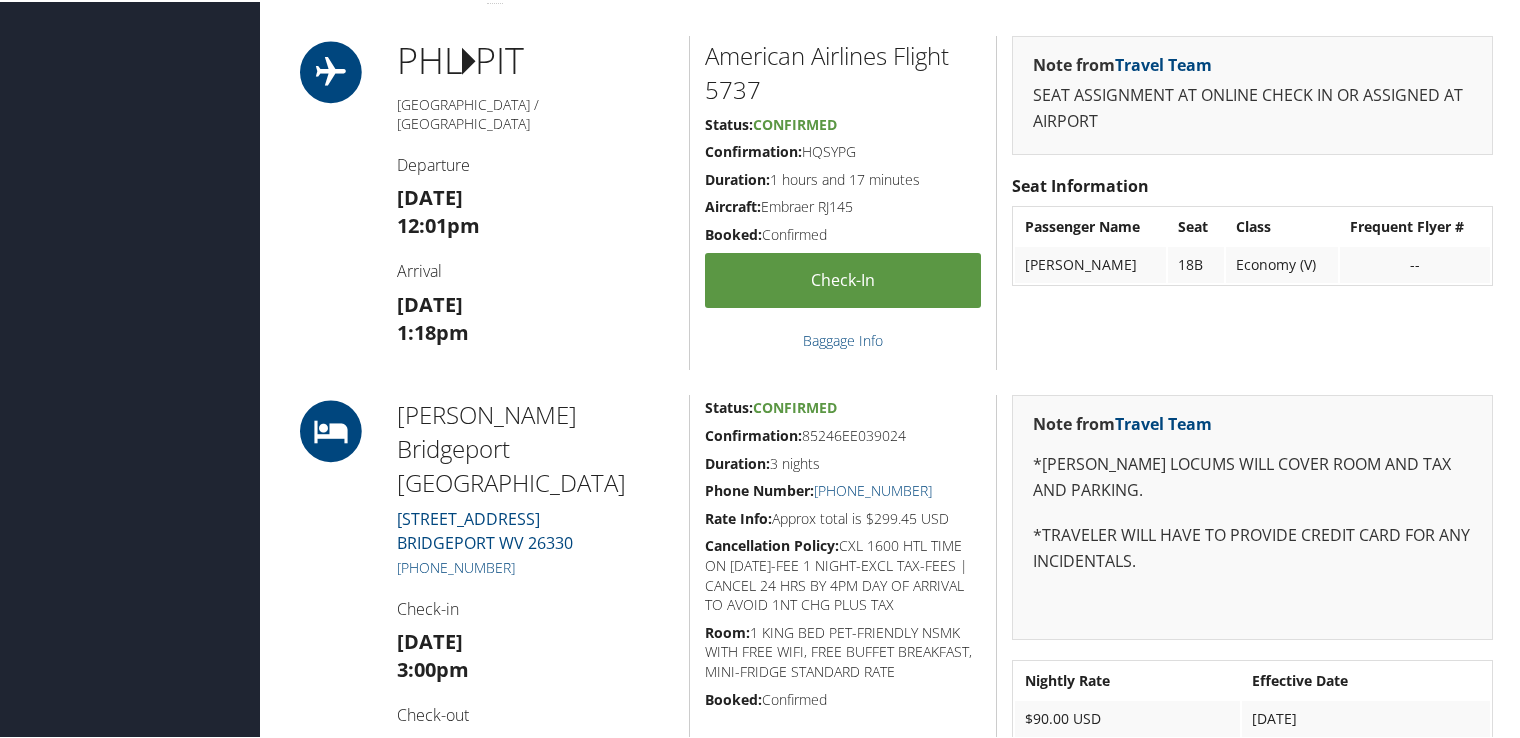 scroll, scrollTop: 700, scrollLeft: 0, axis: vertical 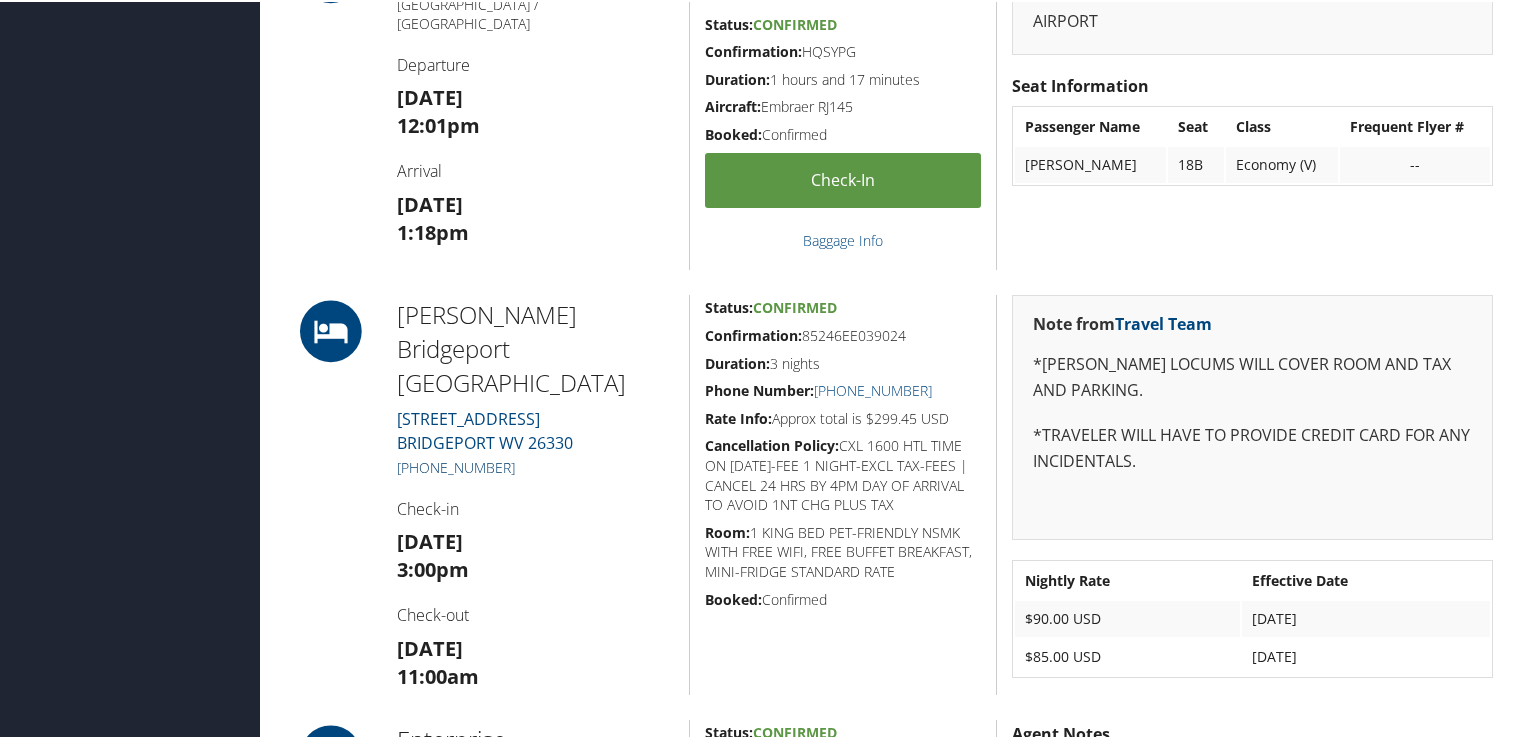 click on "(304) 808-1000" at bounding box center [456, 465] 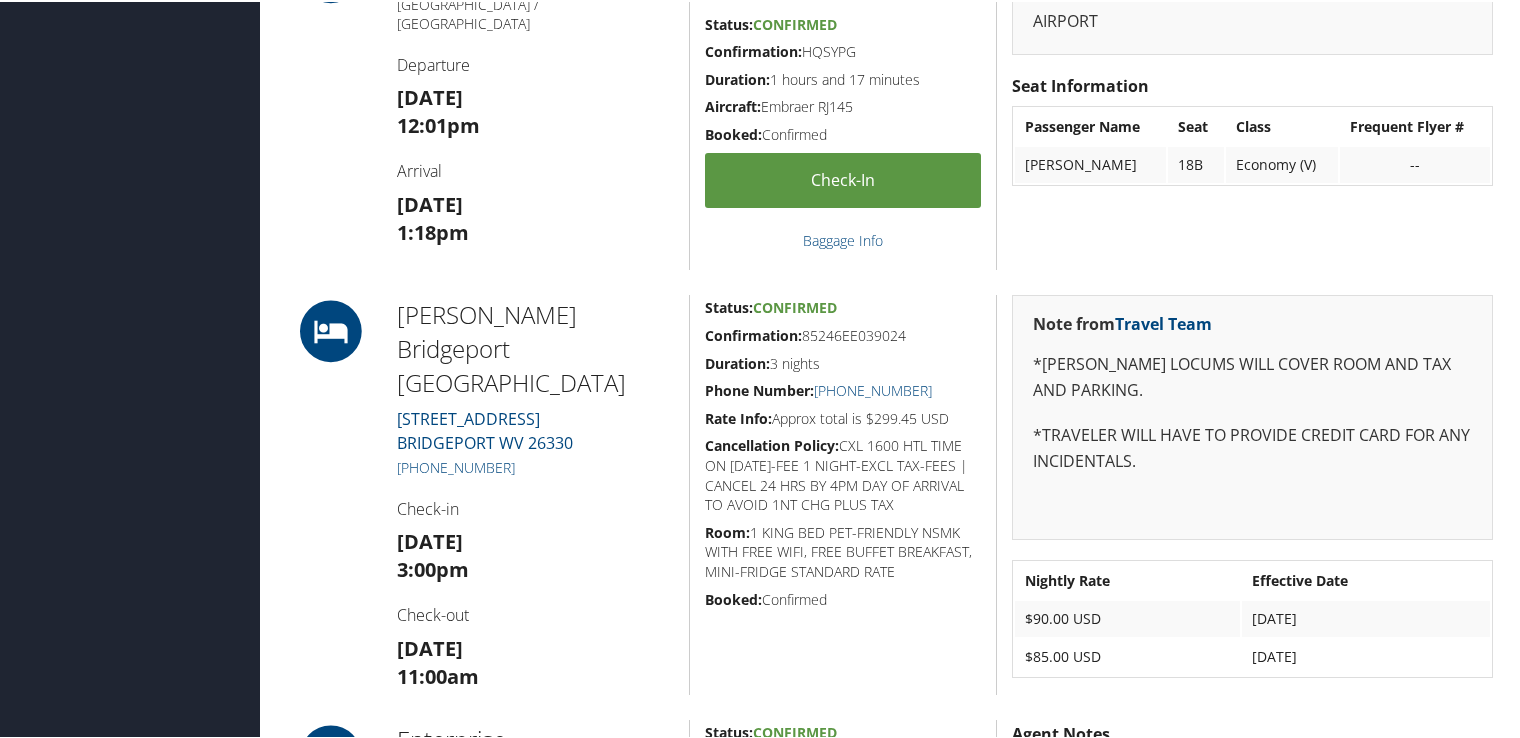 scroll, scrollTop: 800, scrollLeft: 0, axis: vertical 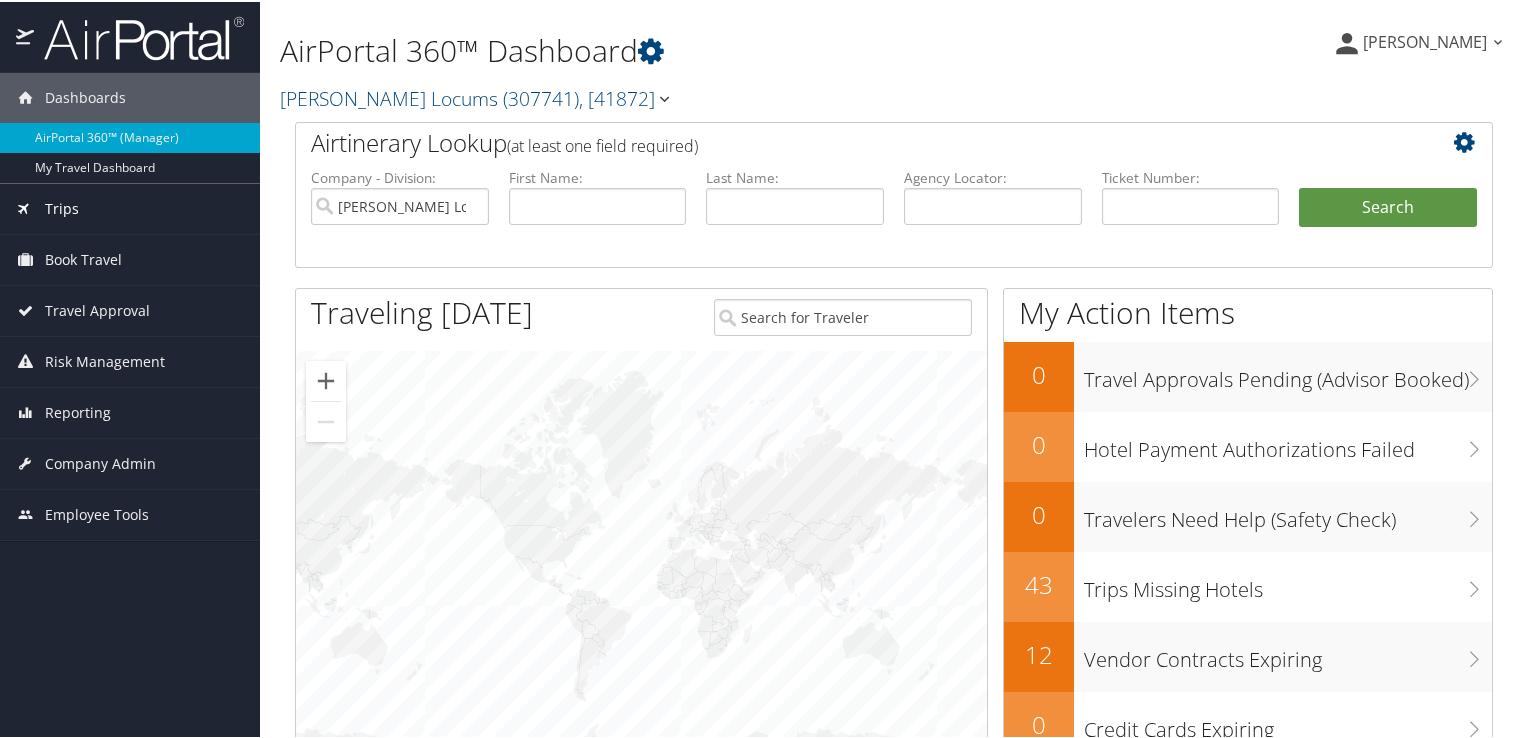 click on "Trips" at bounding box center (130, 207) 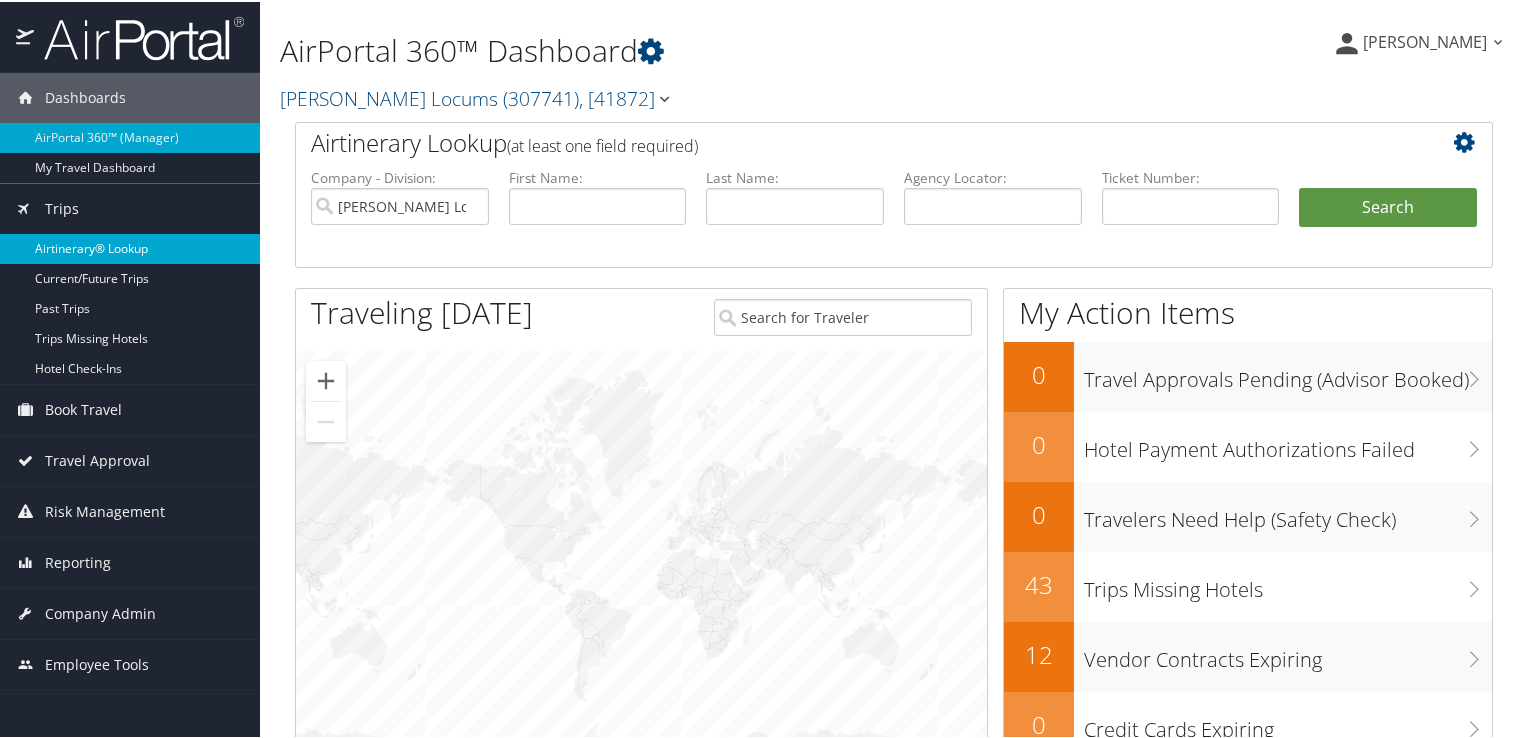 click on "Airtinerary® Lookup" at bounding box center [130, 247] 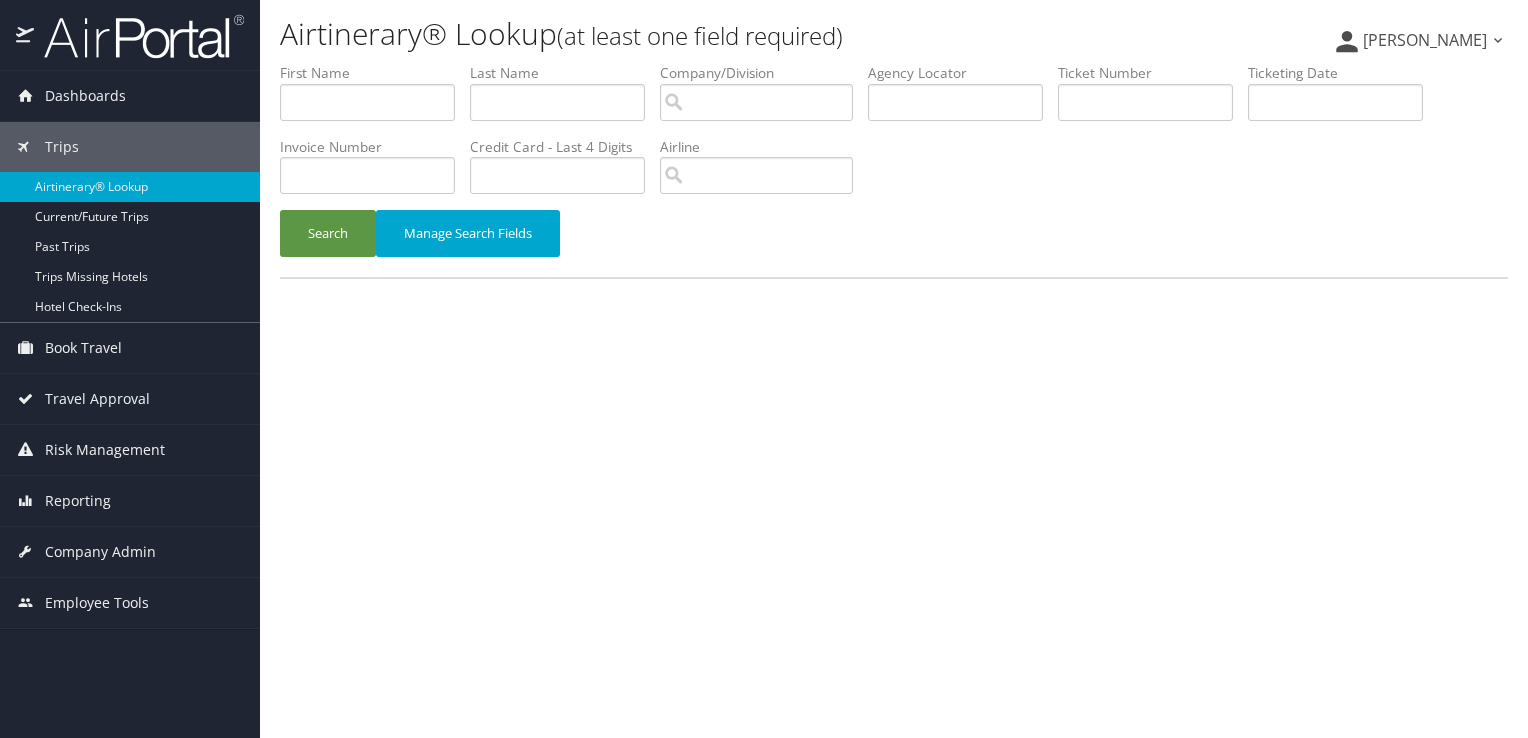 scroll, scrollTop: 0, scrollLeft: 0, axis: both 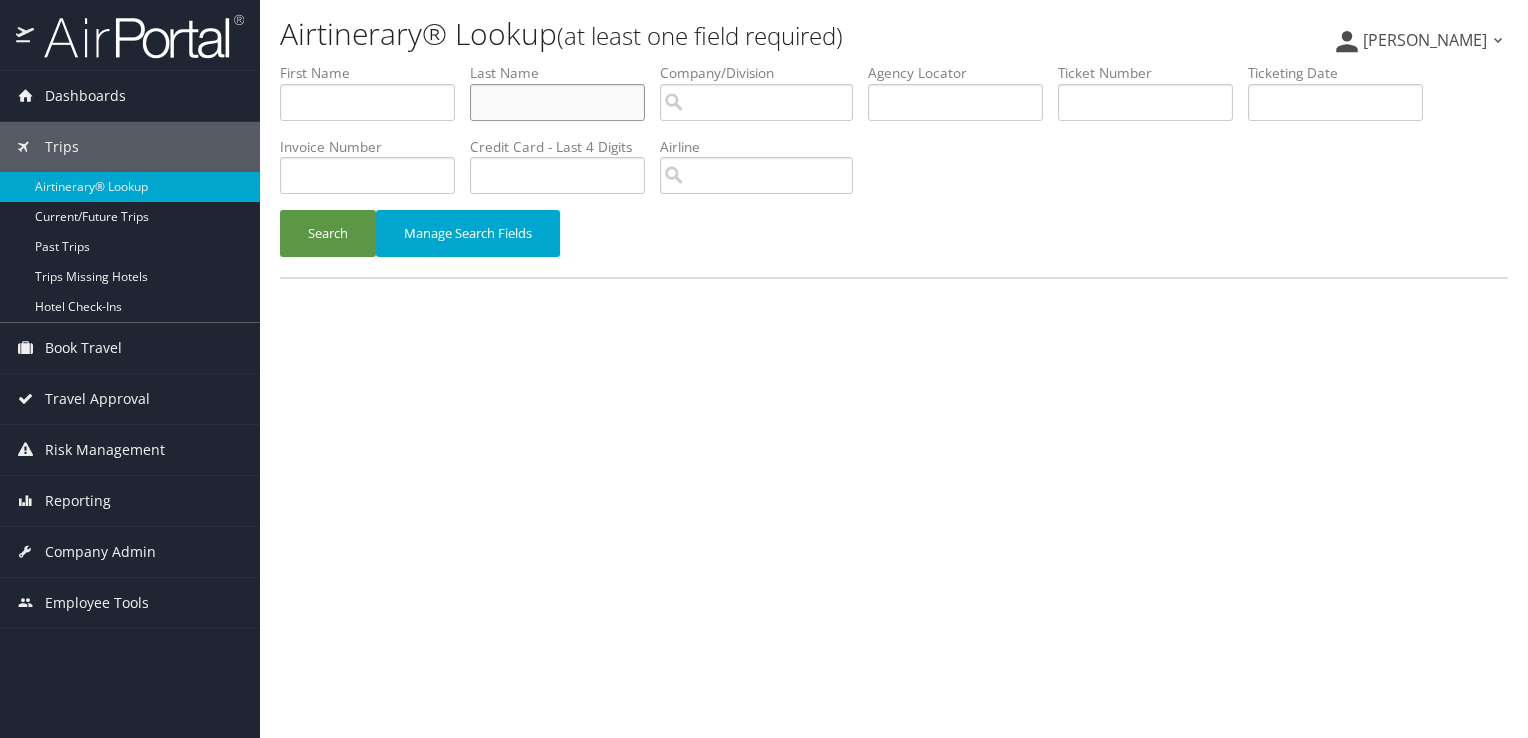 click at bounding box center [557, 102] 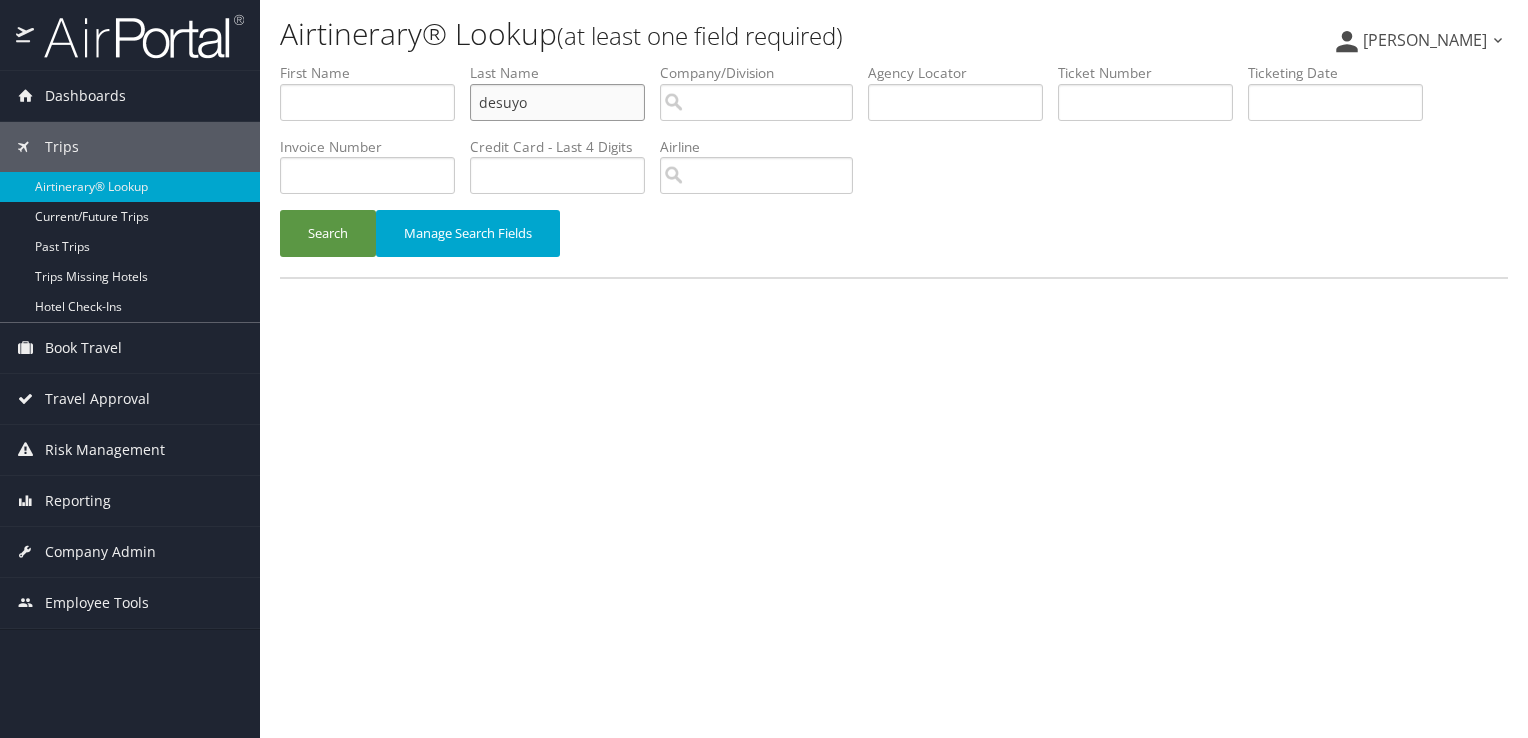 click on "Search" at bounding box center (328, 233) 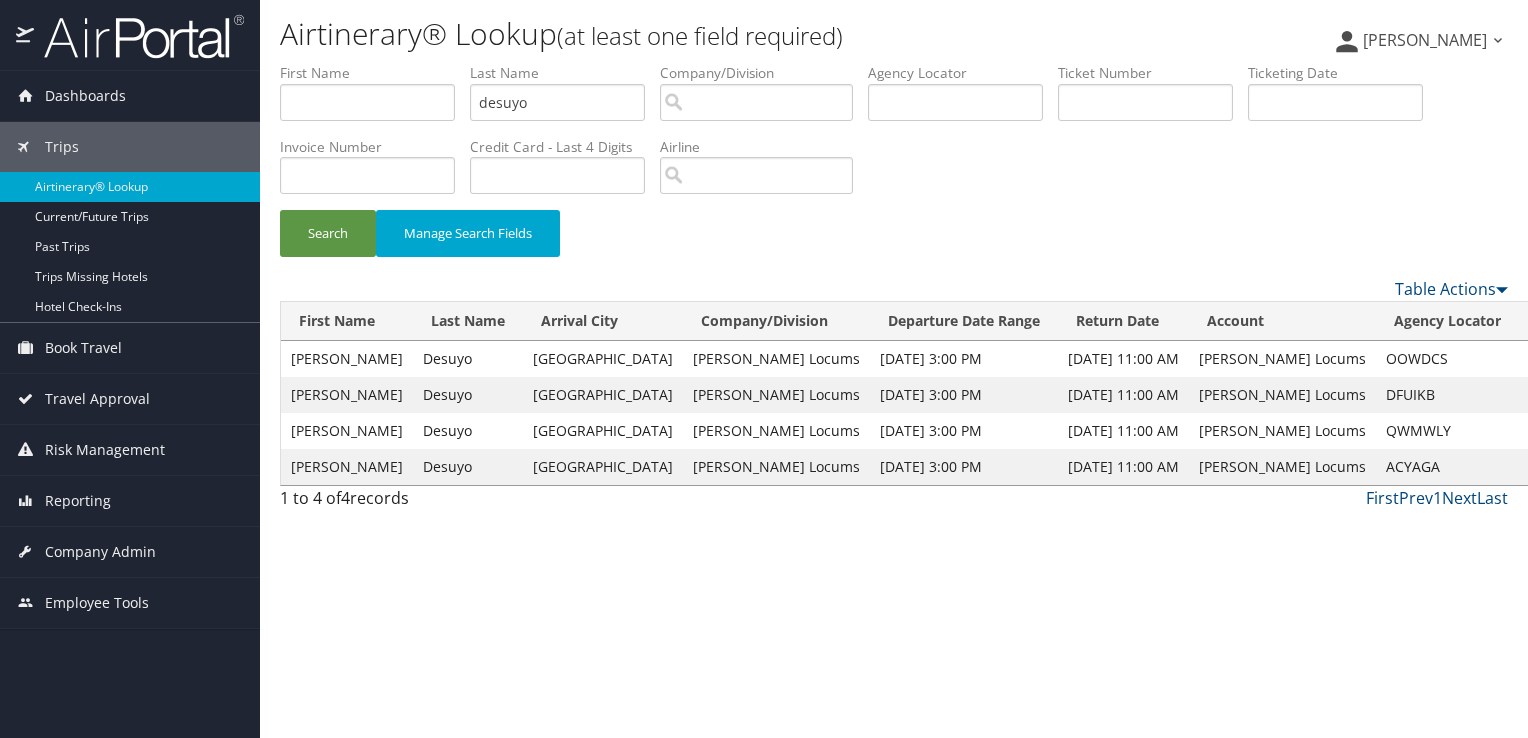 click on "View" at bounding box center (1544, 358) 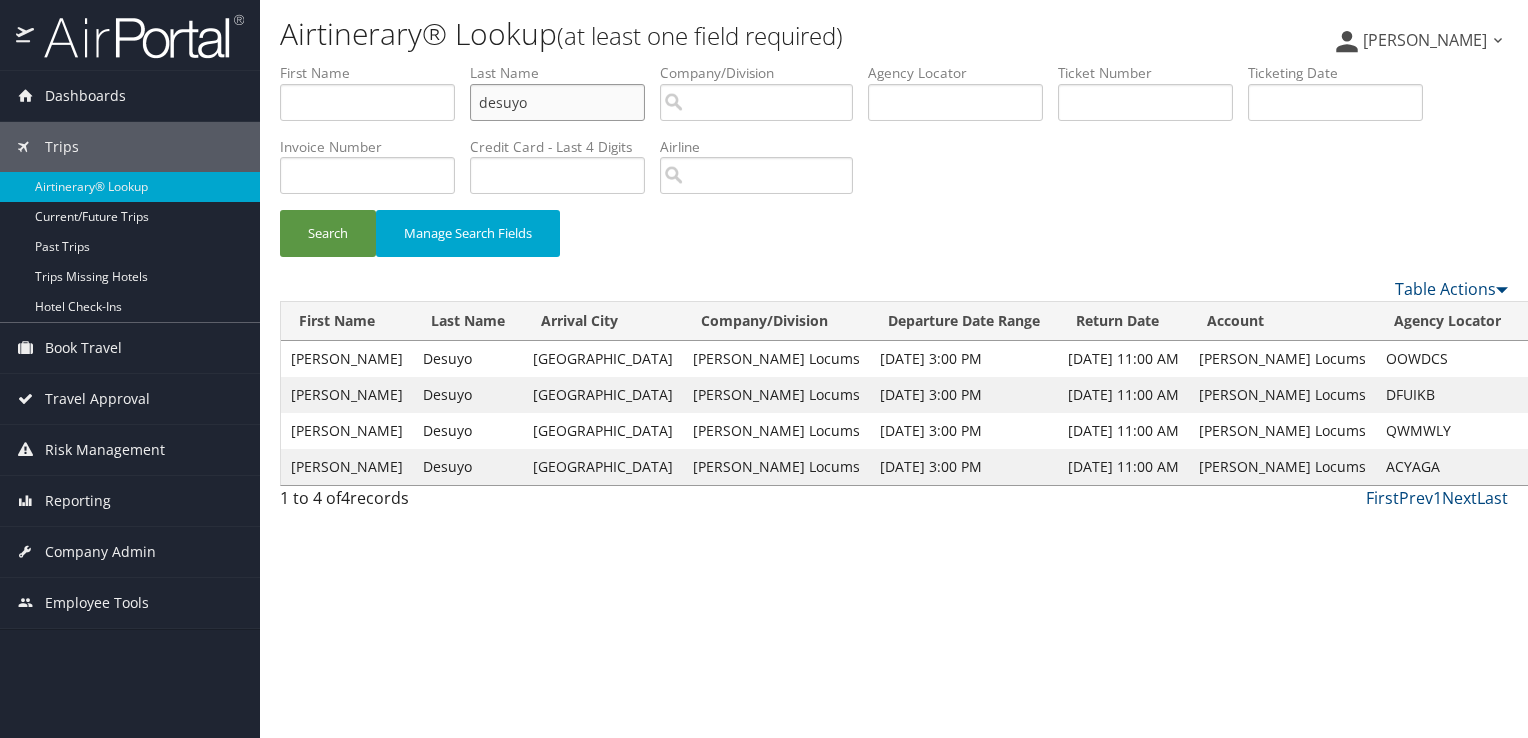 drag, startPoint x: 556, startPoint y: 105, endPoint x: 380, endPoint y: 114, distance: 176.22997 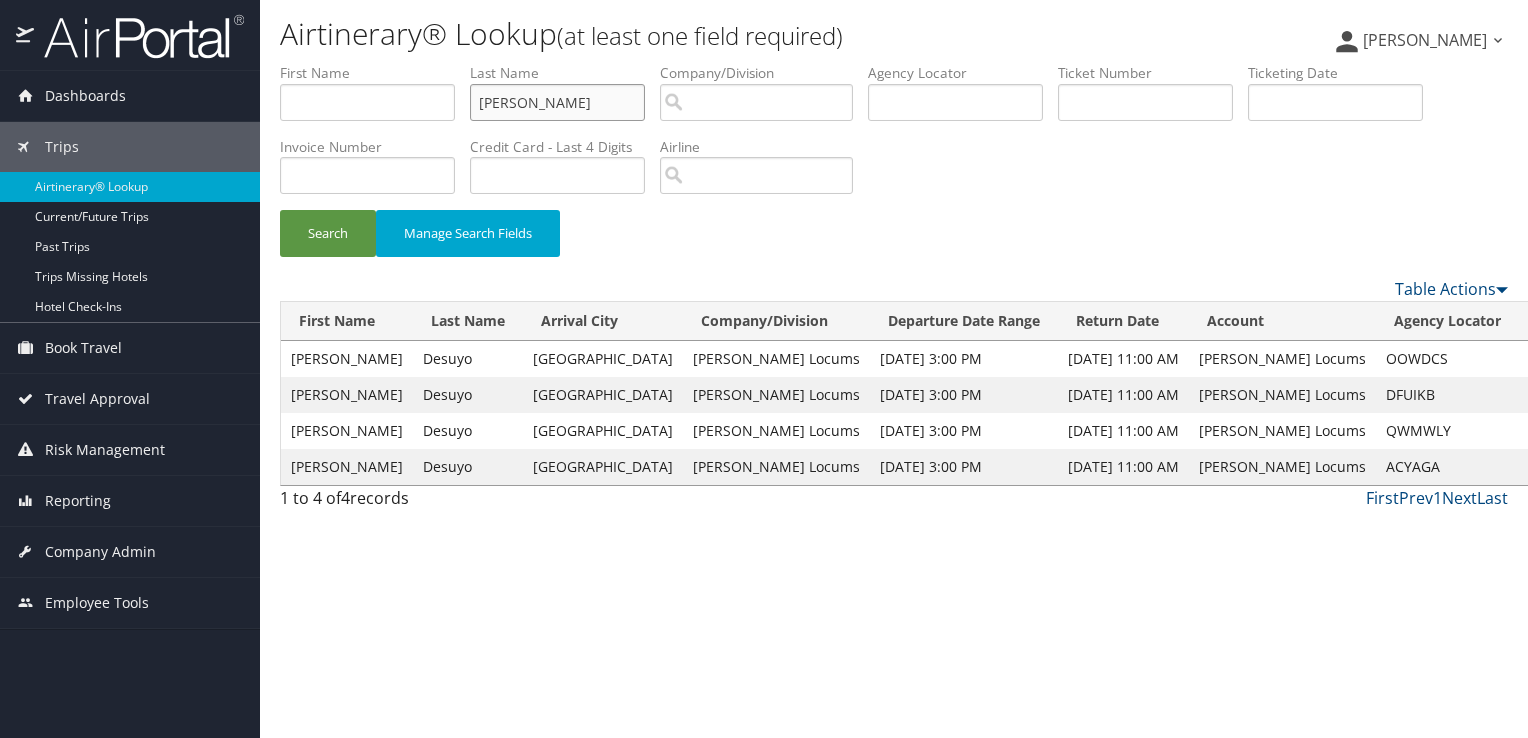 type on "downes" 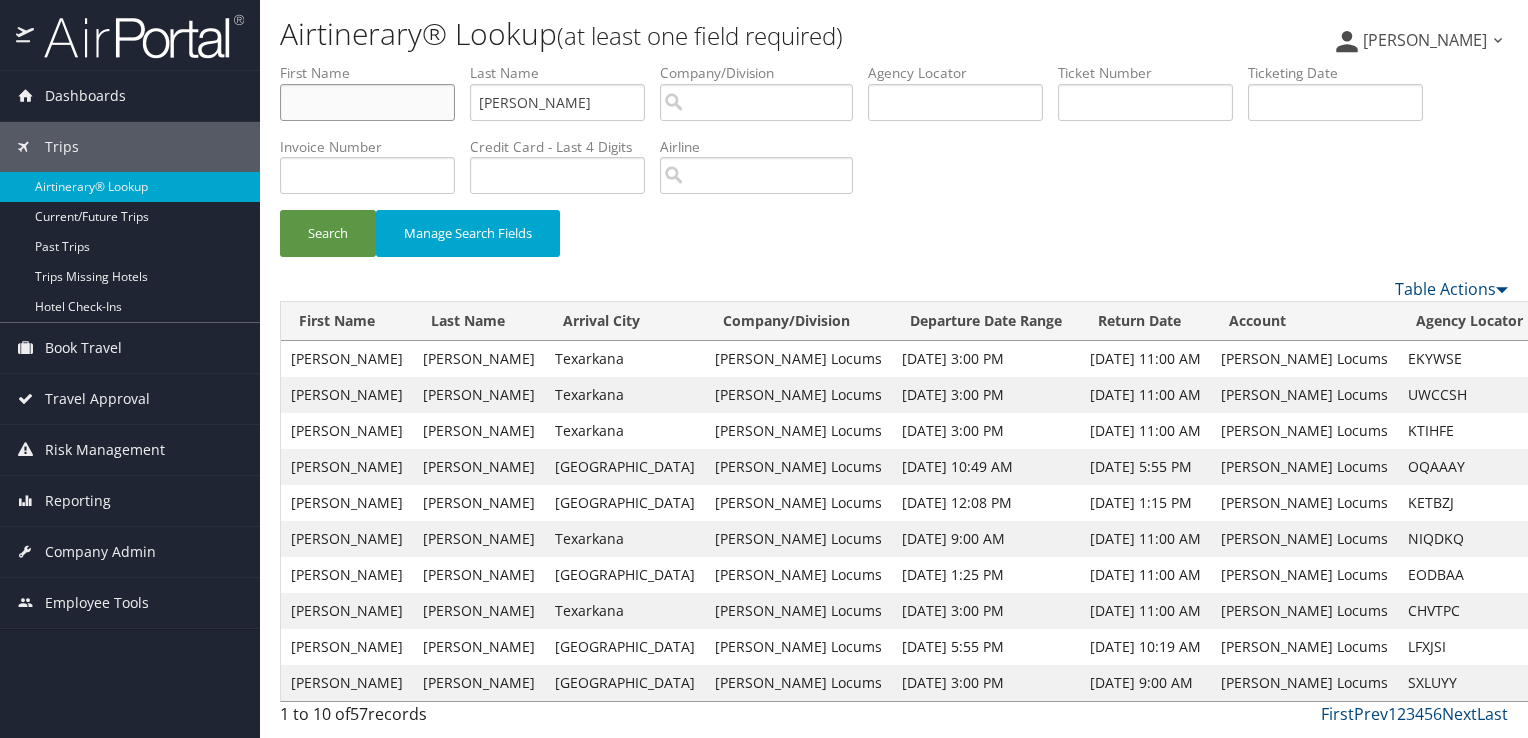 click at bounding box center (367, 102) 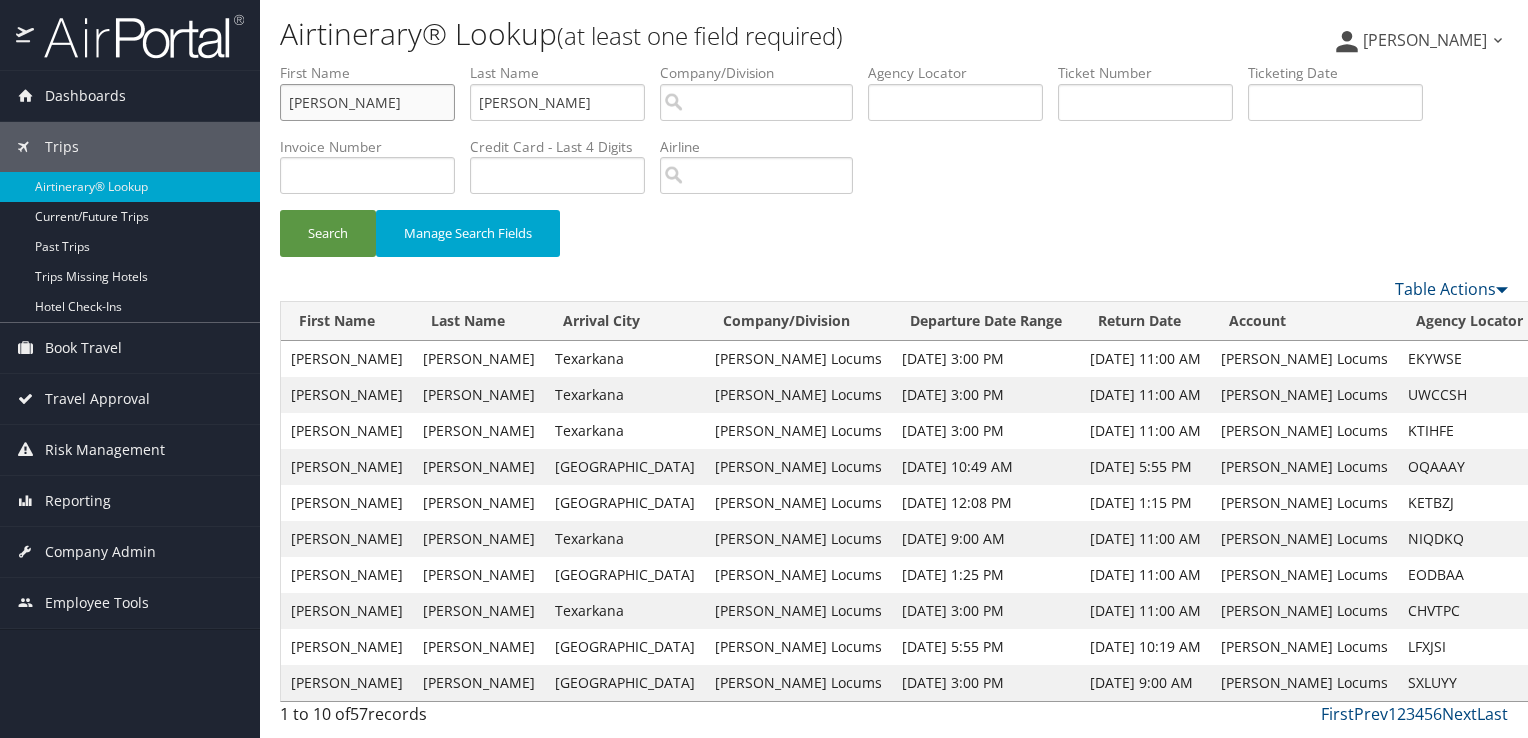 type on "angela" 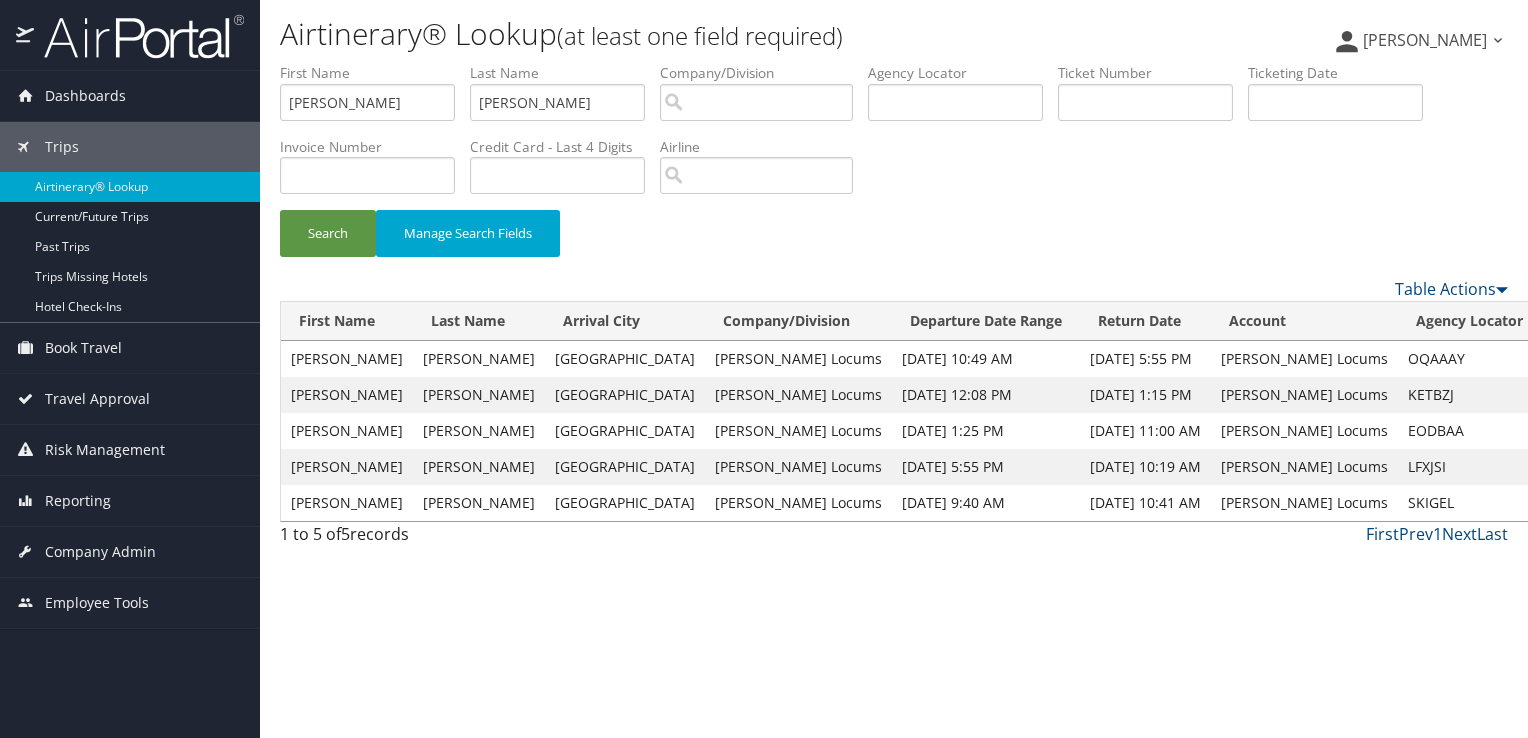 click on "View" at bounding box center (1566, 358) 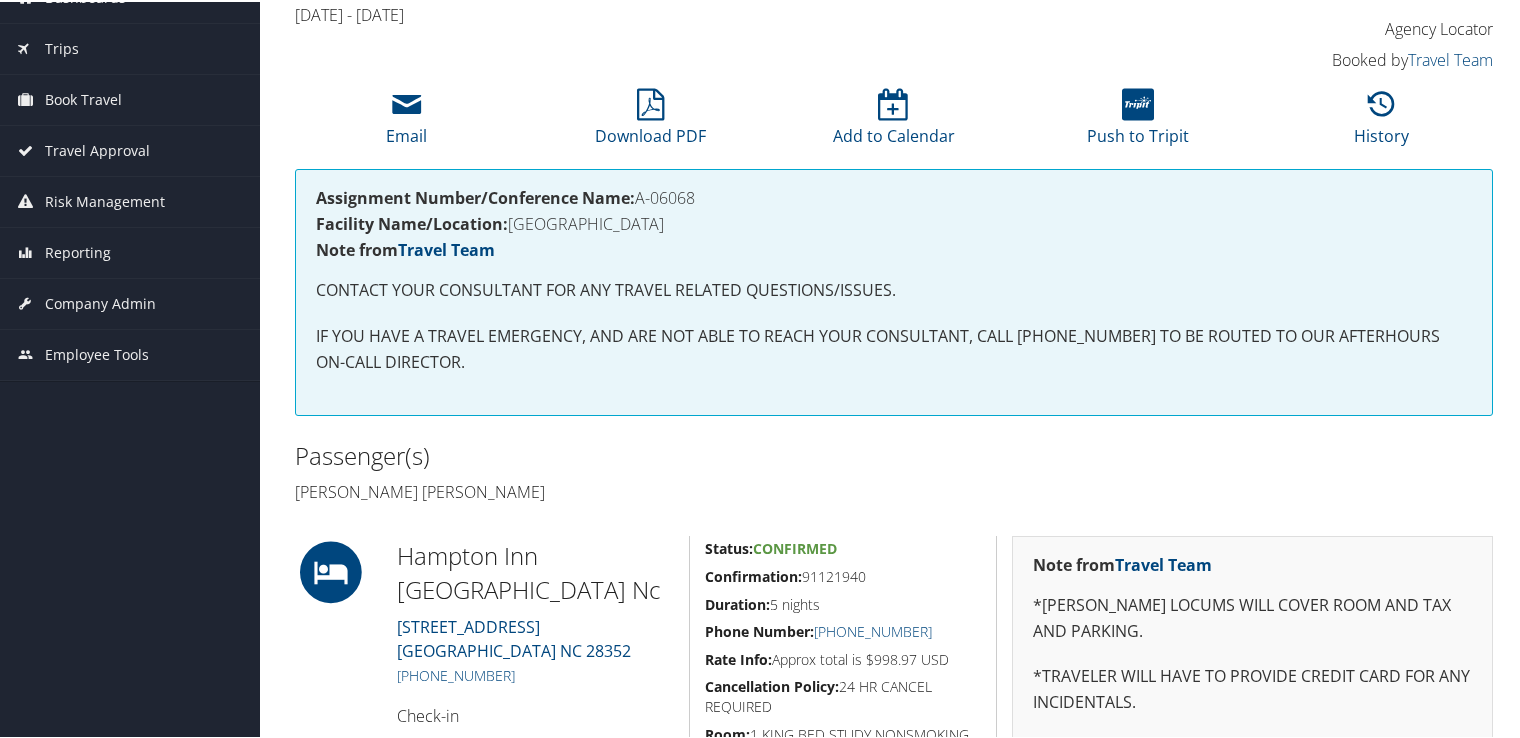 scroll, scrollTop: 300, scrollLeft: 0, axis: vertical 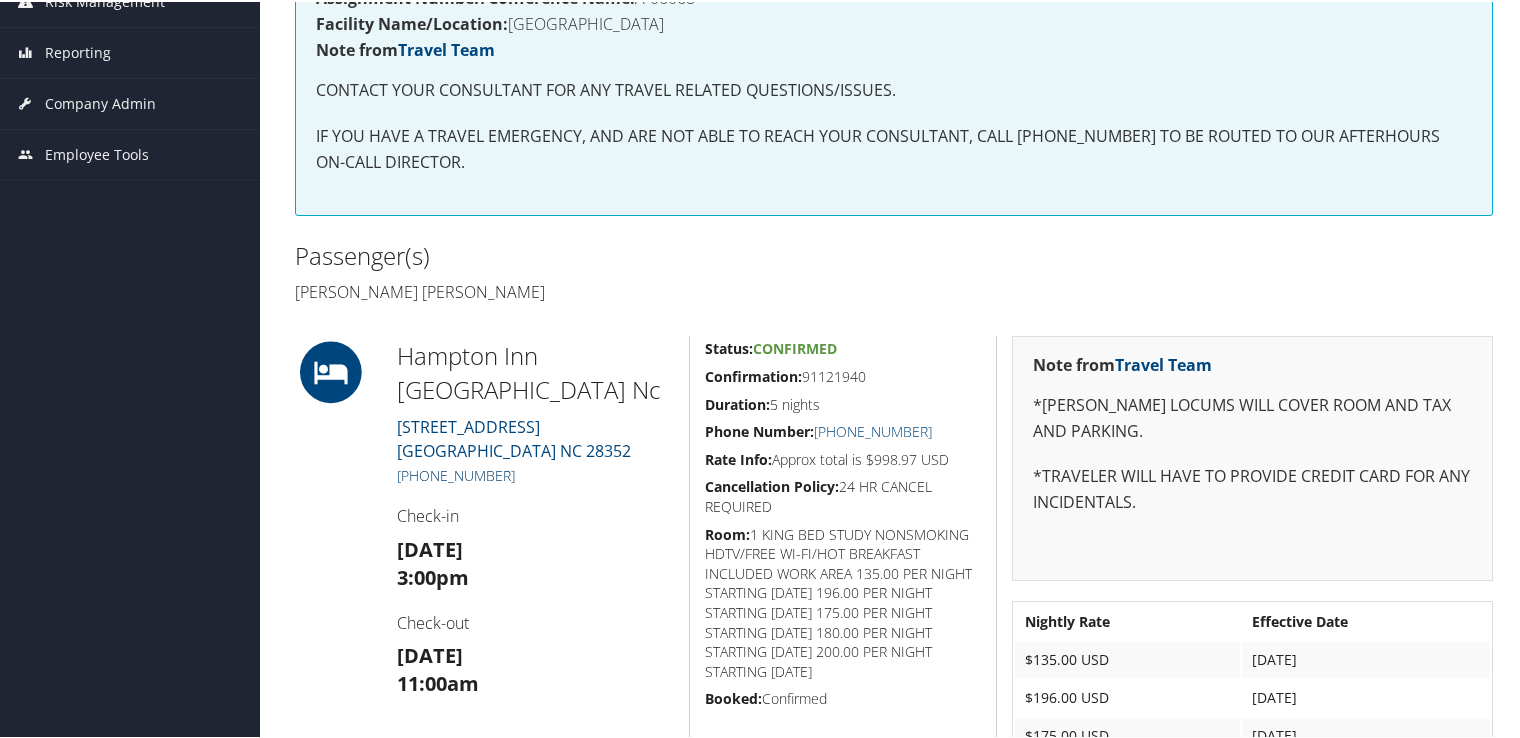 click on "[PHONE_NUMBER]" at bounding box center (456, 473) 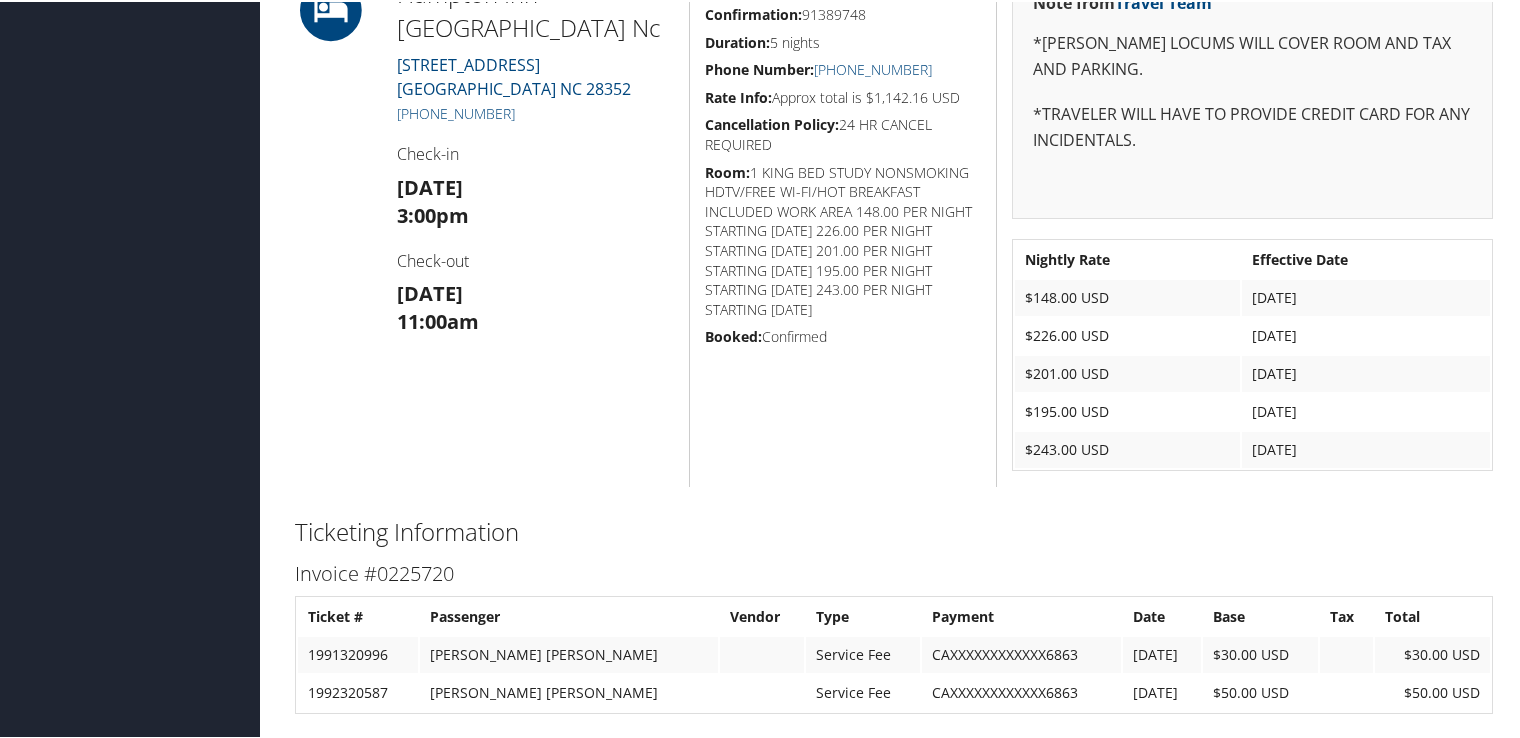scroll, scrollTop: 1100, scrollLeft: 0, axis: vertical 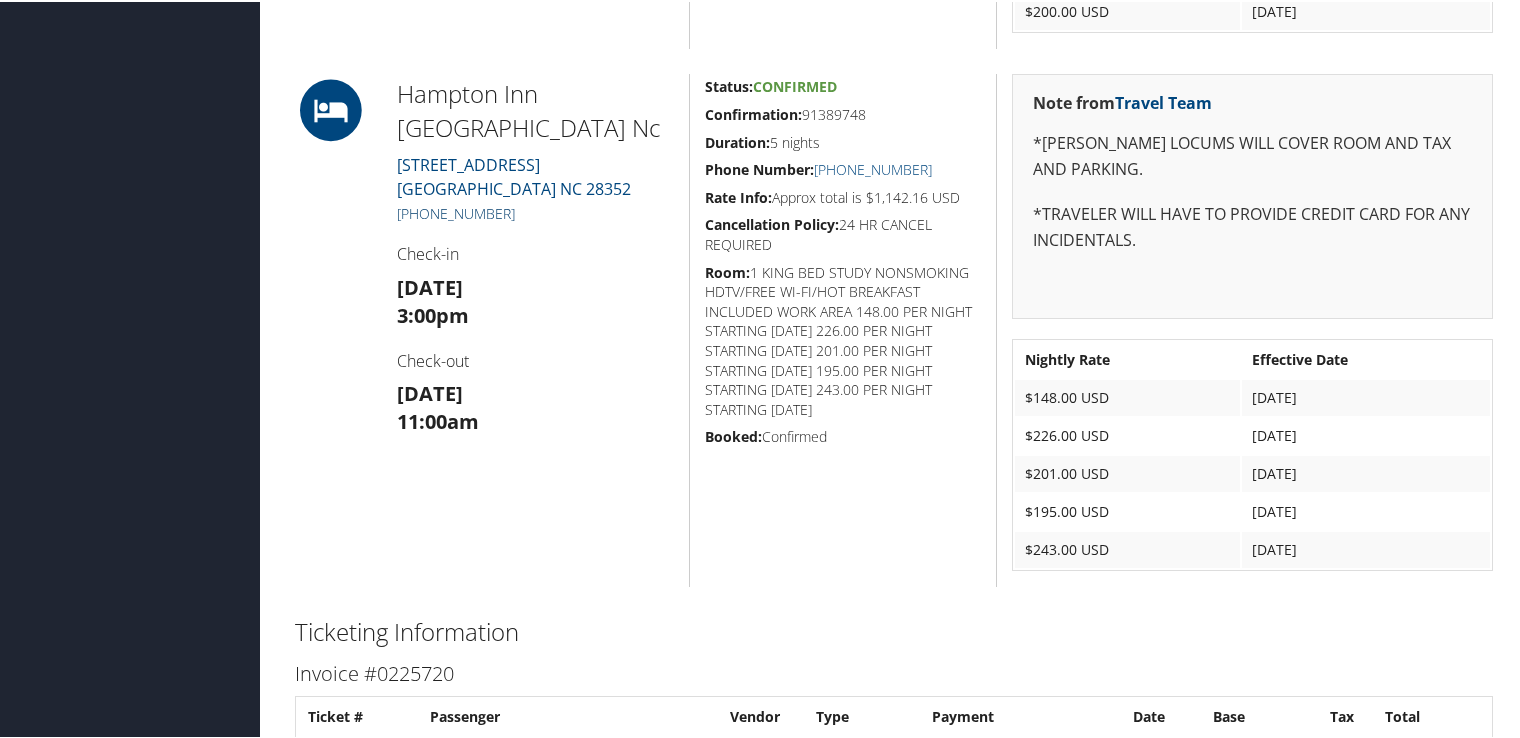 click on "[PHONE_NUMBER]" at bounding box center [456, 211] 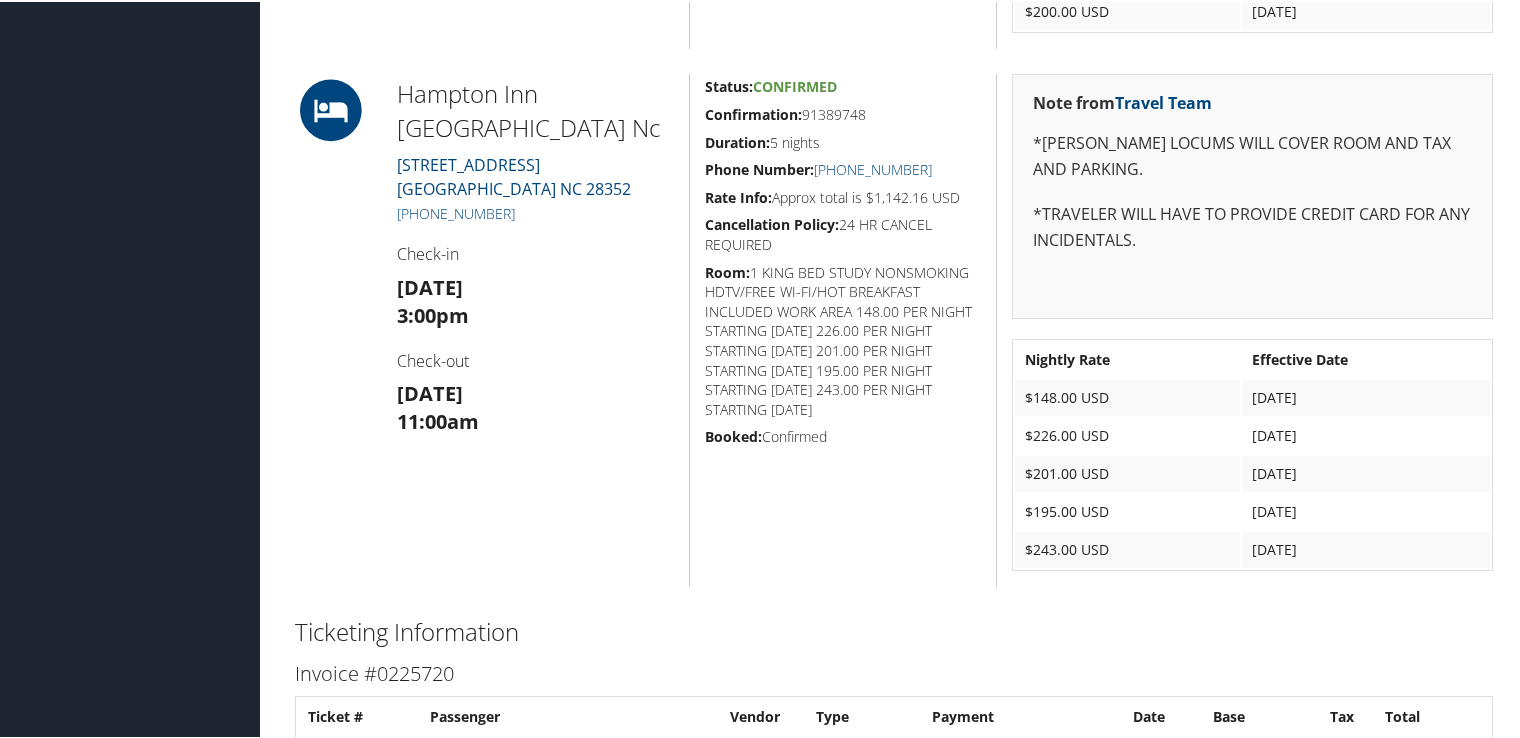 scroll, scrollTop: 1000, scrollLeft: 0, axis: vertical 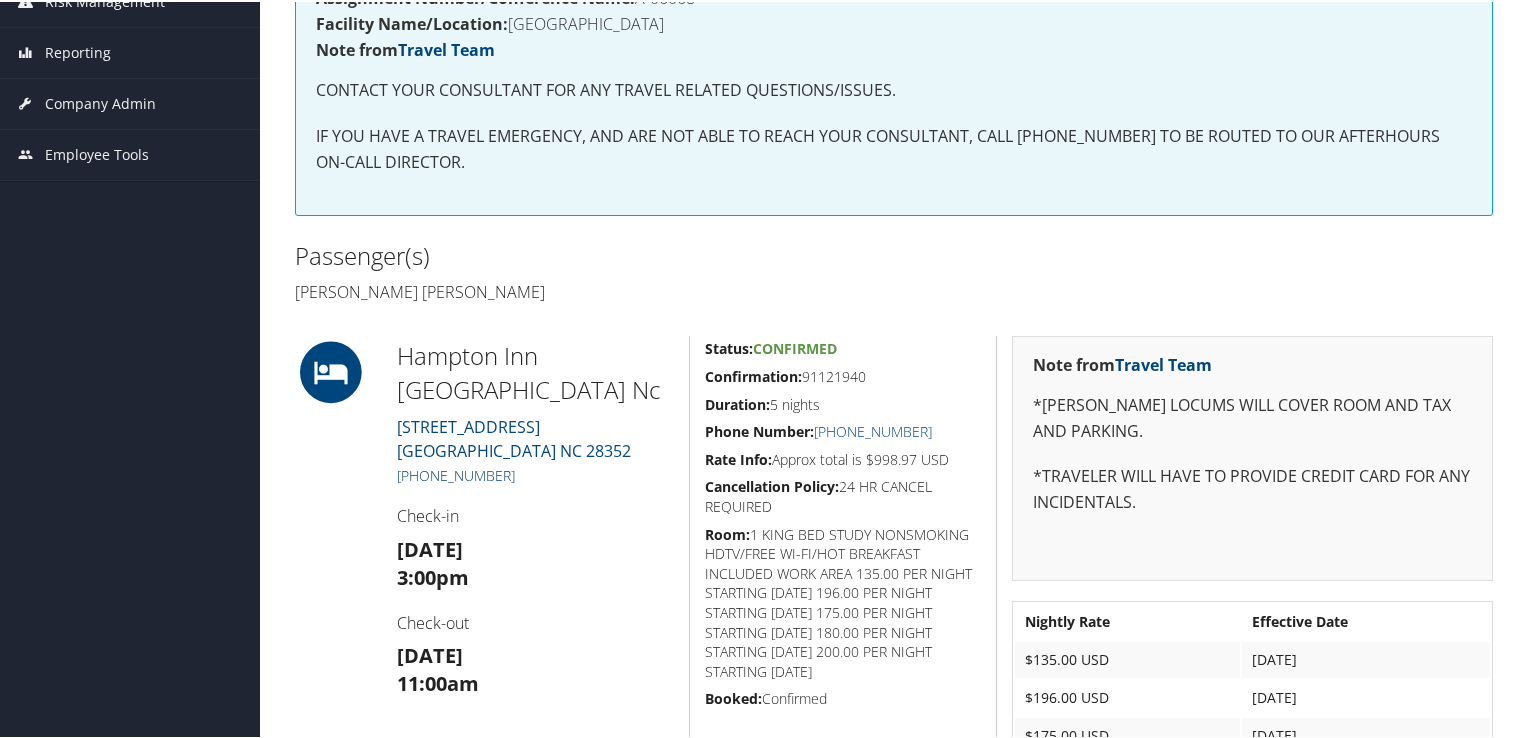 click on "[PHONE_NUMBER]" at bounding box center (456, 473) 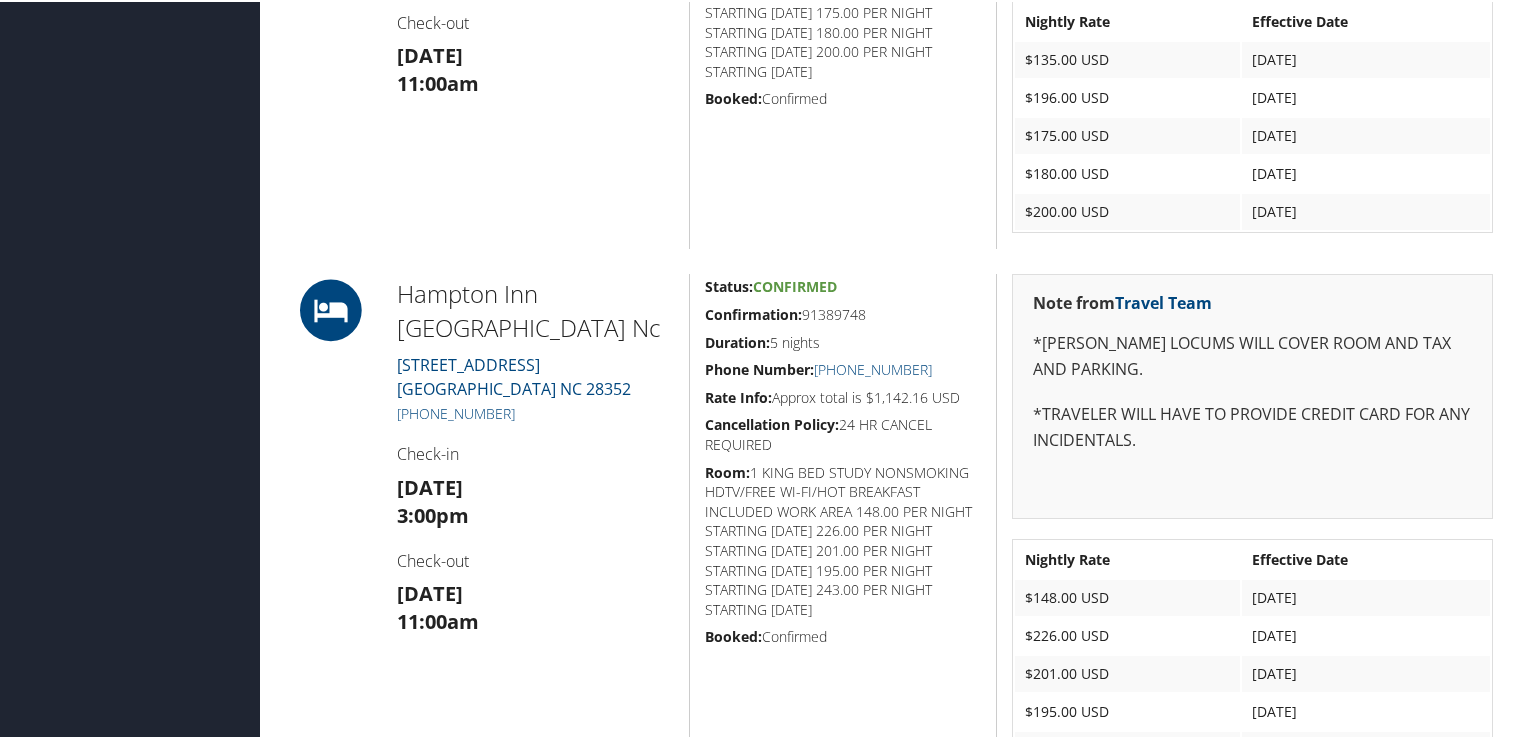 scroll, scrollTop: 1000, scrollLeft: 0, axis: vertical 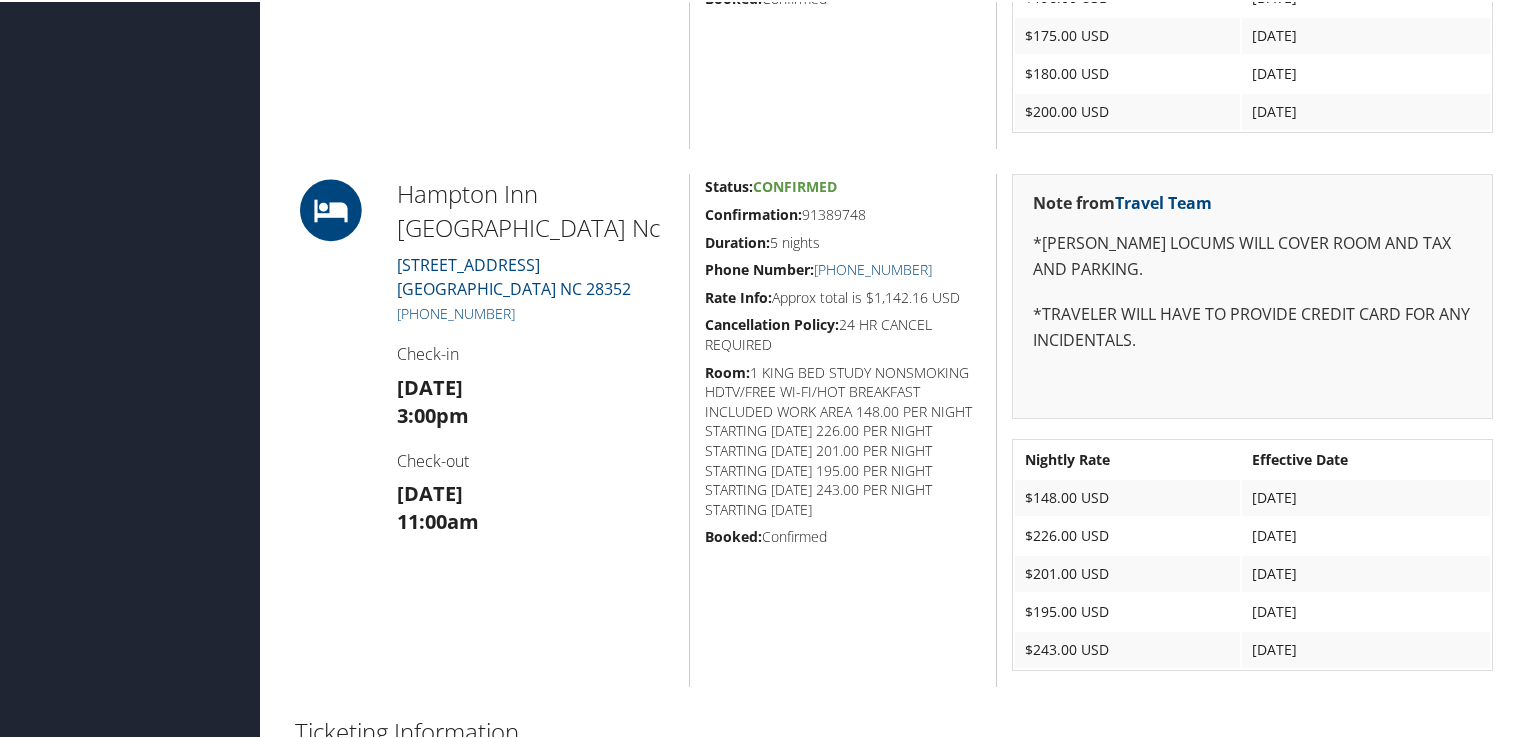 click on "Status:  Confirmed          Confirmation:  91121940          Duration:  5 nights          Phone Number:  +1 (910) 277-1516          Rate Info:  Approx total is $998.97 USD                    Cancellation Policy:  24 HR CANCEL REQUIRED                  Room:  1 KING BED STUDY NONSMOKING HDTV/FREE WI-FI/HOT BREAKFAST INCLUDED WORK AREA 135.00 PER NIGHT STARTING 15JUN 196.00 PER NIGHT STARTING 16JUN25 175.00 PER NIGHT STARTING 17JUN25 180.00 PER NIGHT STARTING 18JUN25 200.00 PER NIGHT STARTING 19JUN25                                   Booked:  Confirmed" at bounding box center [842, -110] 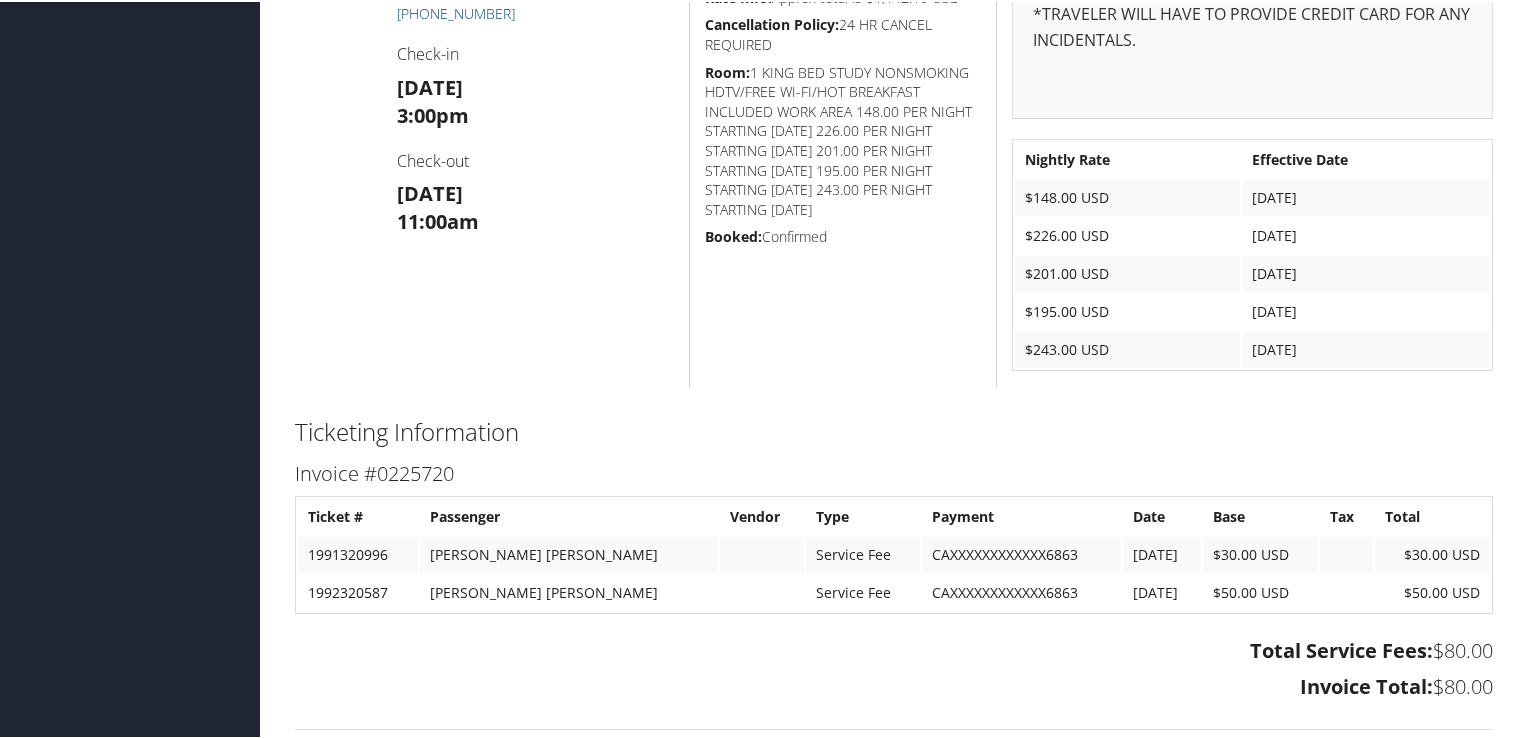 scroll, scrollTop: 1200, scrollLeft: 0, axis: vertical 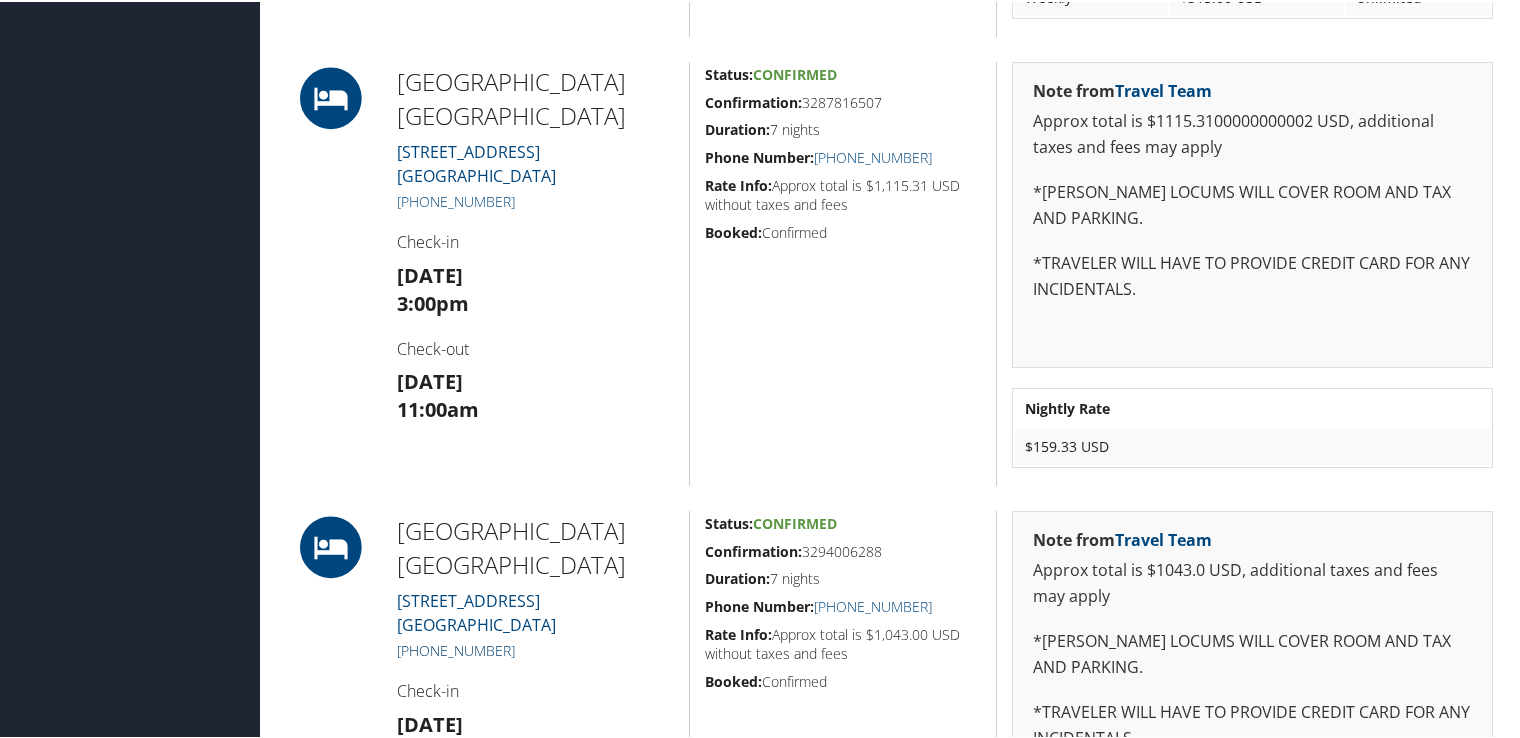click on "[PHONE_NUMBER]" at bounding box center (456, 648) 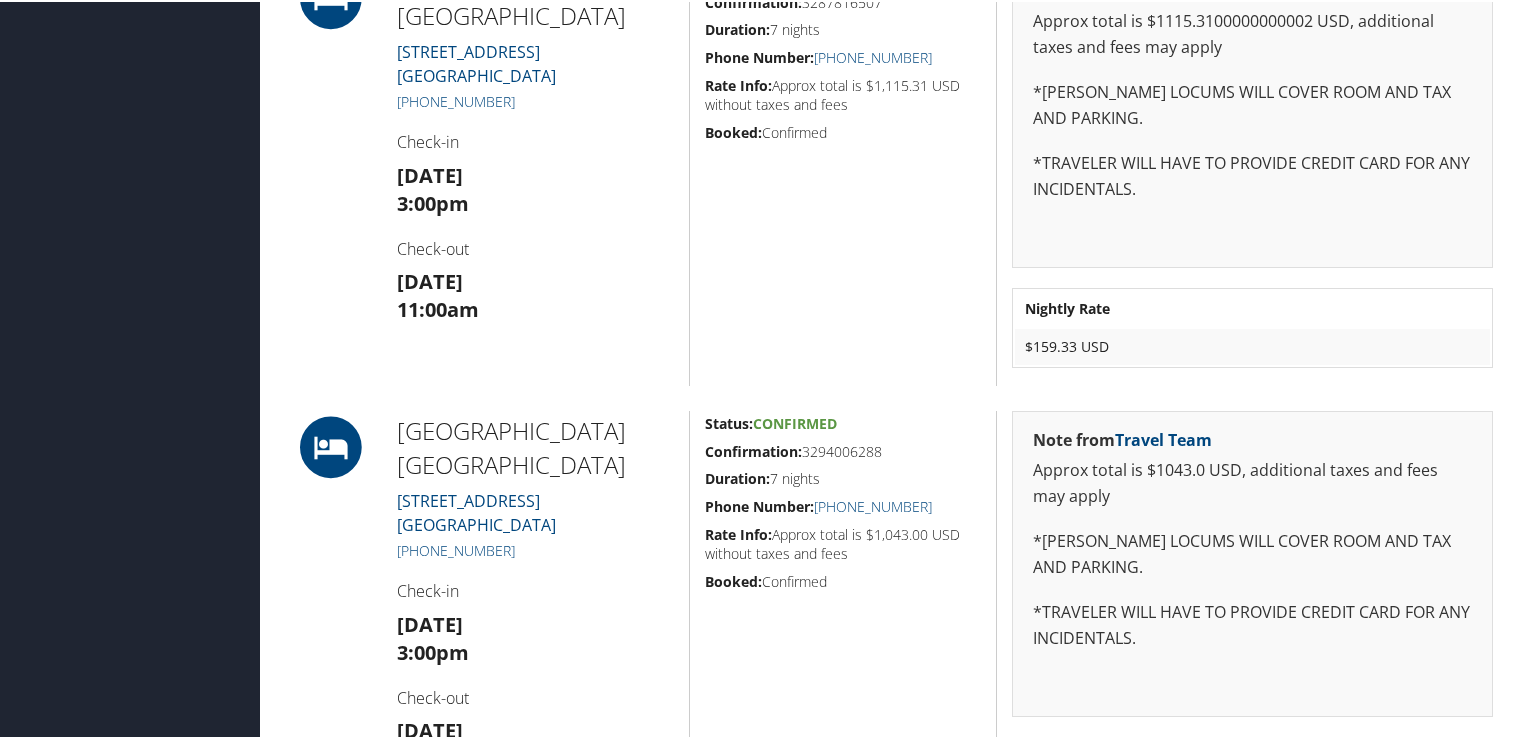scroll, scrollTop: 2400, scrollLeft: 0, axis: vertical 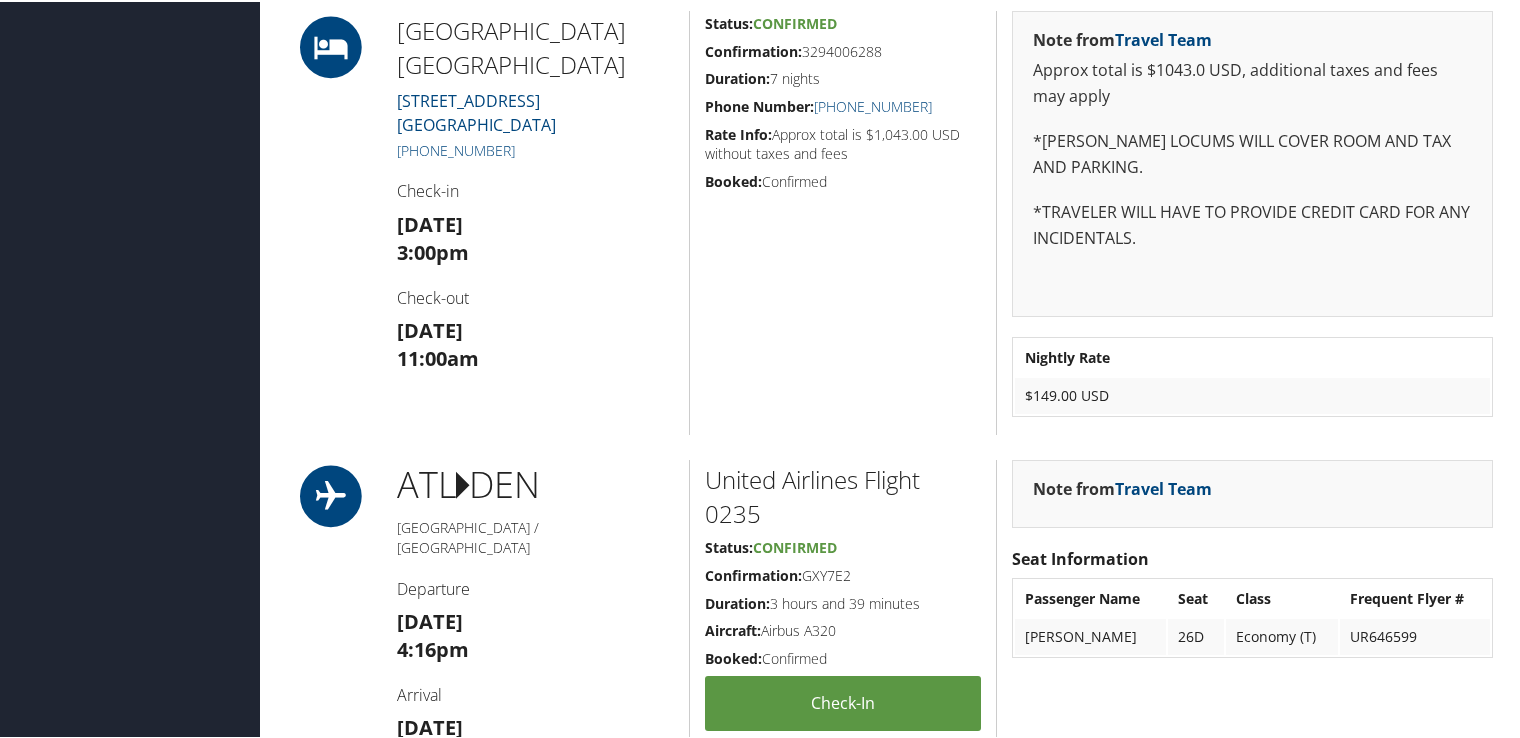 click on "Status:  Confirmed          Confirmation:  3294006288          Duration:  7 nights          Phone Number:  +1 (229) 888-1590          Rate Info:  Approx total is $1,043.00 USD without taxes and fees                                                                   Booked:  Confirmed" at bounding box center (842, 221) 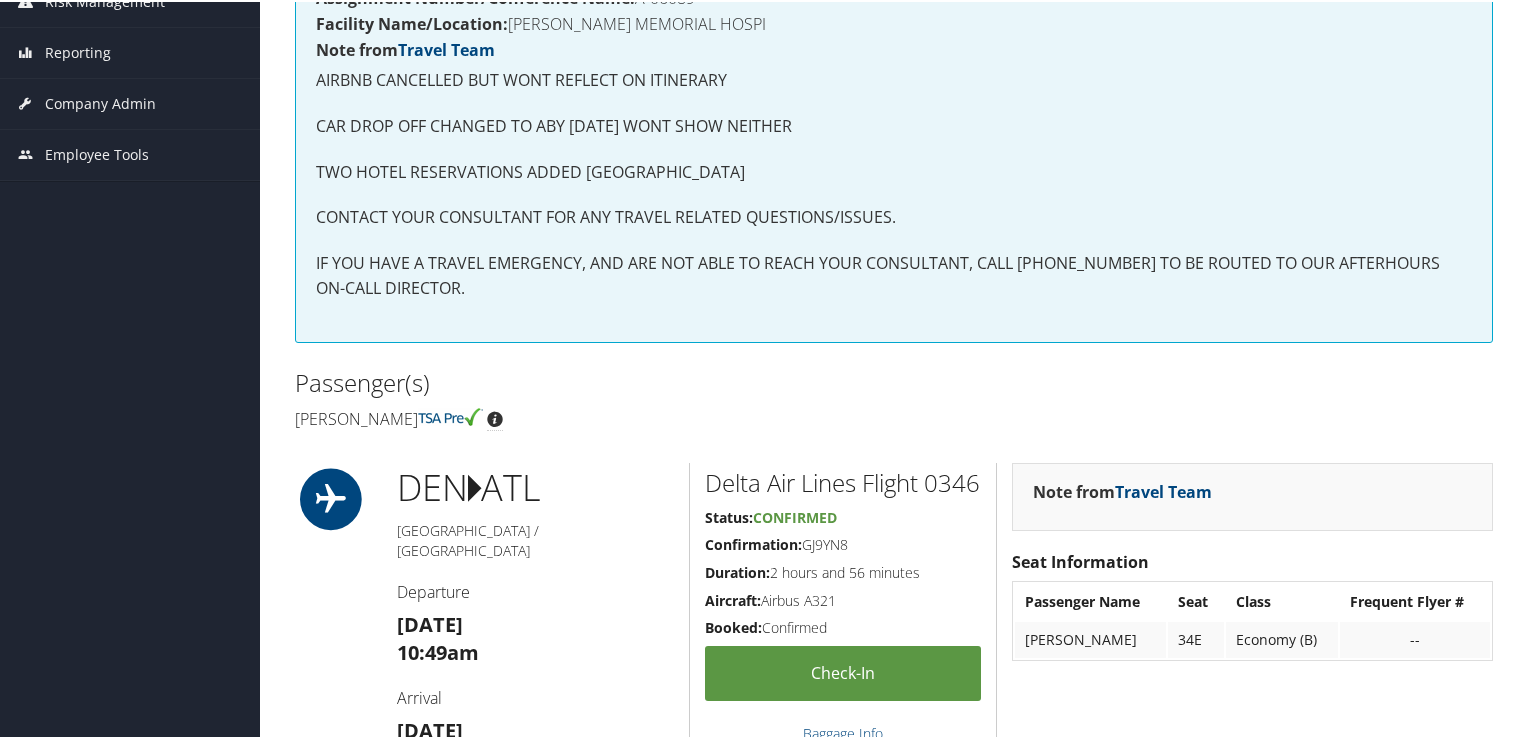 scroll, scrollTop: 0, scrollLeft: 0, axis: both 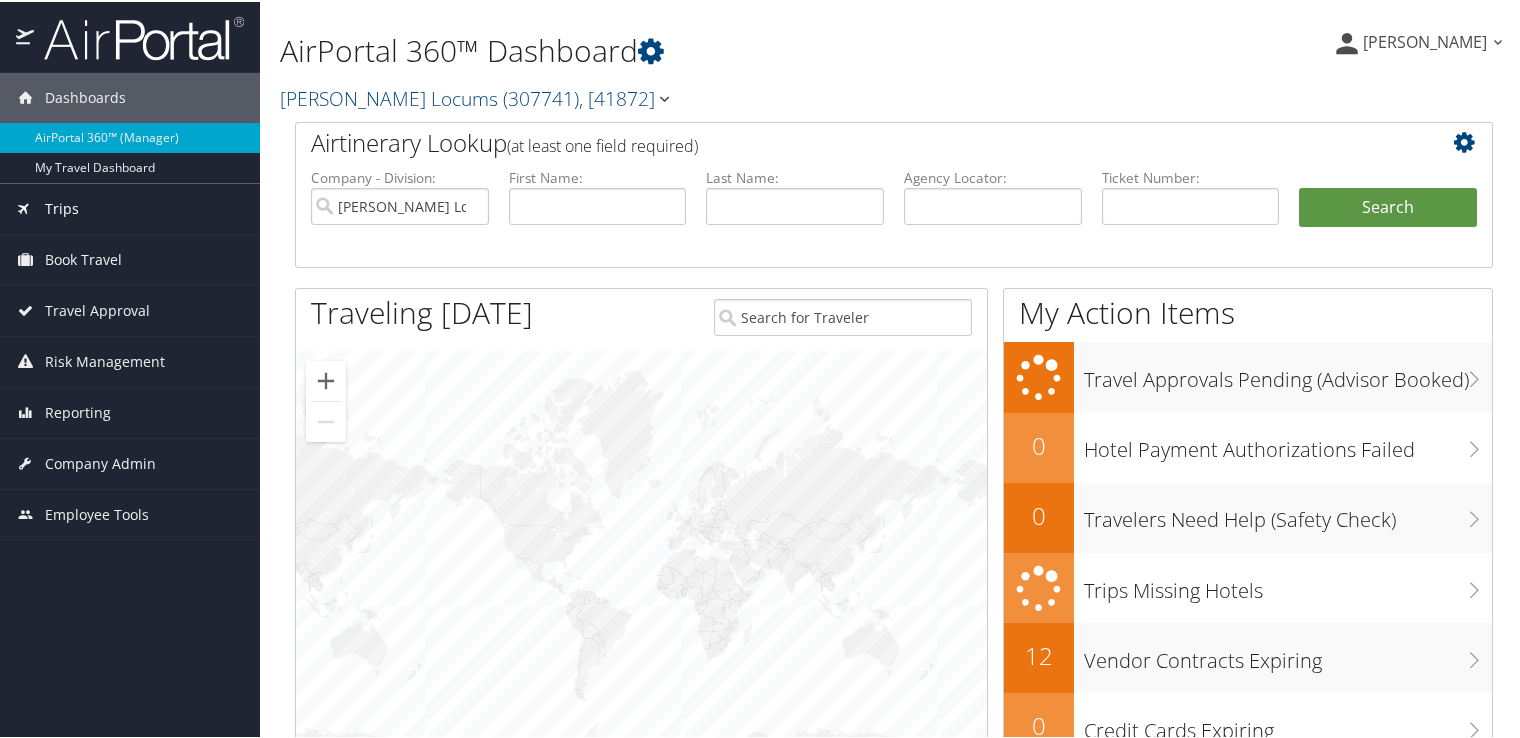 click on "Trips" at bounding box center [130, 207] 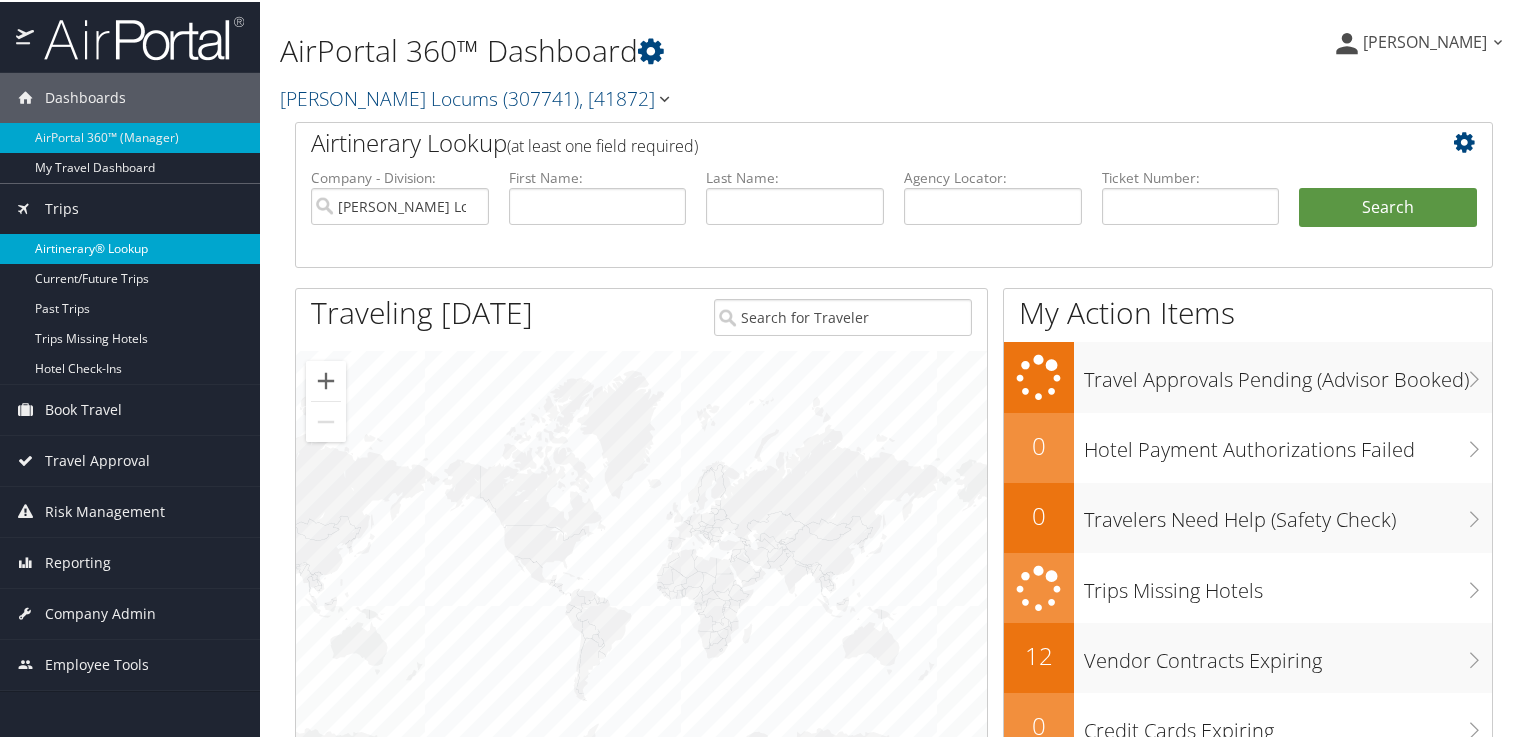 click on "Airtinerary® Lookup" at bounding box center (130, 247) 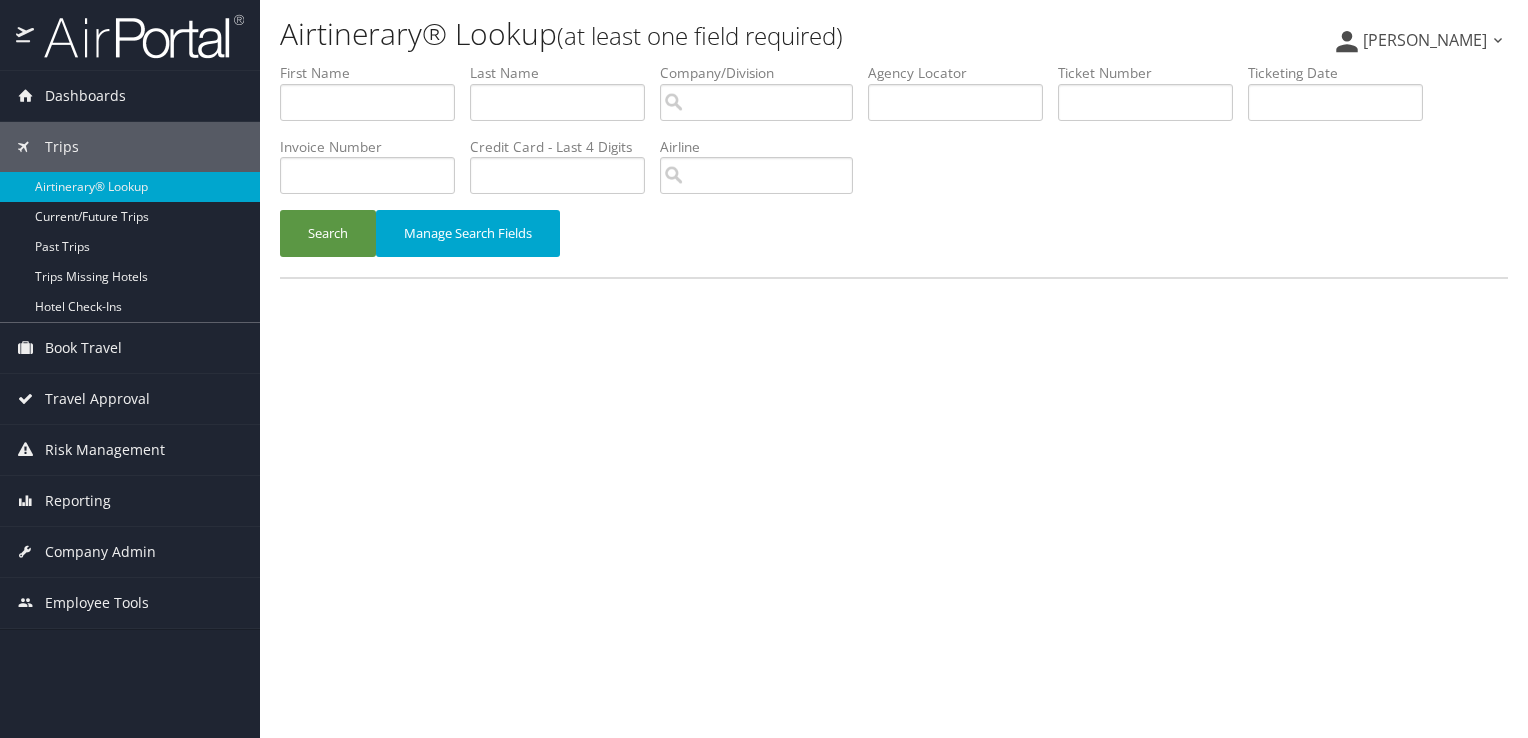 scroll, scrollTop: 0, scrollLeft: 0, axis: both 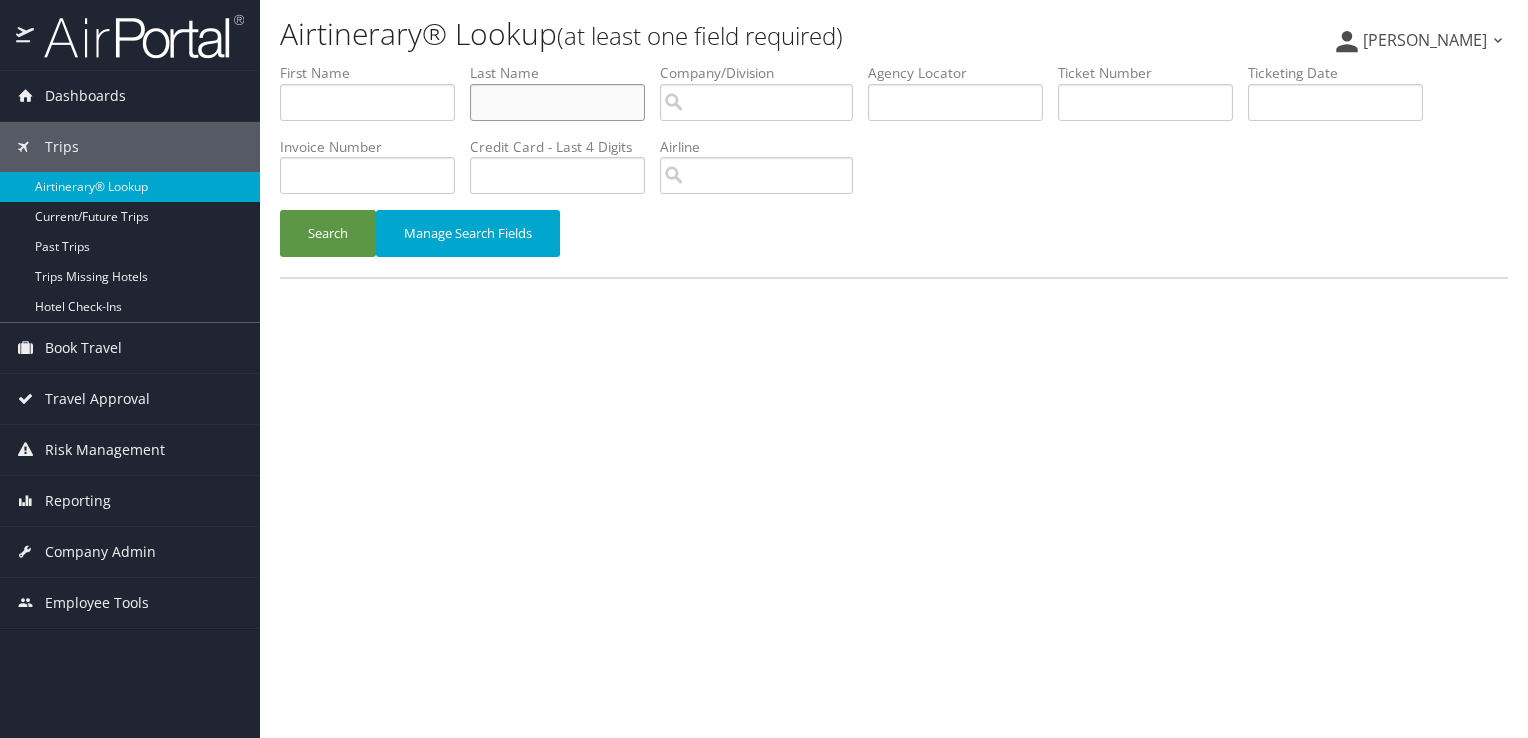 click at bounding box center [557, 102] 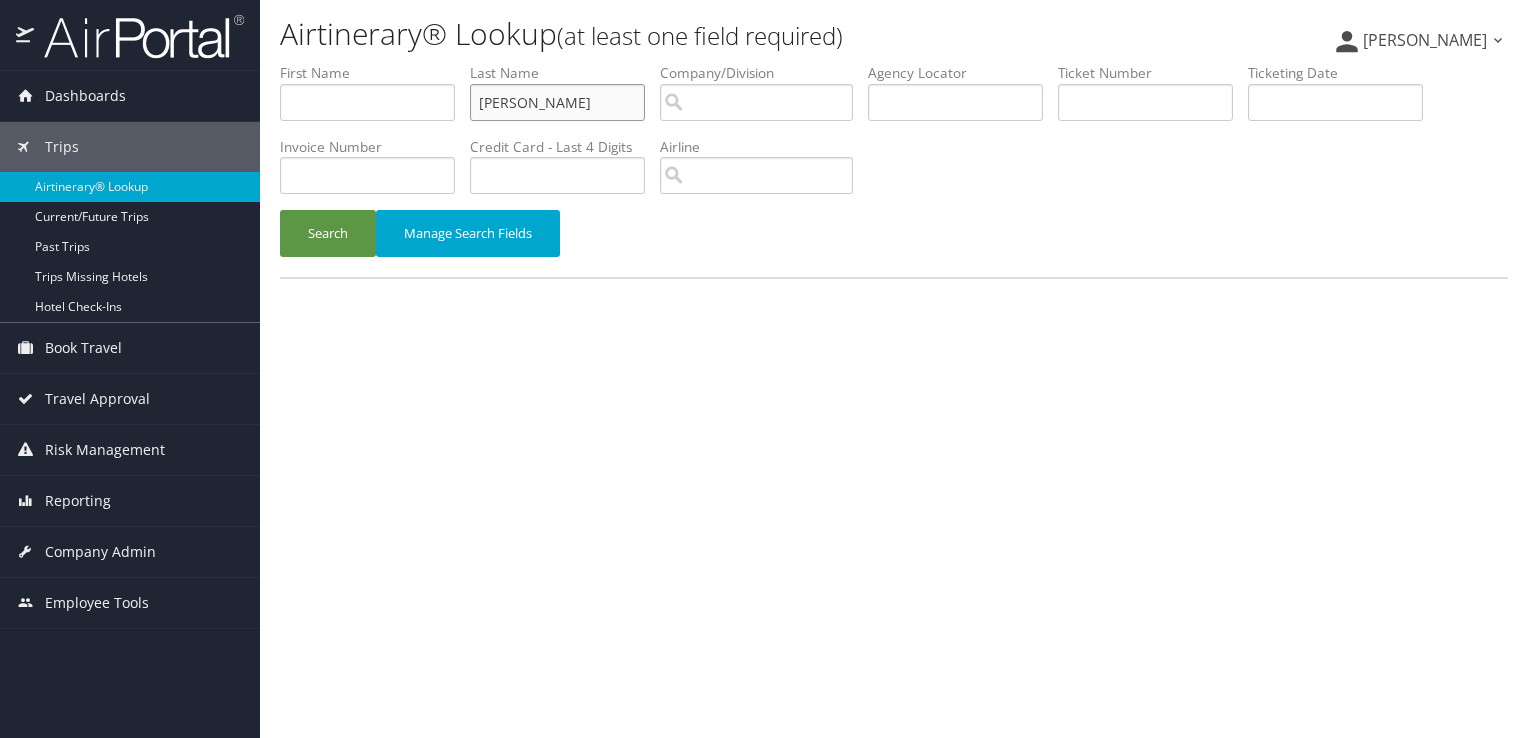 click on "Search" at bounding box center (328, 233) 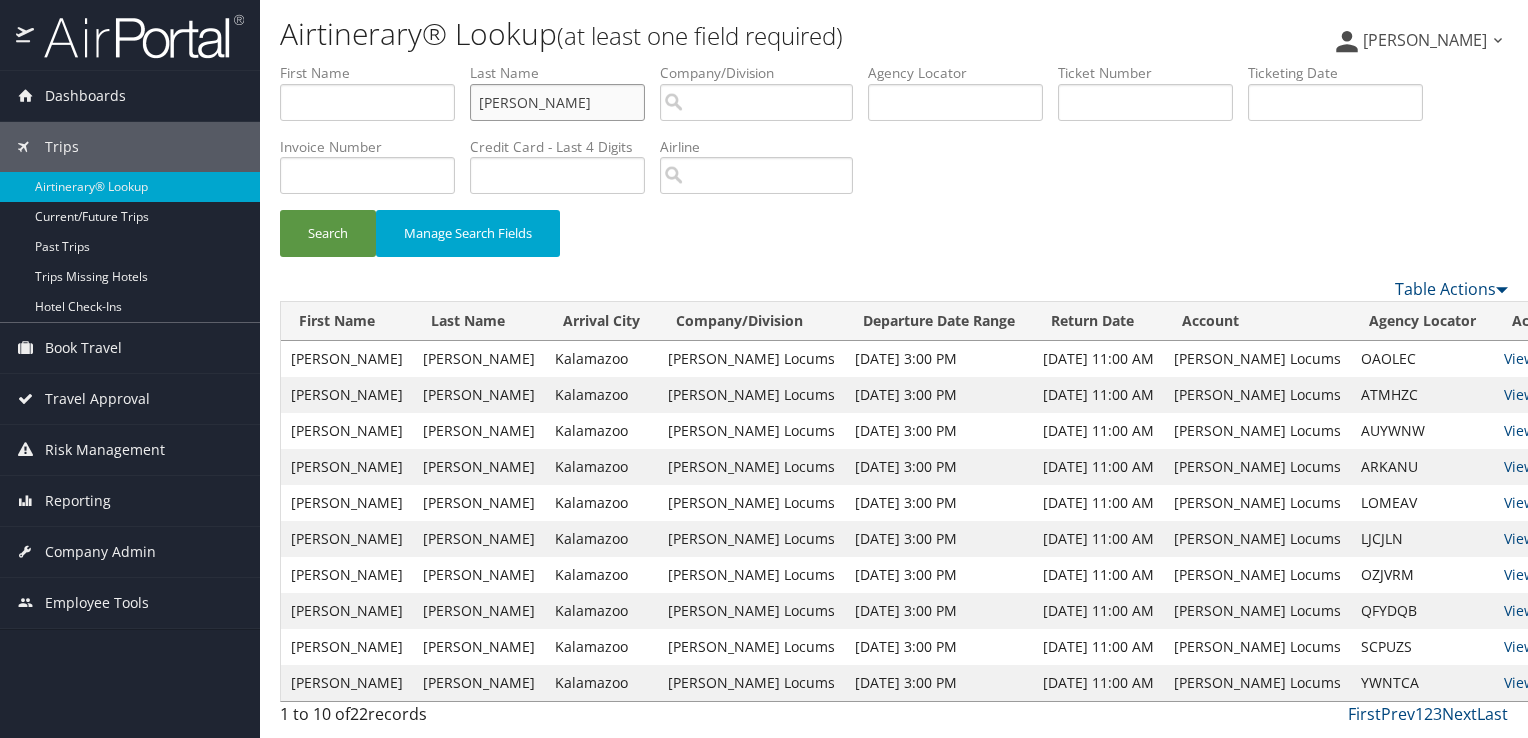 drag, startPoint x: 534, startPoint y: 104, endPoint x: 412, endPoint y: 95, distance: 122.33152 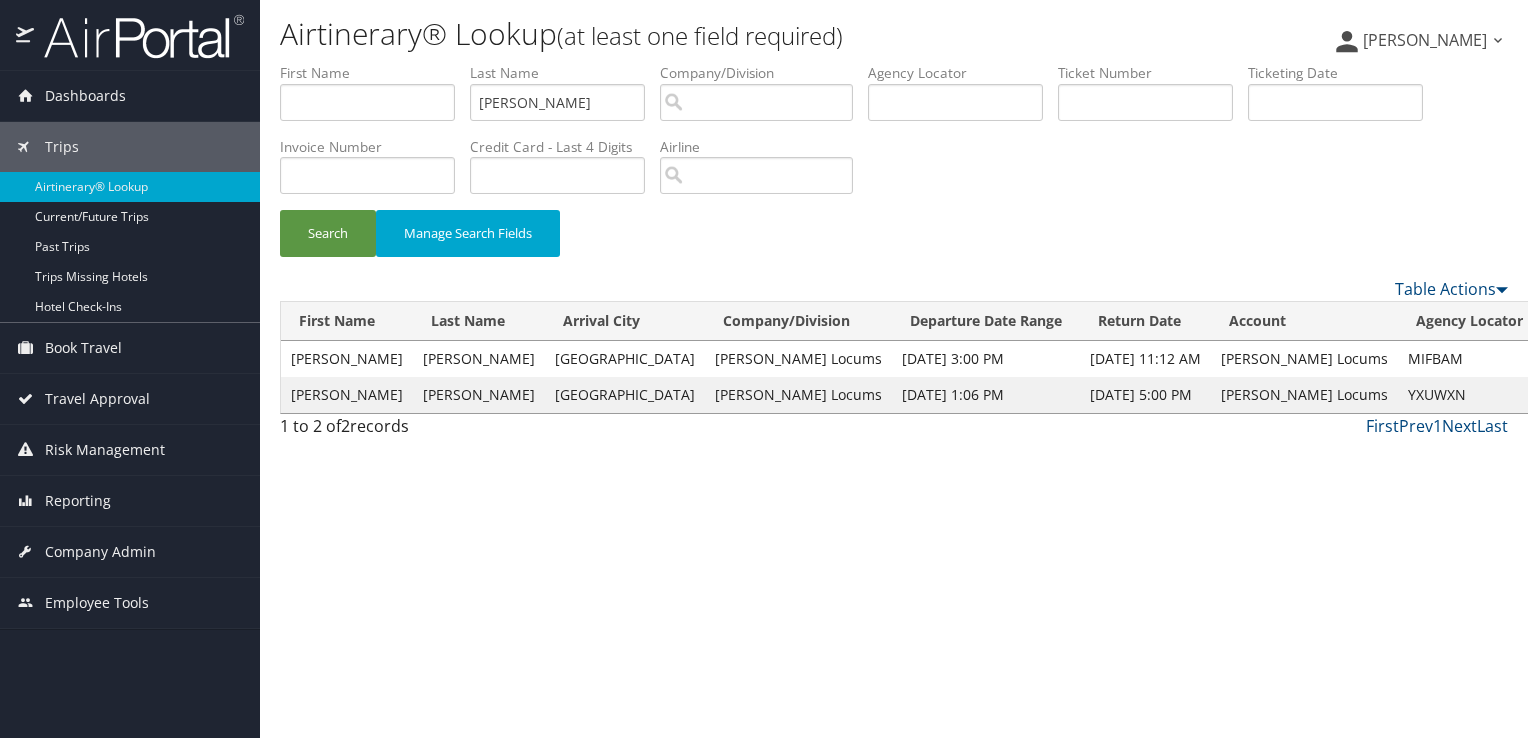 click on "View" at bounding box center [1566, 358] 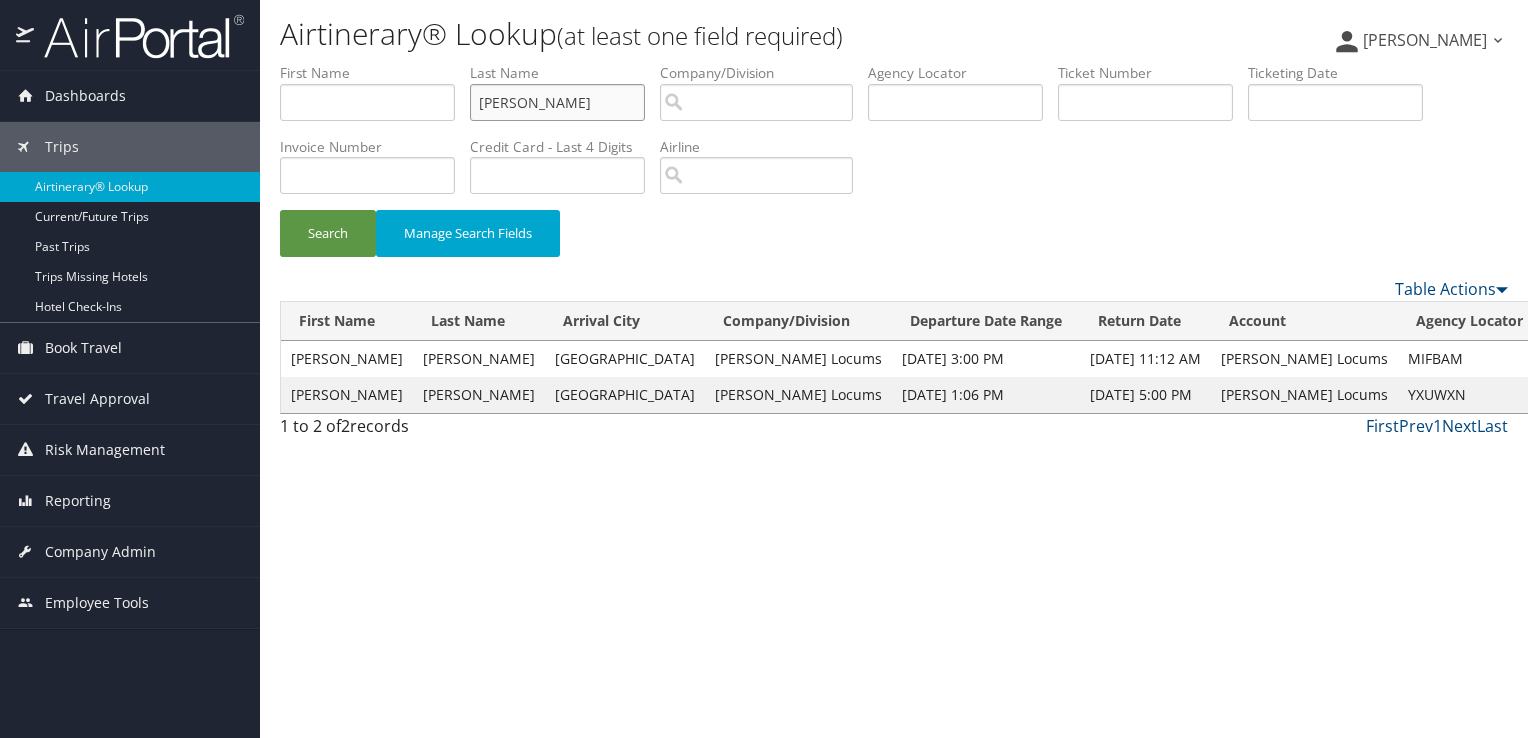drag, startPoint x: 540, startPoint y: 103, endPoint x: 432, endPoint y: 122, distance: 109.65856 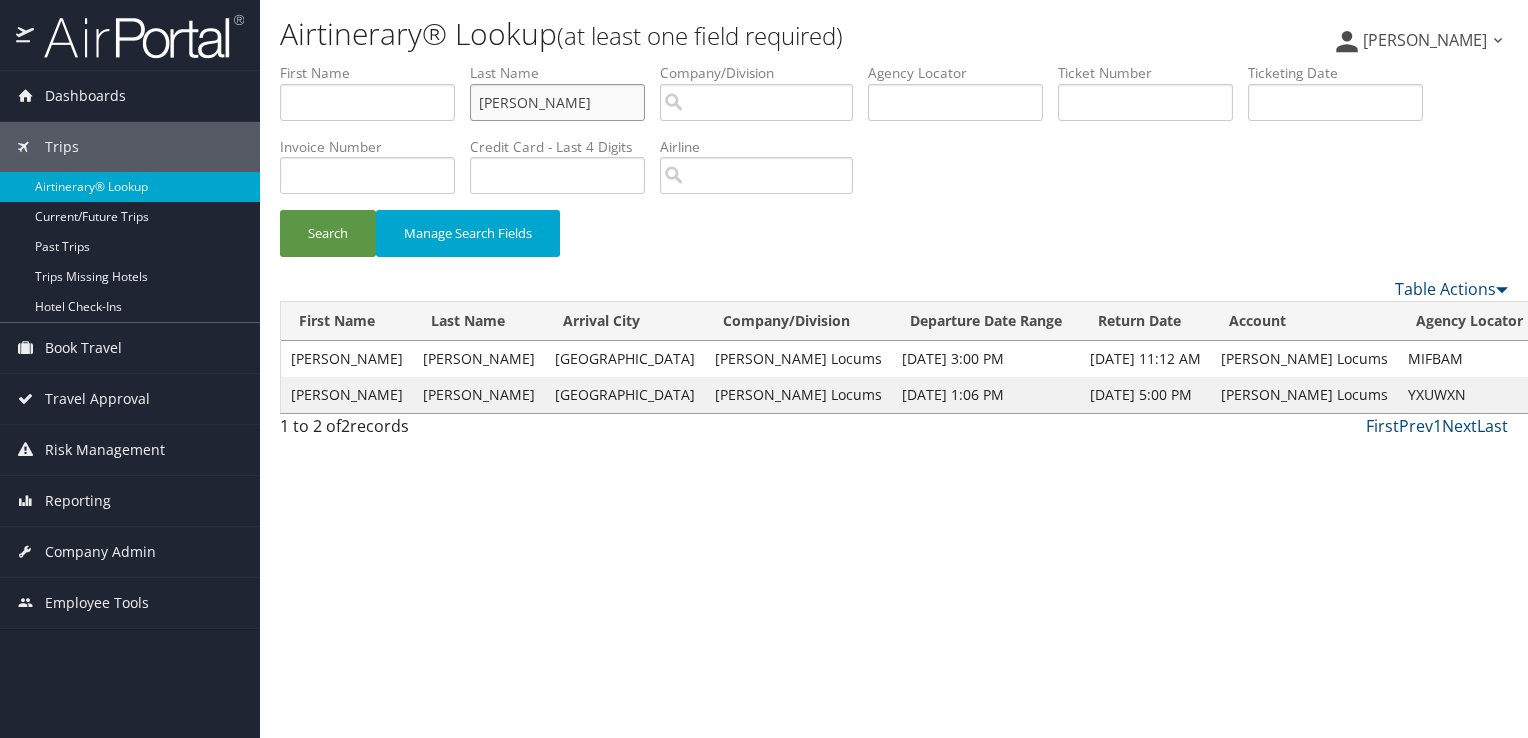 click on "First Name Last Name gutierrez Departure City Arrival City Company/Division Airport/City Code Departure Date Range Agency Locator Ticket Number Ticketing Date Invoice Number Flight Number Agent Name Air Confirmation Hotel Confirmation Credit Card - Last 4 Digits Airline Car Rental Chain Hotel Chain Rail Vendor Authorization Billable Client Code Cost Center Department Explanation Manager ID Project Purpose Region Traveler ID" at bounding box center [894, 63] 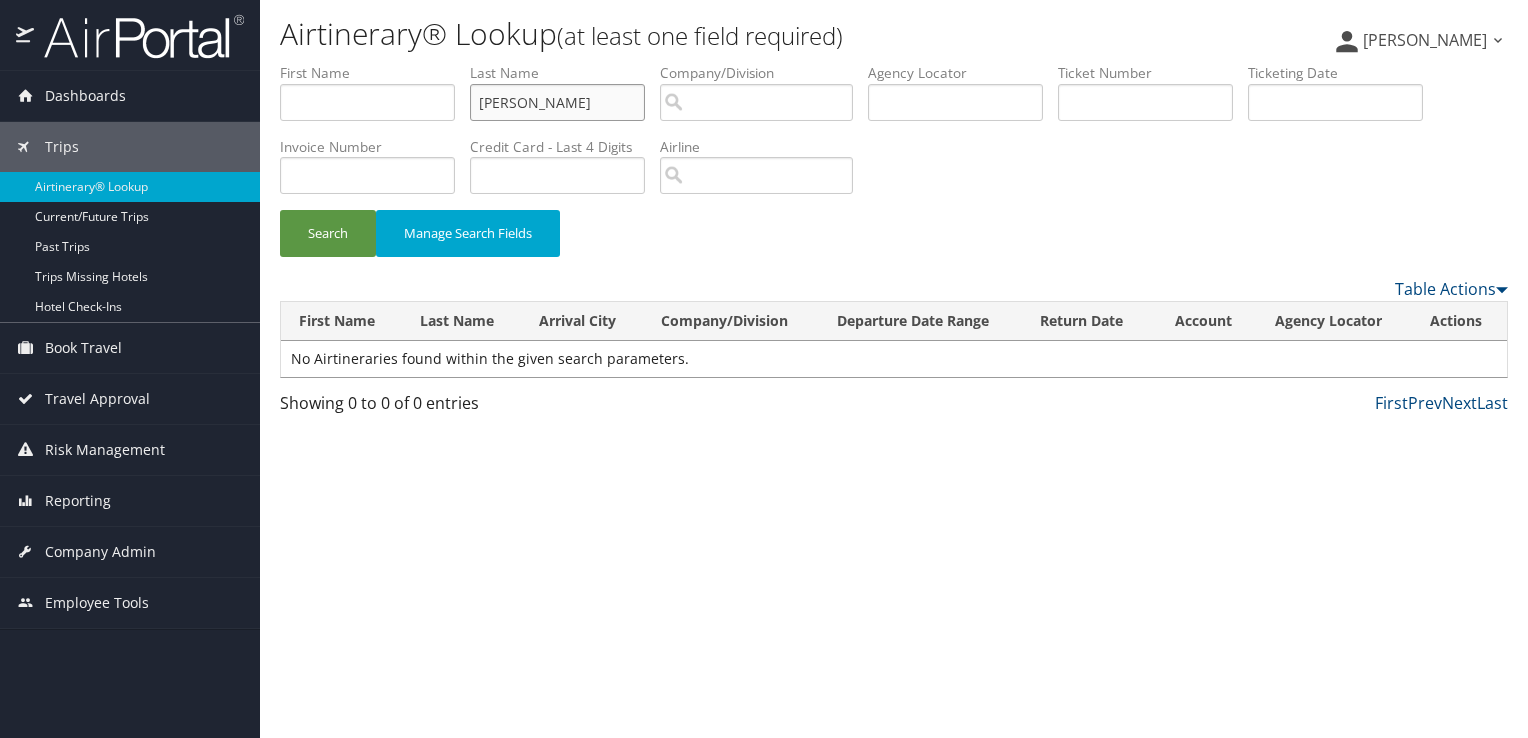 click on "bernardo" at bounding box center (557, 102) 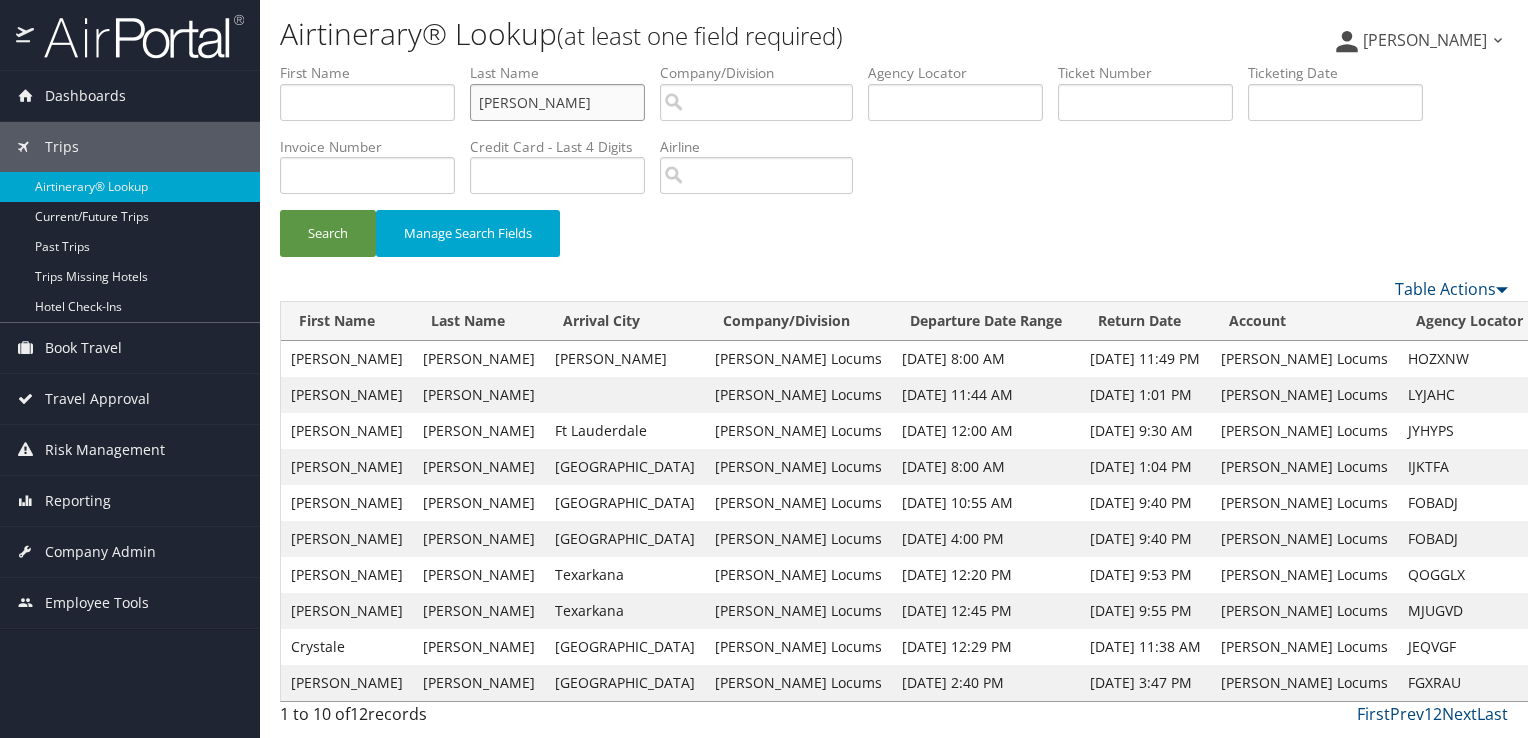 drag, startPoint x: 538, startPoint y: 102, endPoint x: 400, endPoint y: 109, distance: 138.17743 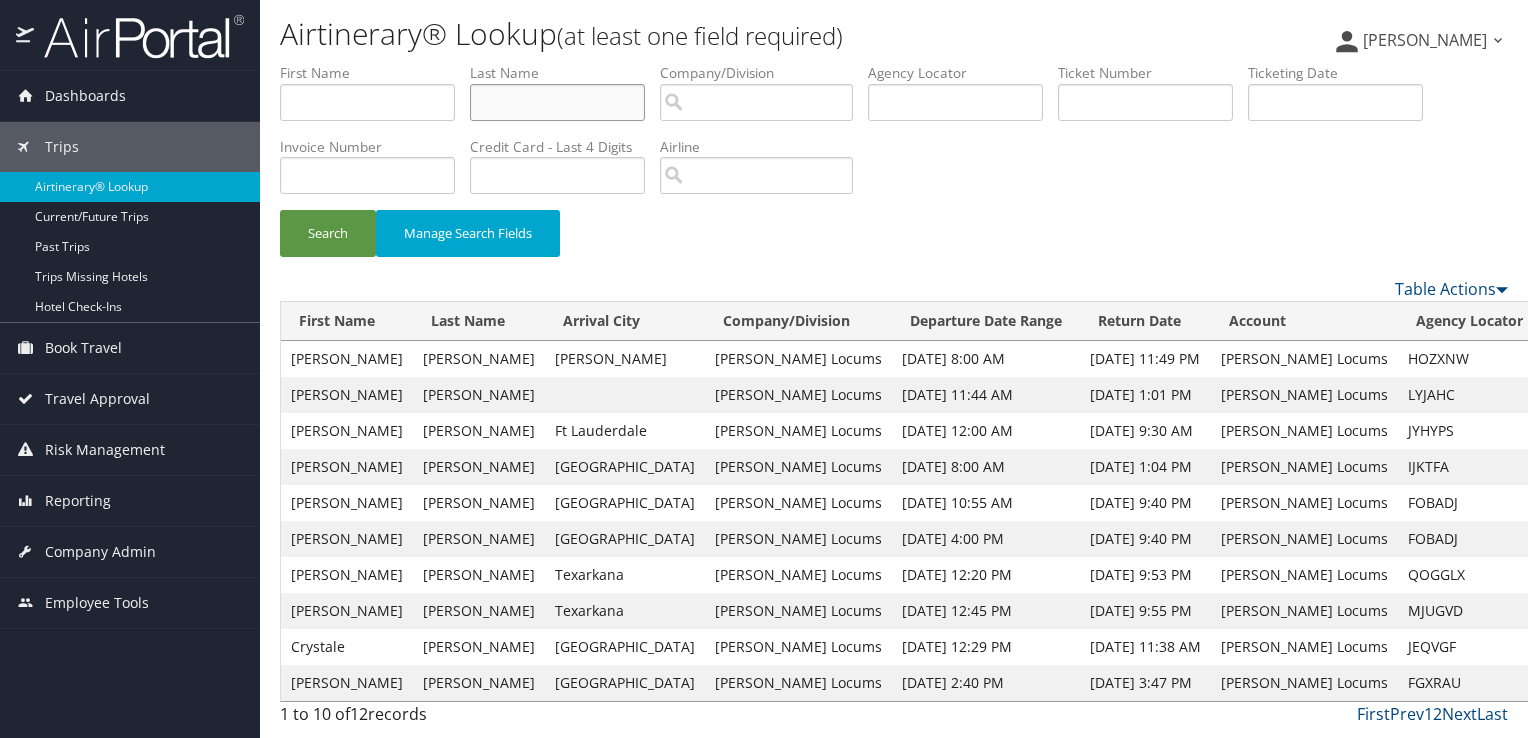 click at bounding box center [557, 102] 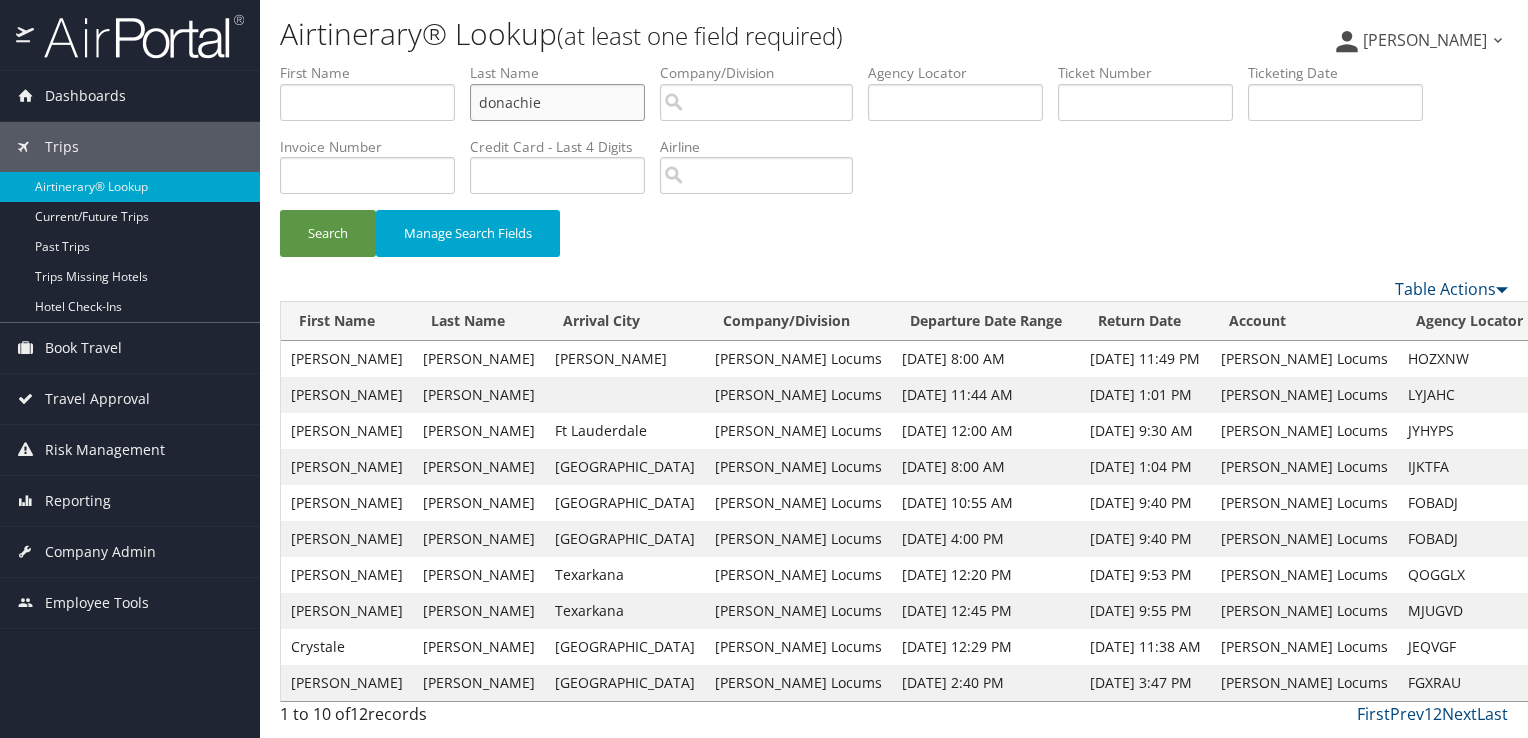 click on "Search" at bounding box center (328, 233) 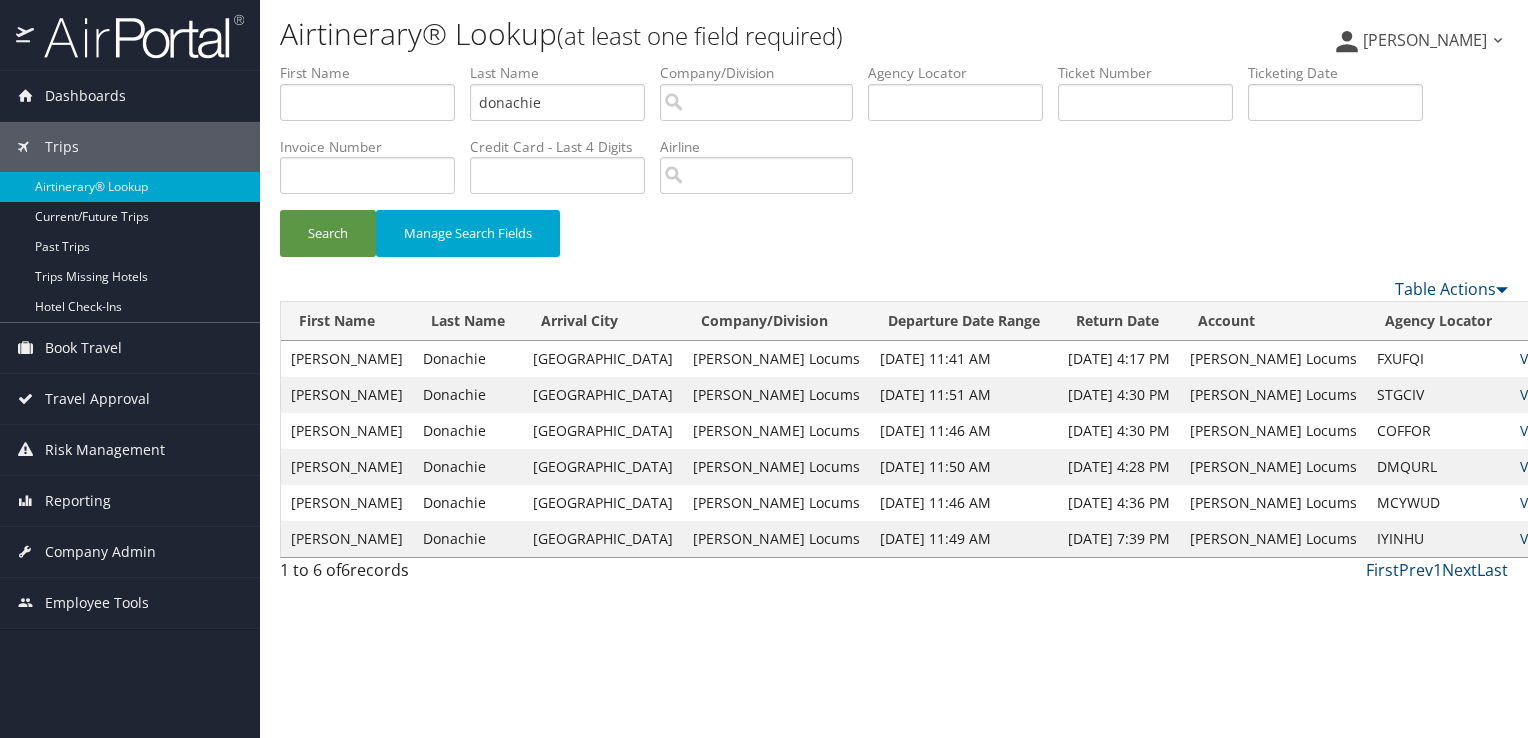 click on "View" at bounding box center [1535, 358] 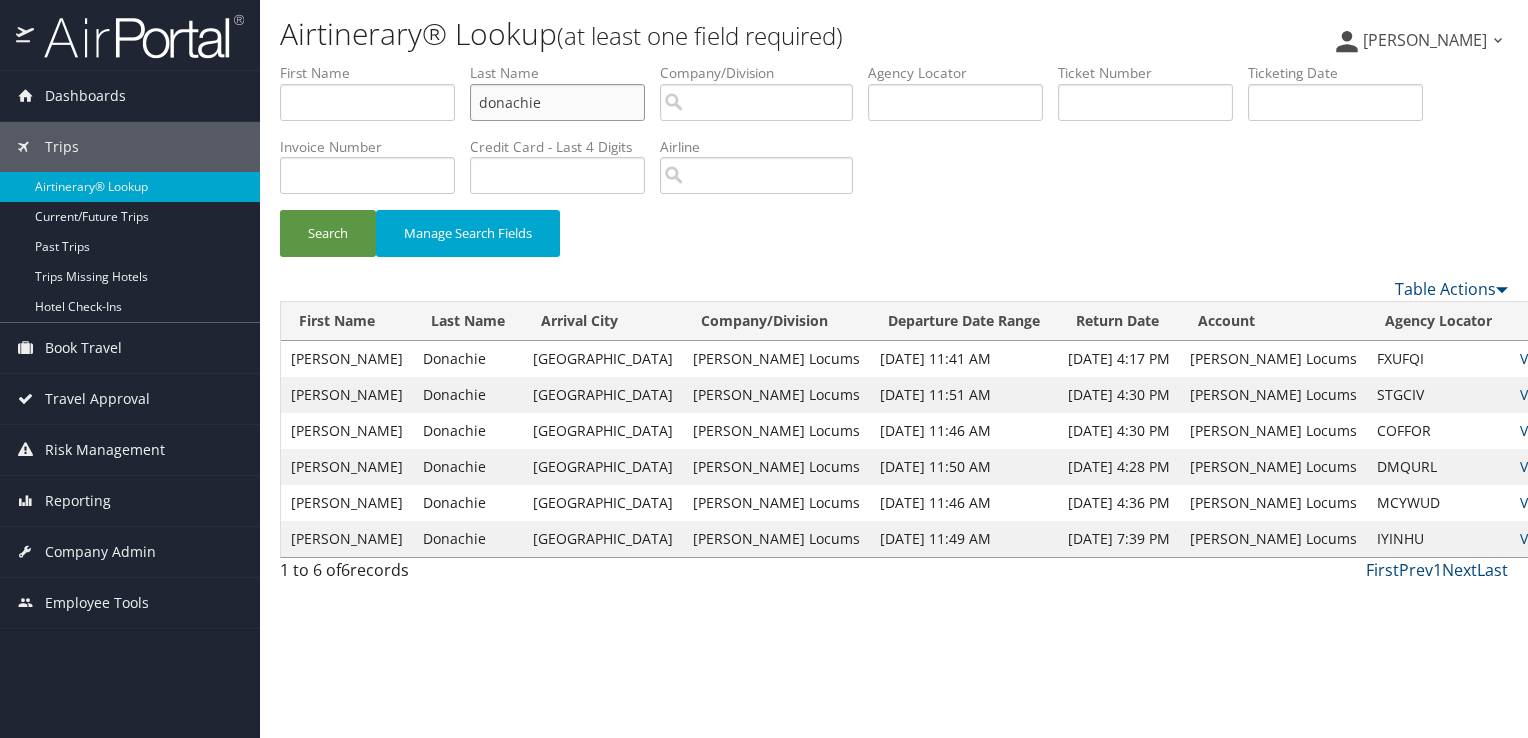 drag, startPoint x: 568, startPoint y: 109, endPoint x: 454, endPoint y: 117, distance: 114.28036 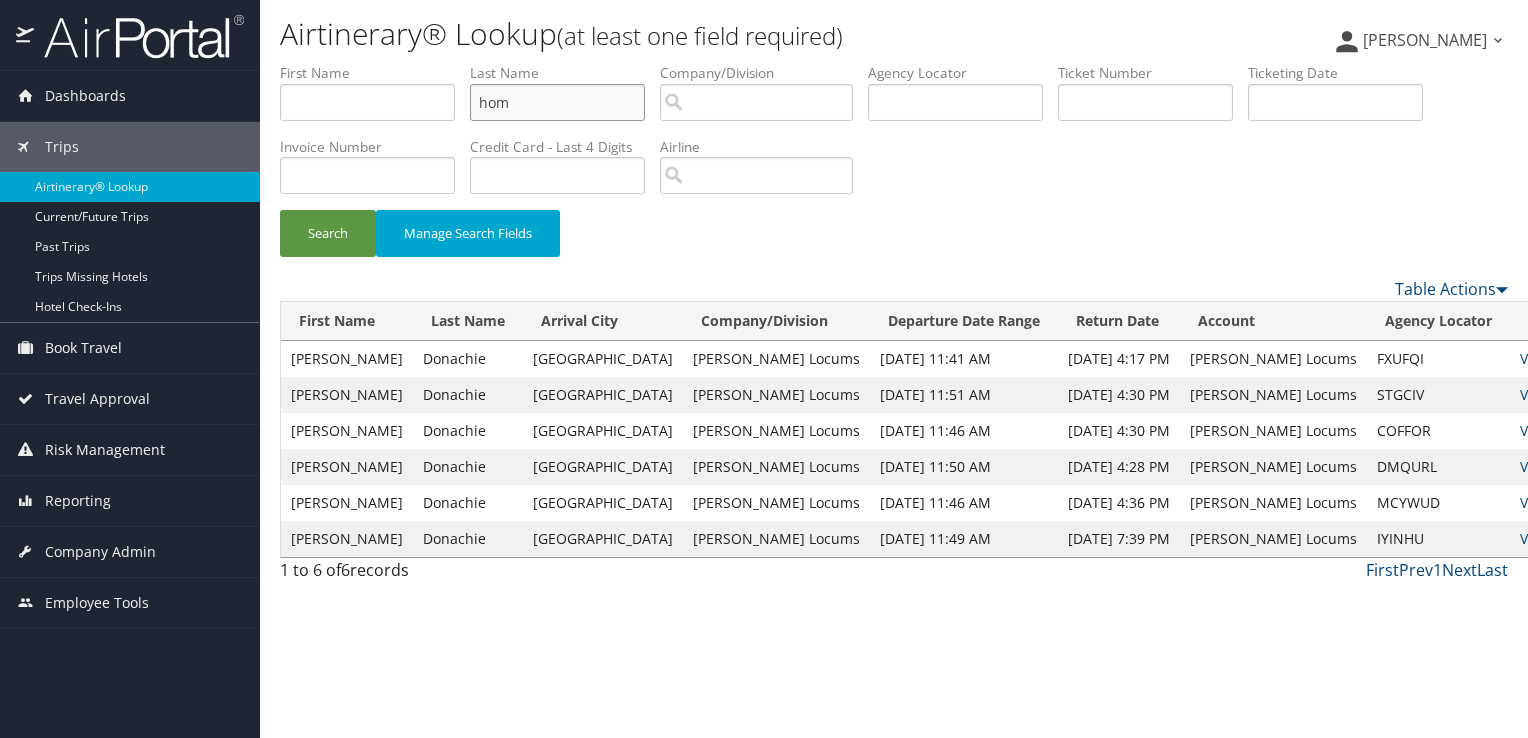 type on "hom" 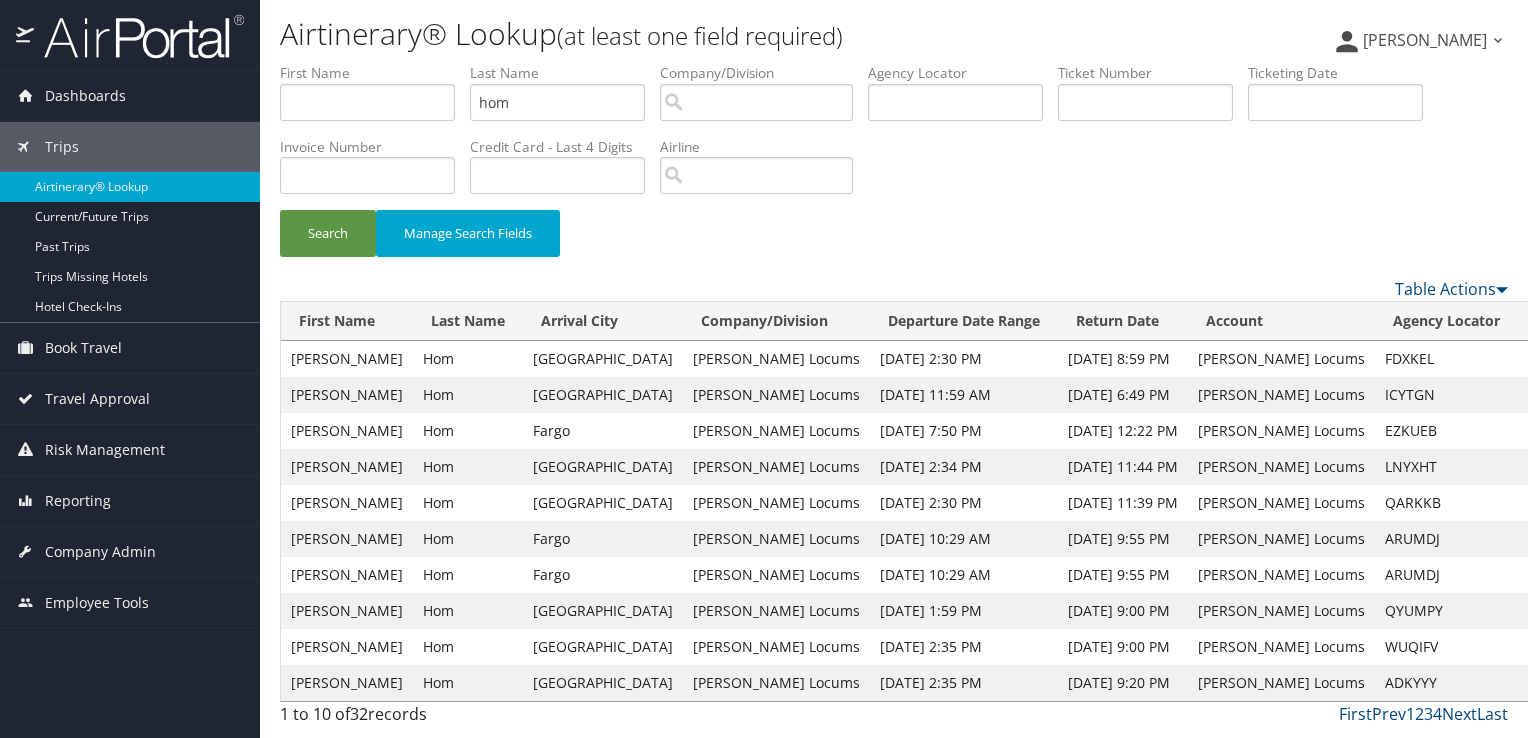click on "View" at bounding box center [1543, 394] 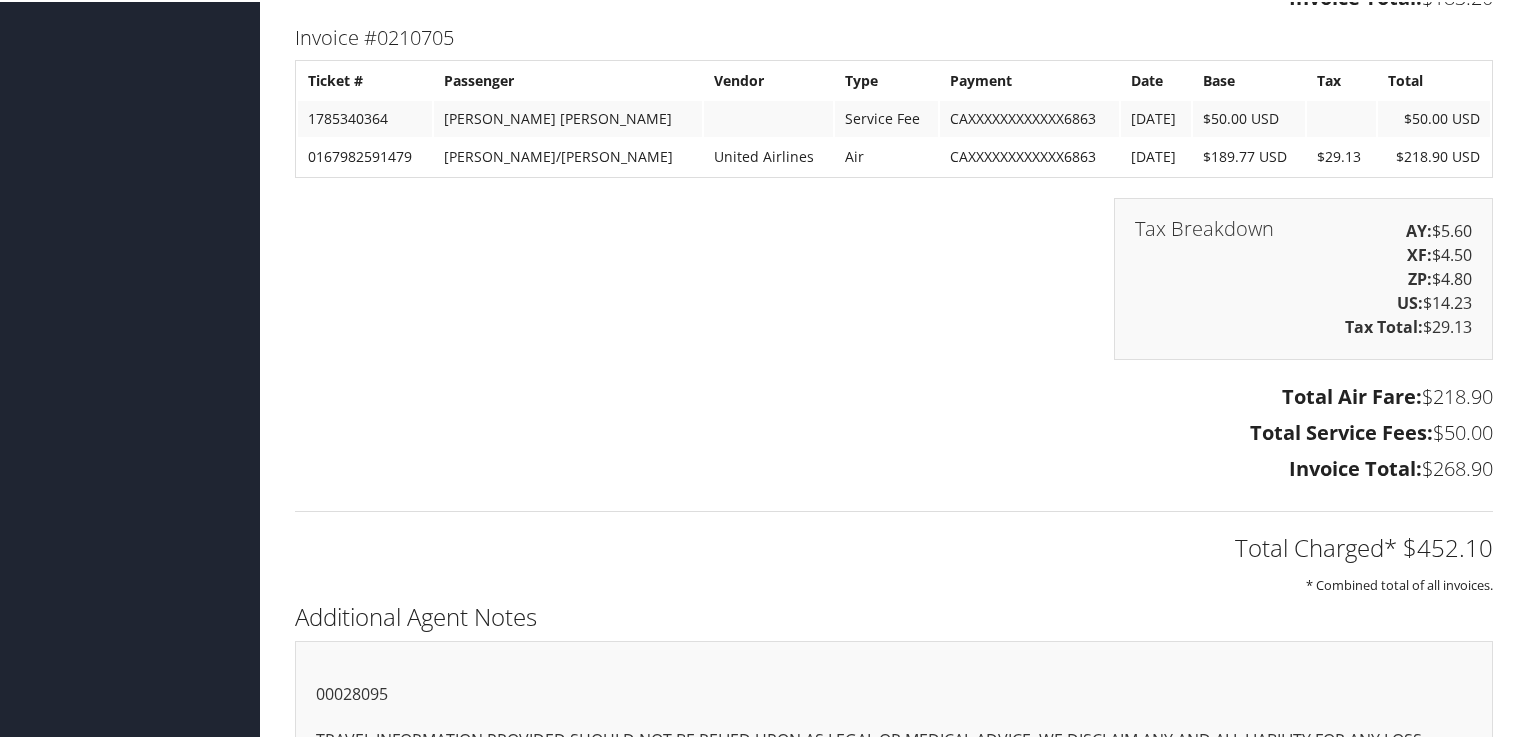 scroll, scrollTop: 1874, scrollLeft: 0, axis: vertical 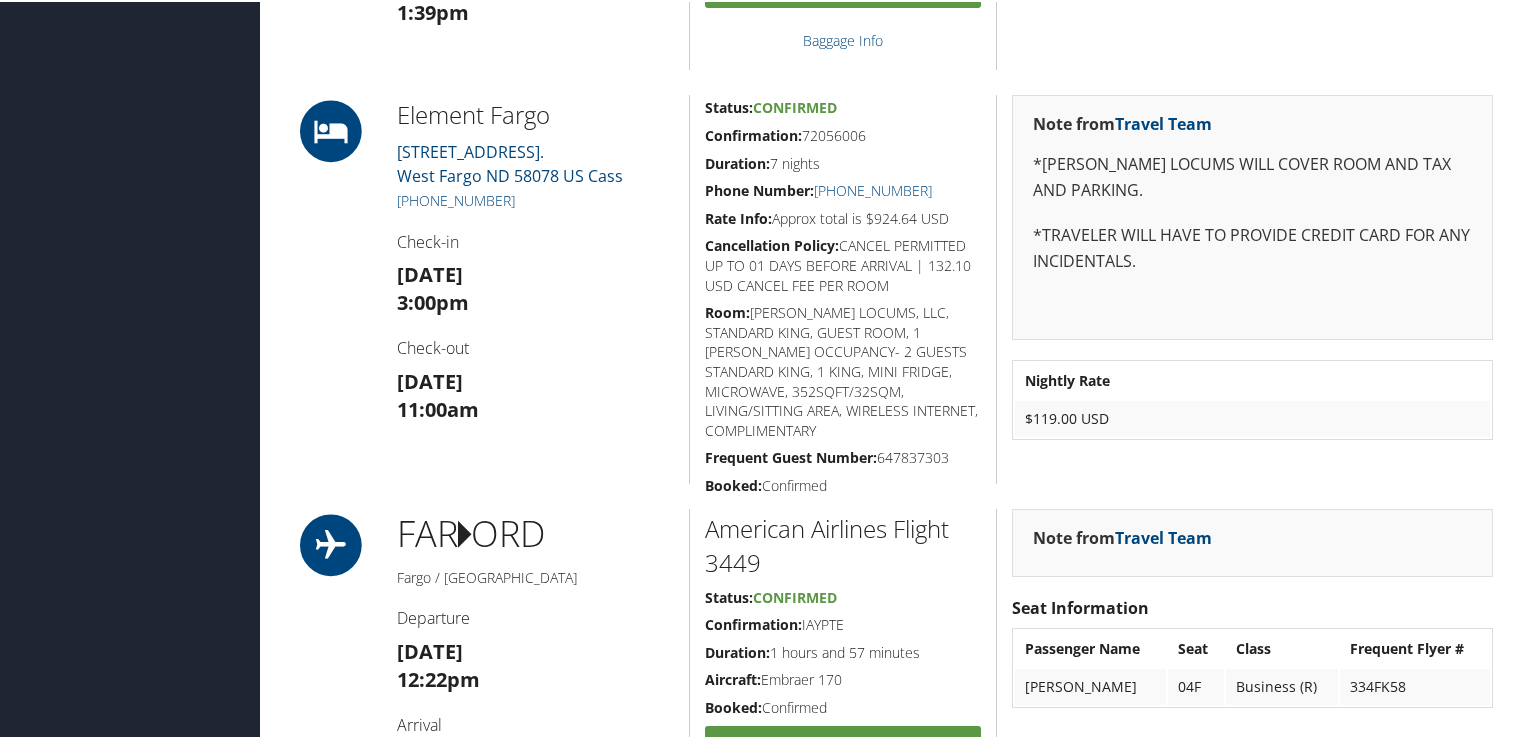 click on "Airtinerary®
[PERSON_NAME]
[PERSON_NAME]
My Settings
Travel Agency Contacts
View Travel Profile
Give Feedback" at bounding box center [894, 618] 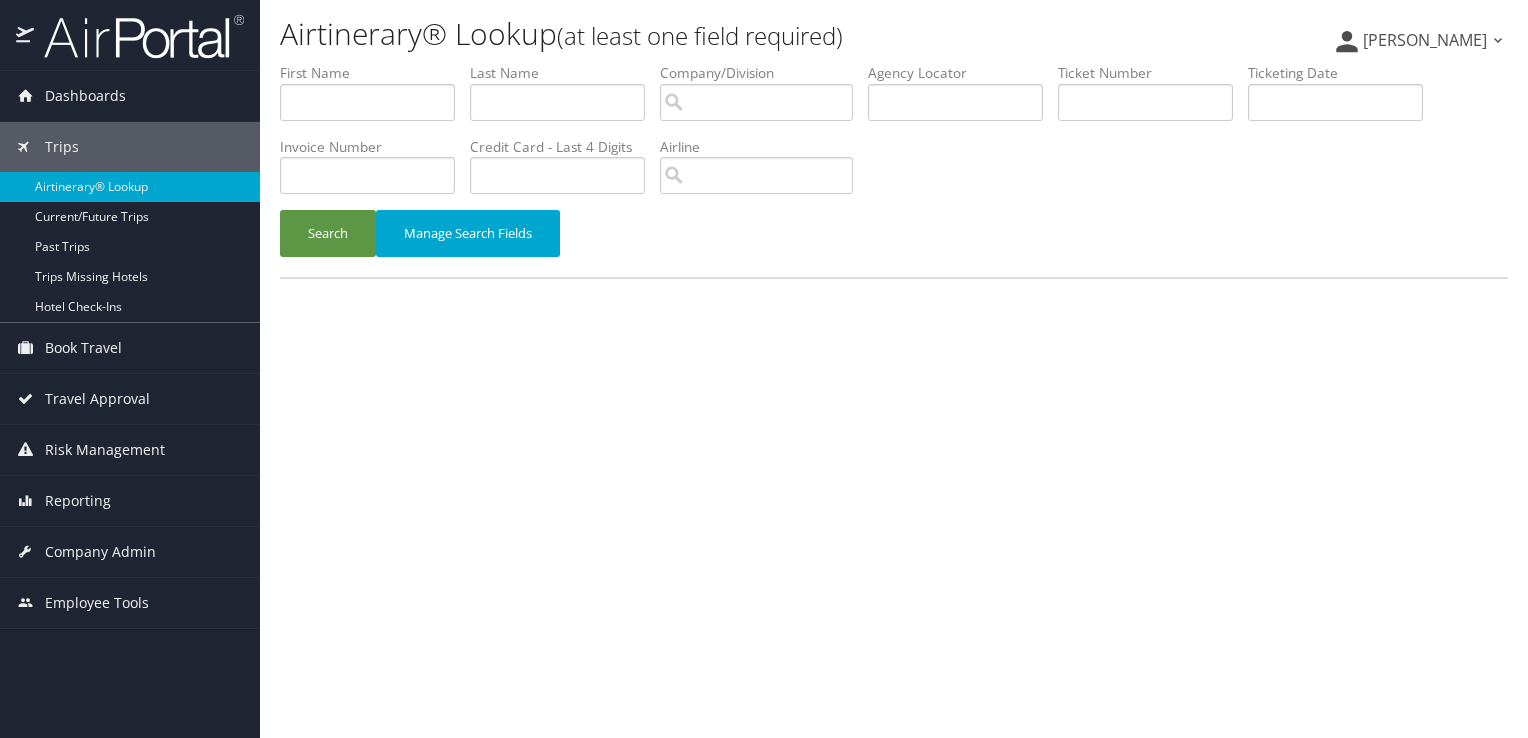scroll, scrollTop: 0, scrollLeft: 0, axis: both 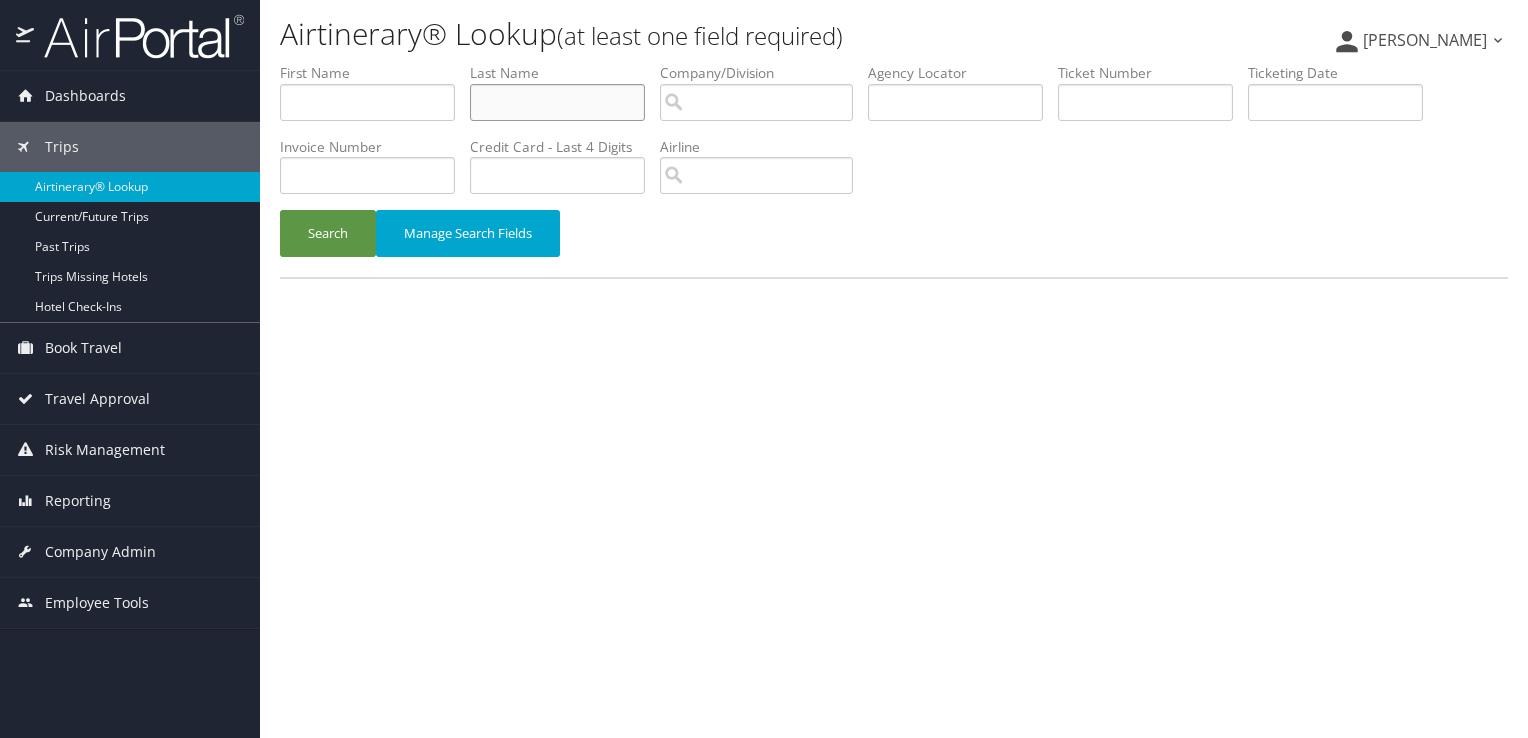click at bounding box center (557, 102) 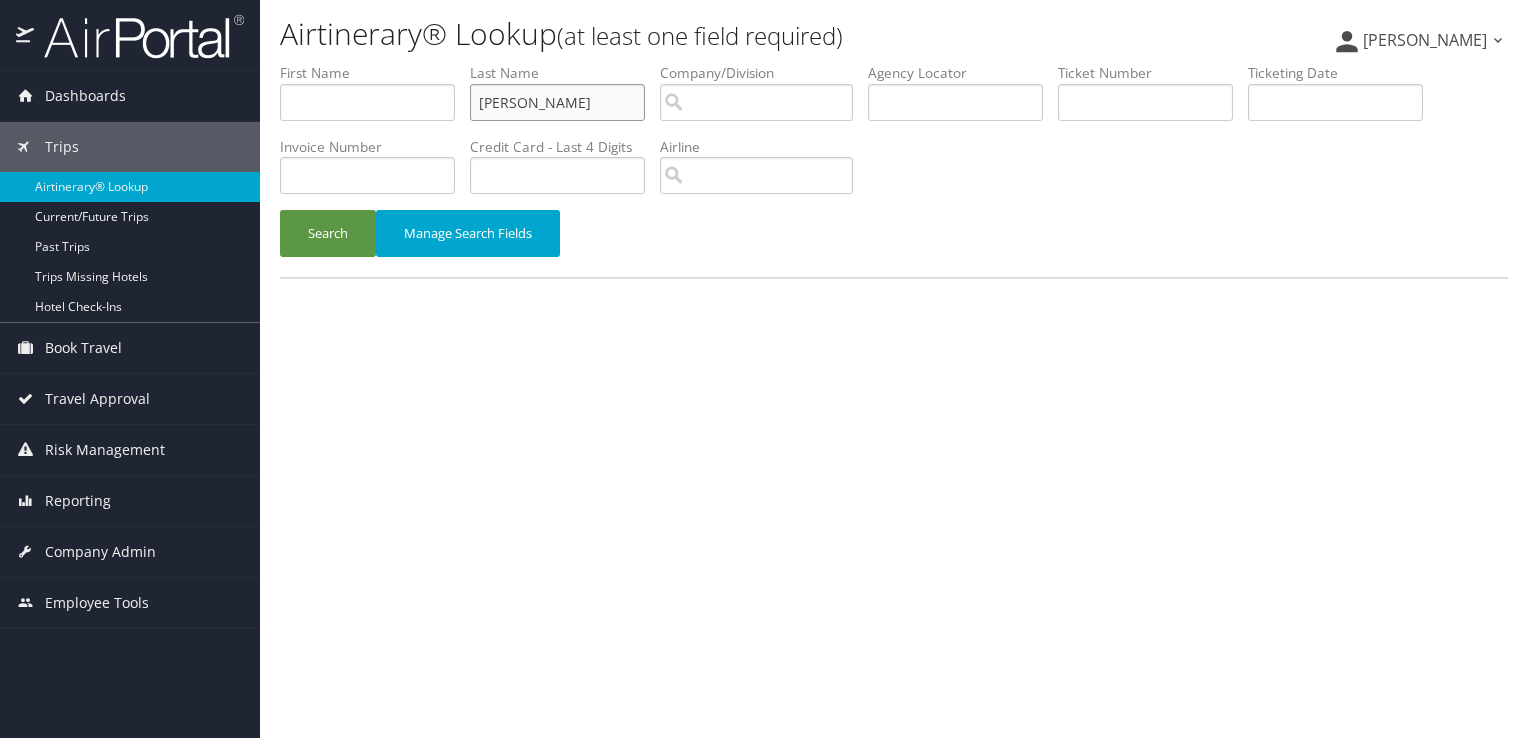click on "Search" at bounding box center [328, 233] 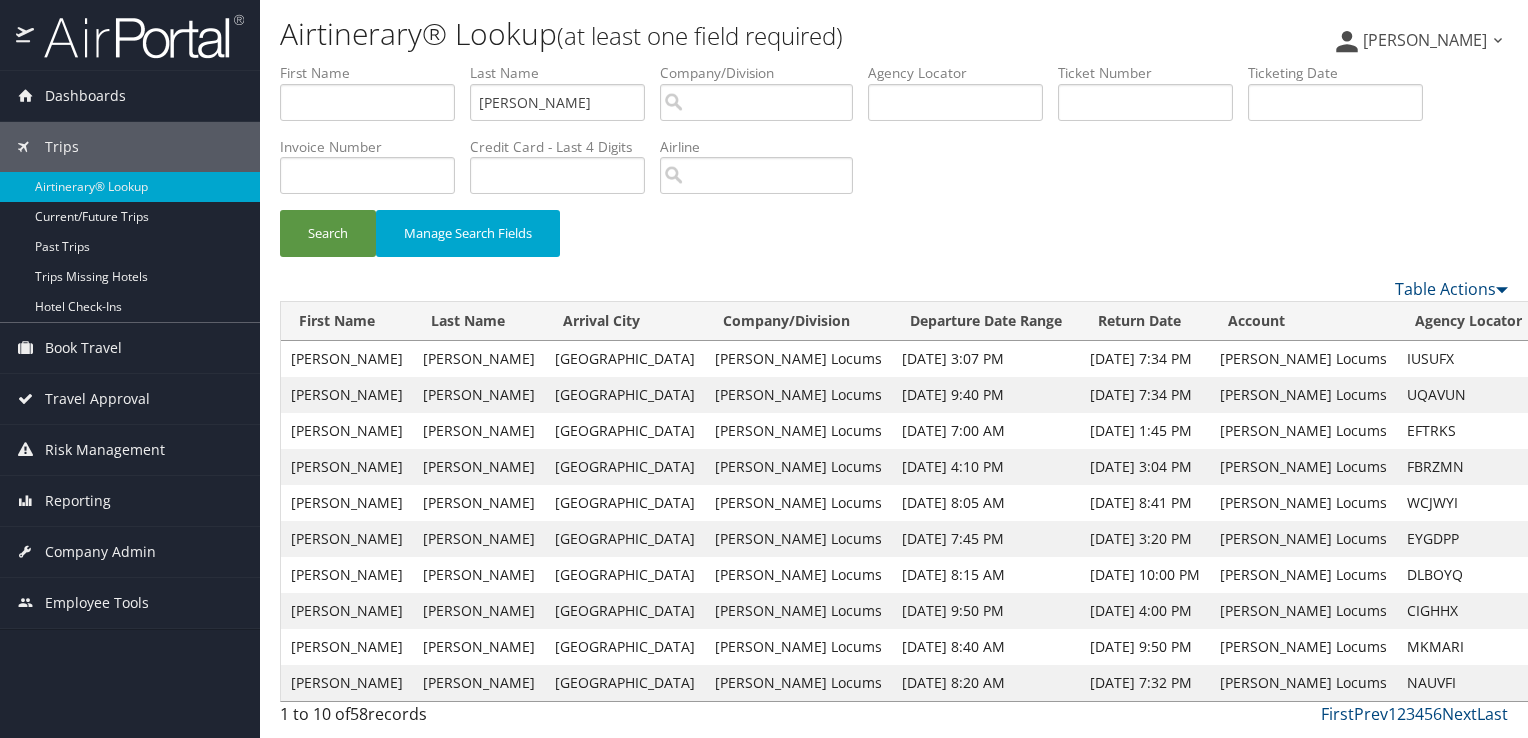 click on "View" at bounding box center [1565, 394] 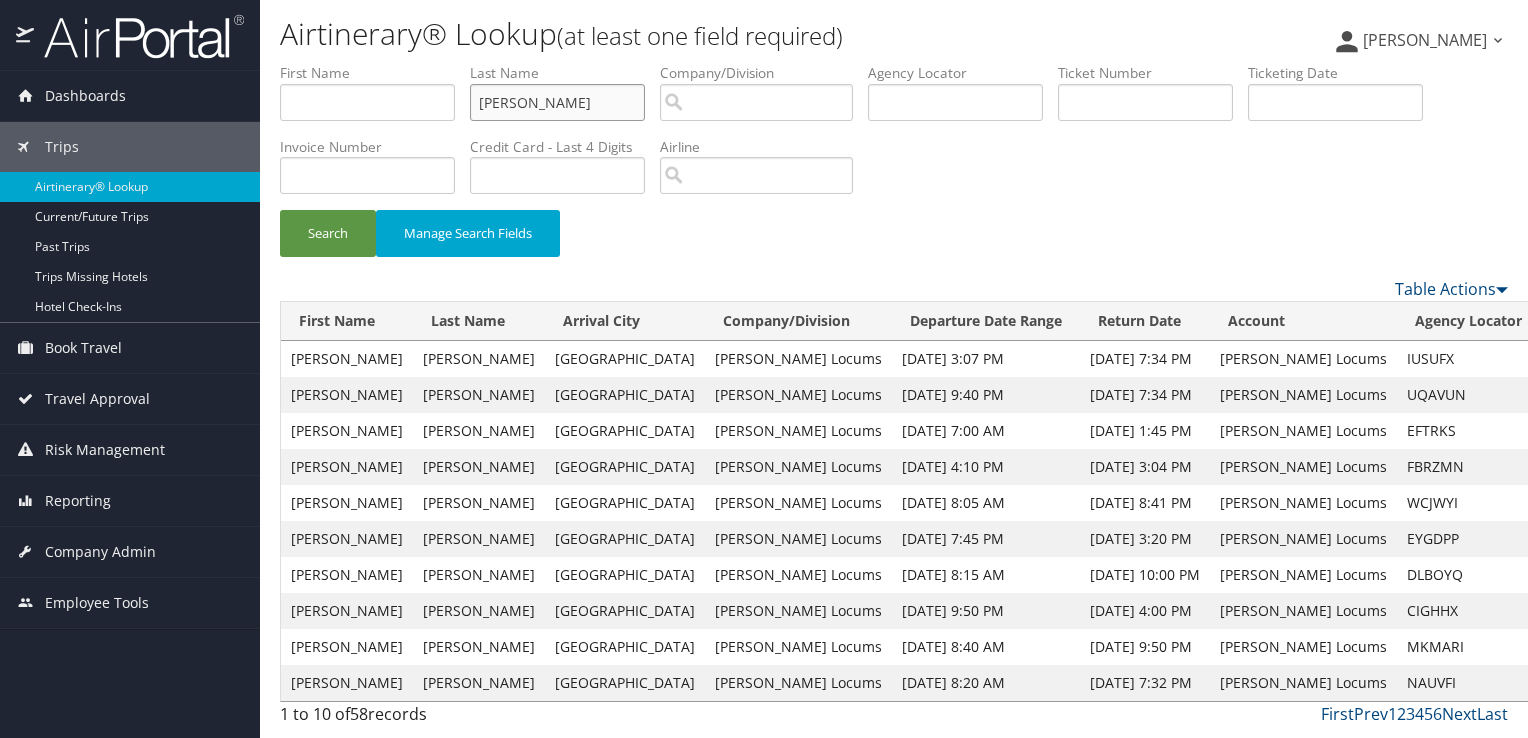 drag, startPoint x: 629, startPoint y: 108, endPoint x: 389, endPoint y: 113, distance: 240.05208 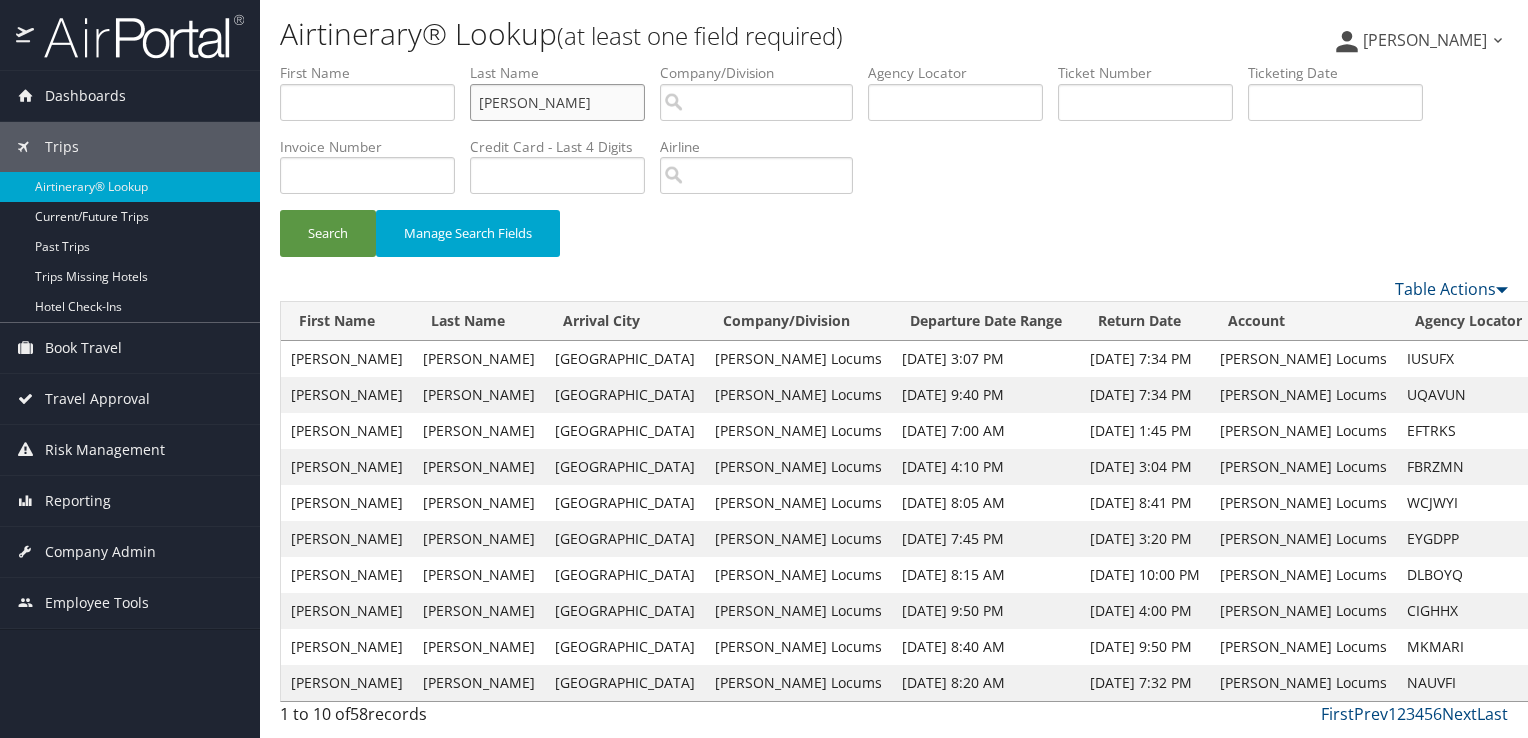 click on "First Name Last Name chen Departure City Arrival City Company/Division Airport/City Code Departure Date Range Agency Locator Ticket Number Ticketing Date Invoice Number Flight Number Agent Name Air Confirmation Hotel Confirmation Credit Card - Last 4 Digits Airline Car Rental Chain Hotel Chain Rail Vendor Authorization Billable Client Code Cost Center Department Explanation Manager ID Project Purpose Region Traveler ID" at bounding box center [894, 63] 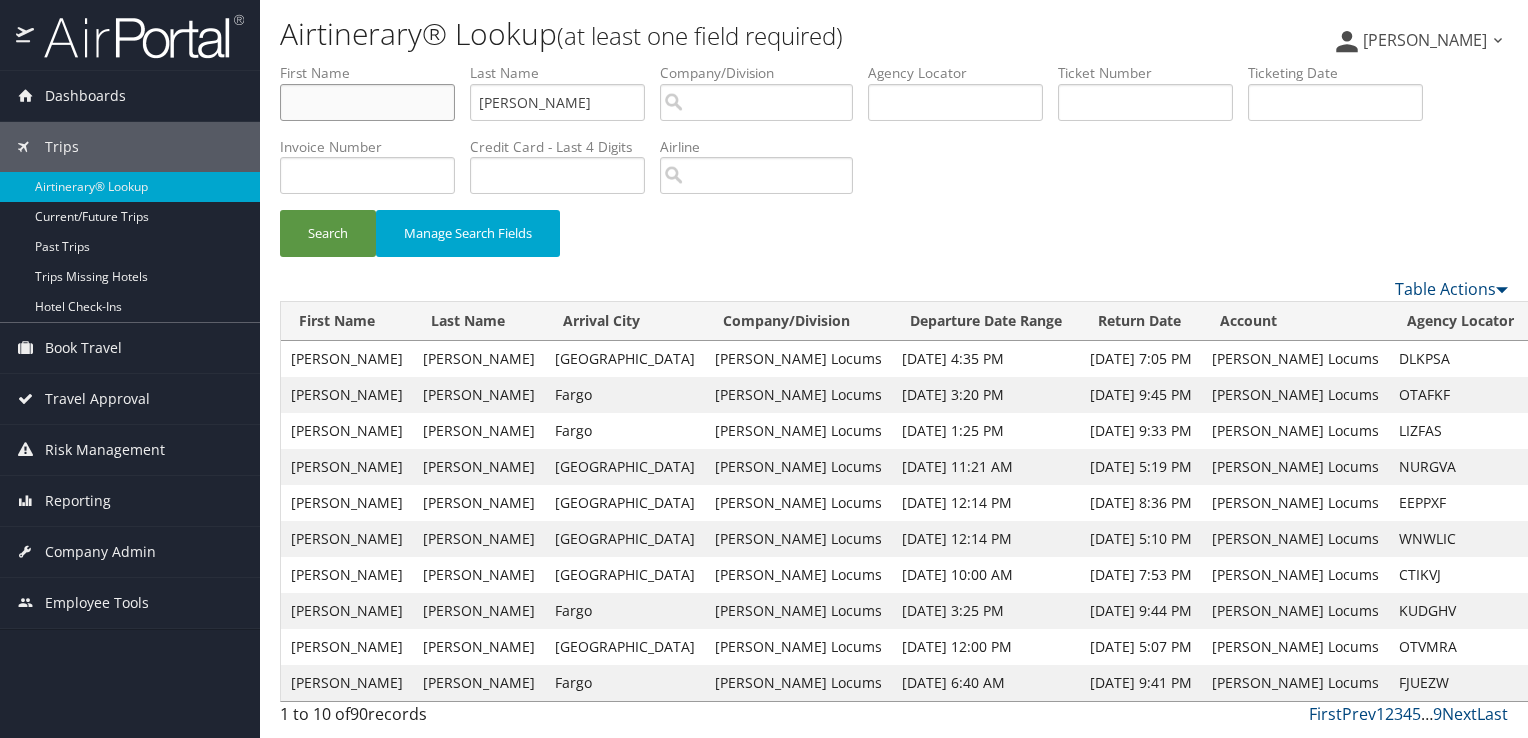 click at bounding box center (367, 102) 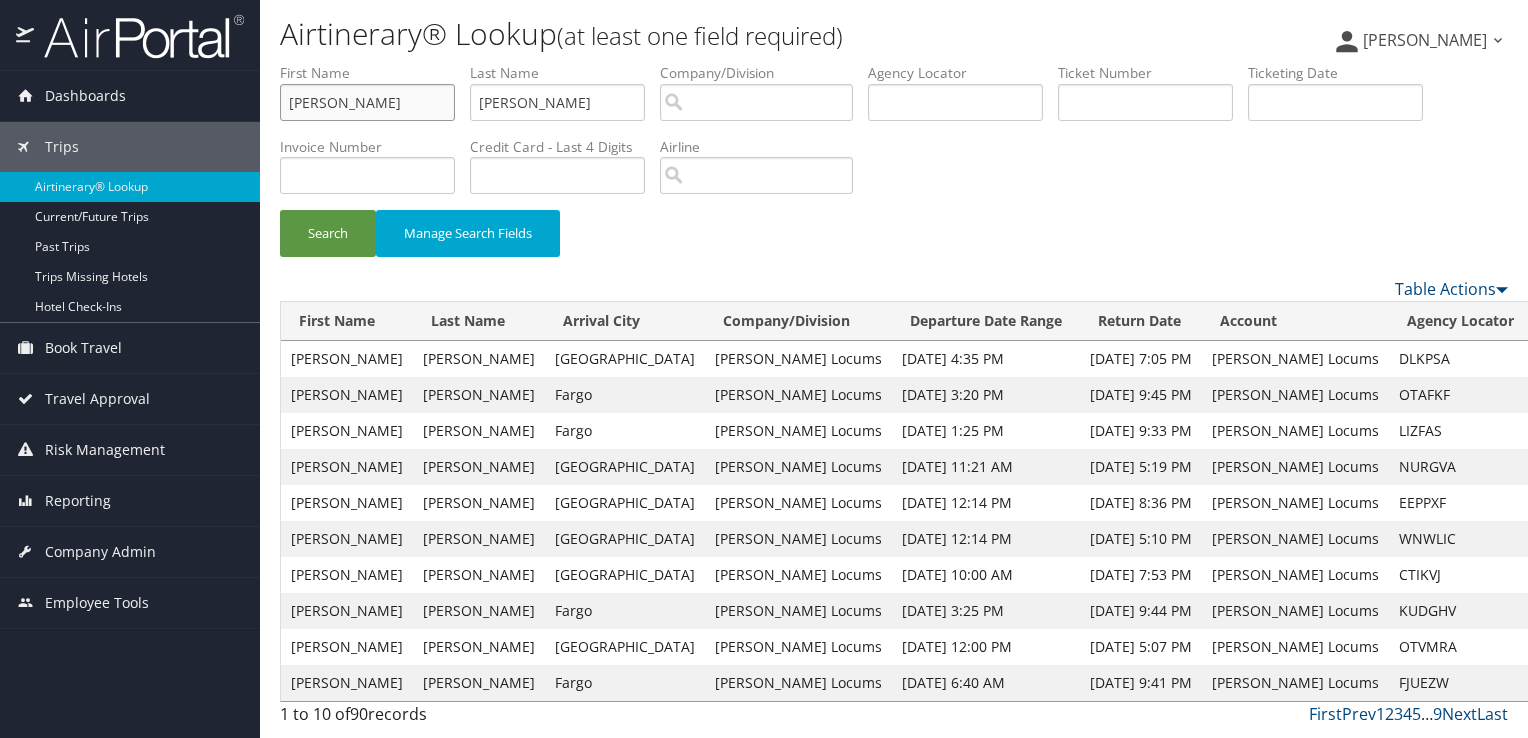 type on "michael" 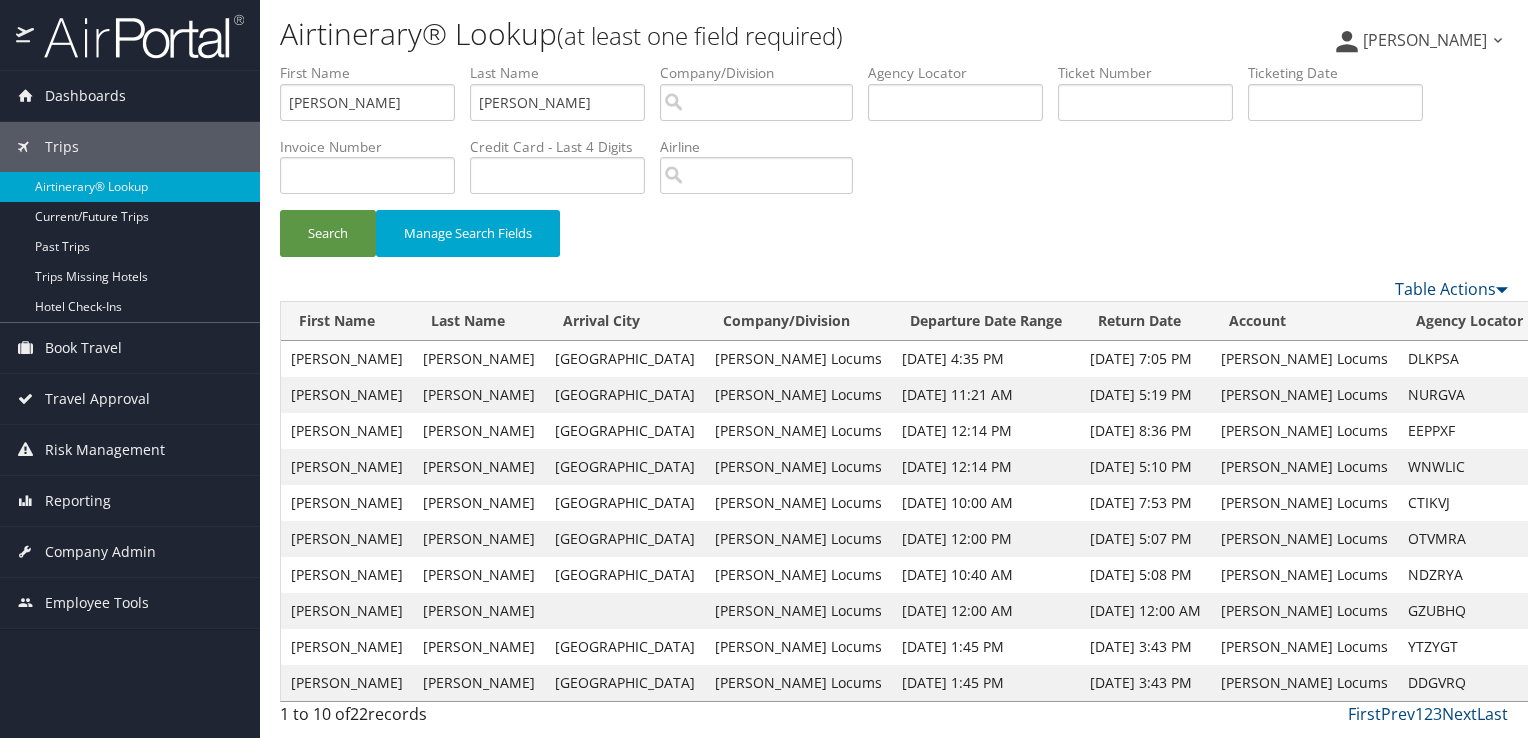 click on "View" at bounding box center [1566, 358] 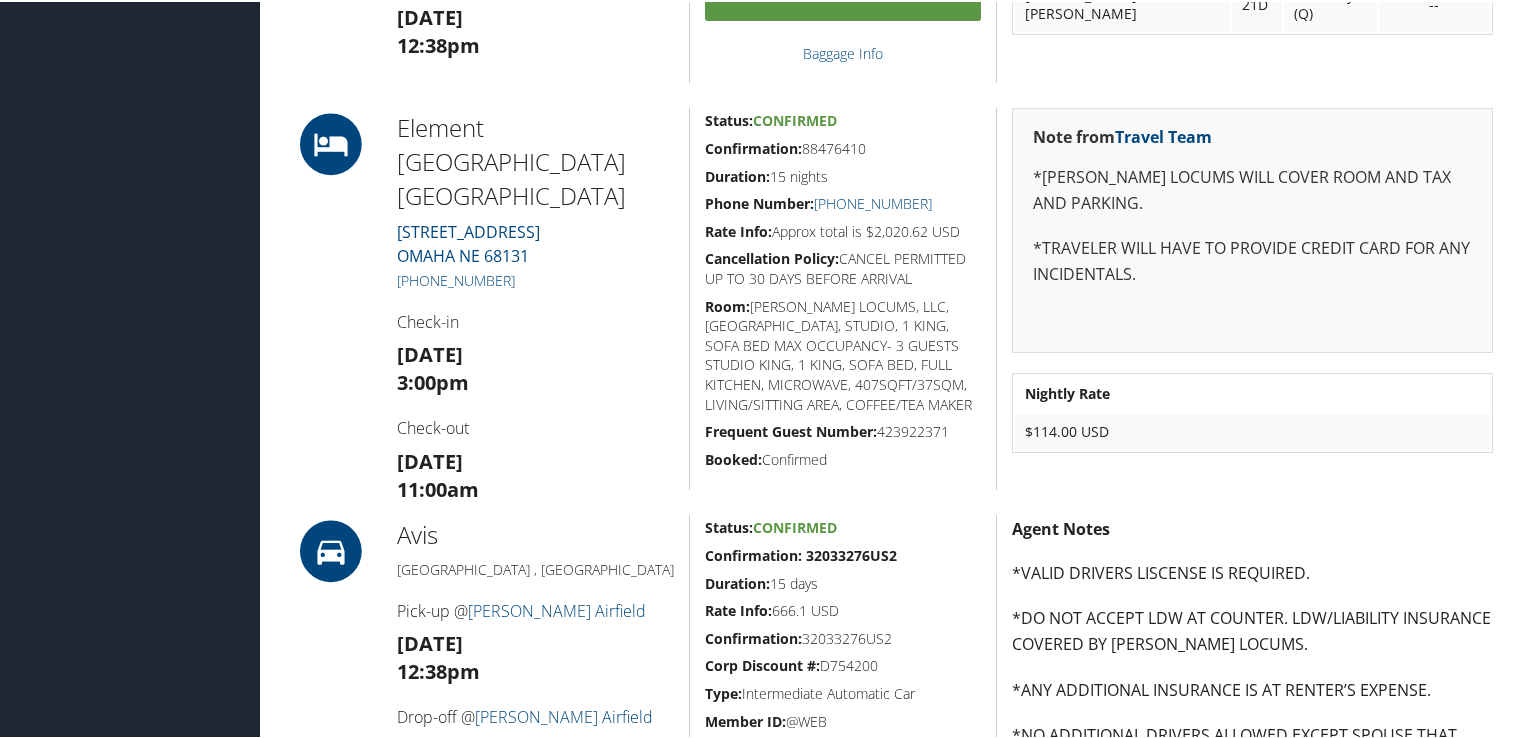 scroll, scrollTop: 1400, scrollLeft: 0, axis: vertical 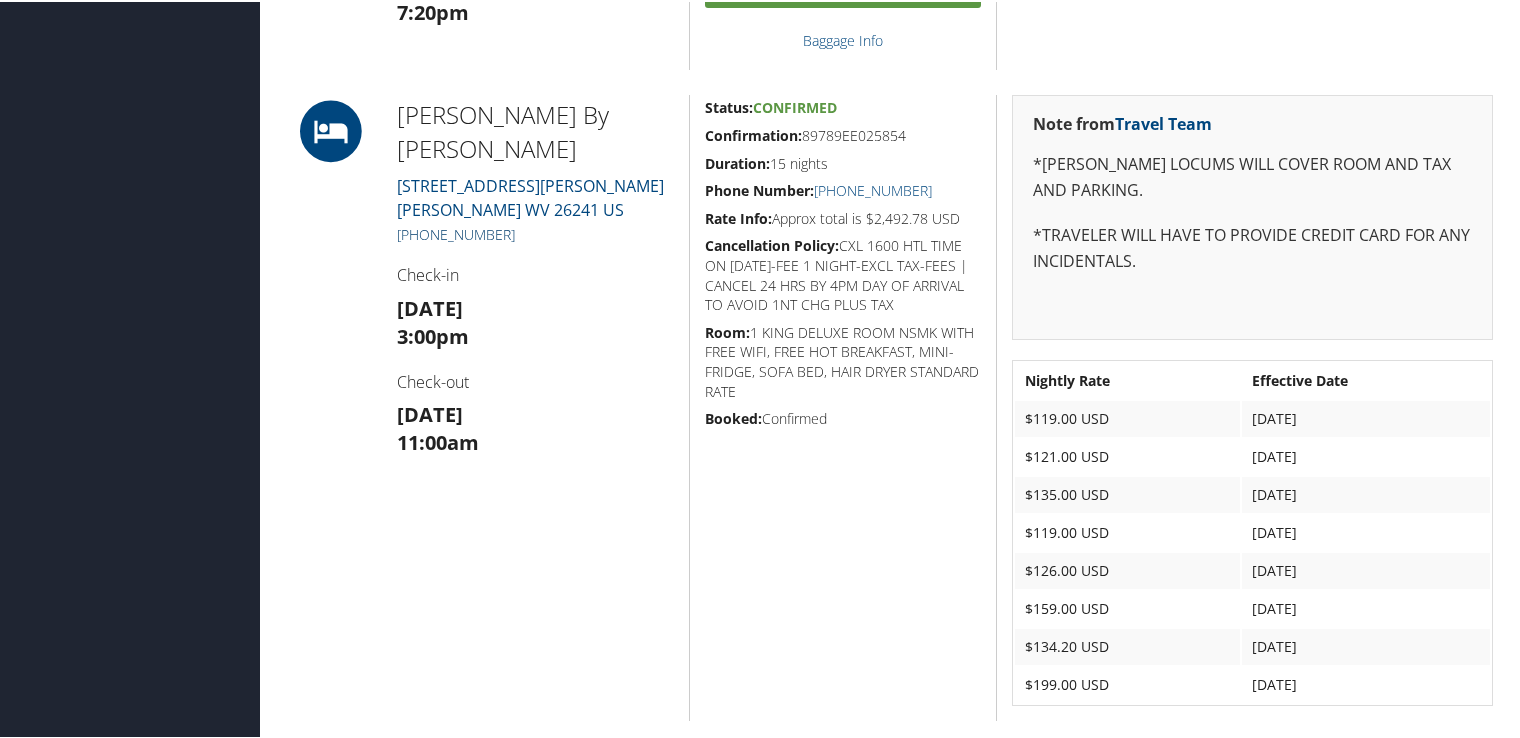 click on "[PHONE_NUMBER]" at bounding box center (456, 232) 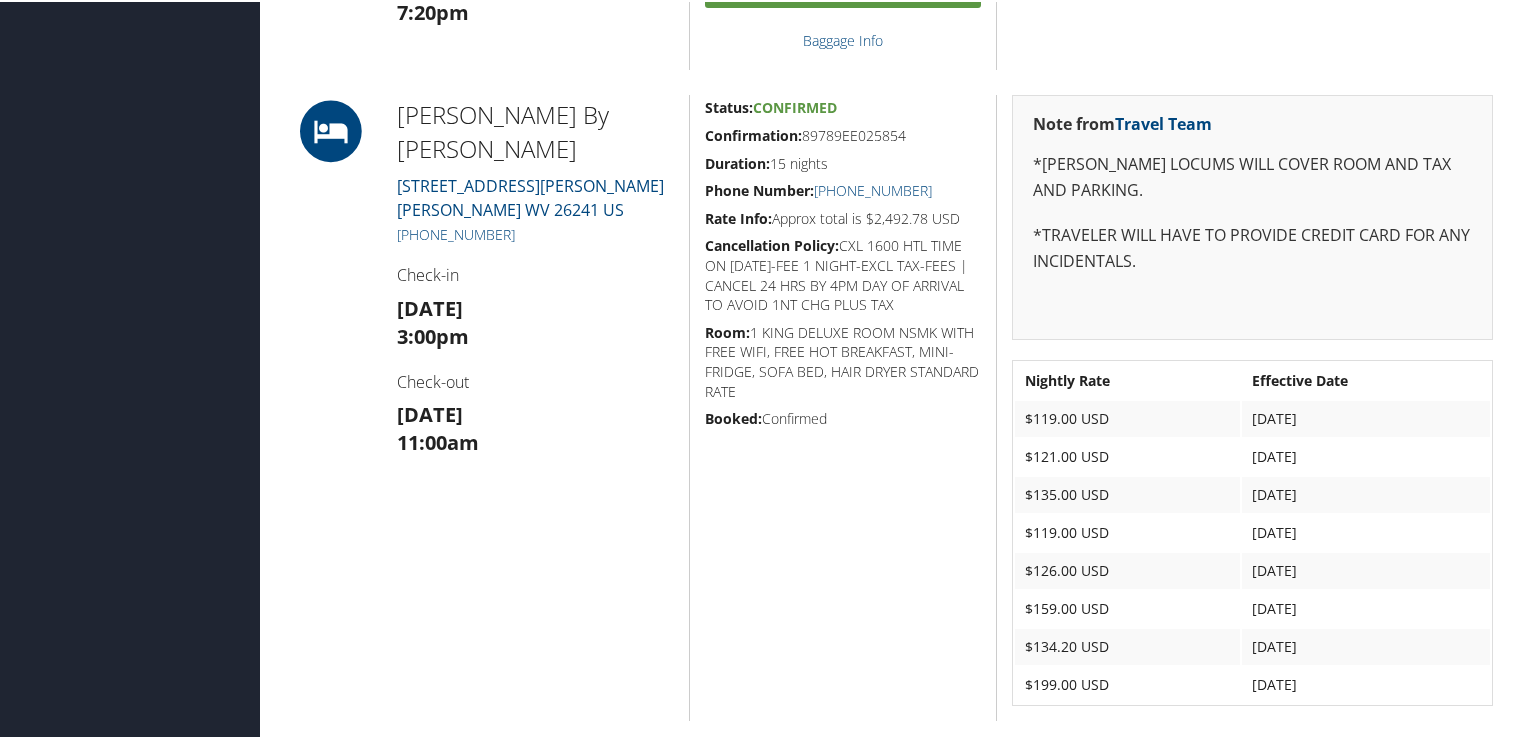 click on "Status:  Confirmed          Confirmation:  89789EE025854          Duration:  15 nights          Phone Number:  [PHONE_NUMBER]          Rate Info:  Approx total is $2,492.78 USD                    Cancellation Policy:  CXL 1600 HTL TIME ON [DATE]-FEE 1 NIGHT-EXCL TAX-FEES | CANCEL 24 HRS BY 4PM DAY OF ARRIVAL TO AVOID 1NT CHG PLUS TAX                  Room:  1 KING DELUXE ROOM NSMK WITH FREE WIFI, FREE HOT BREAKFAST, MINI-FRIDGE, SOFA BED, HAIR DRYER STANDARD RATE                                  Booked:  Confirmed" at bounding box center (842, 406) 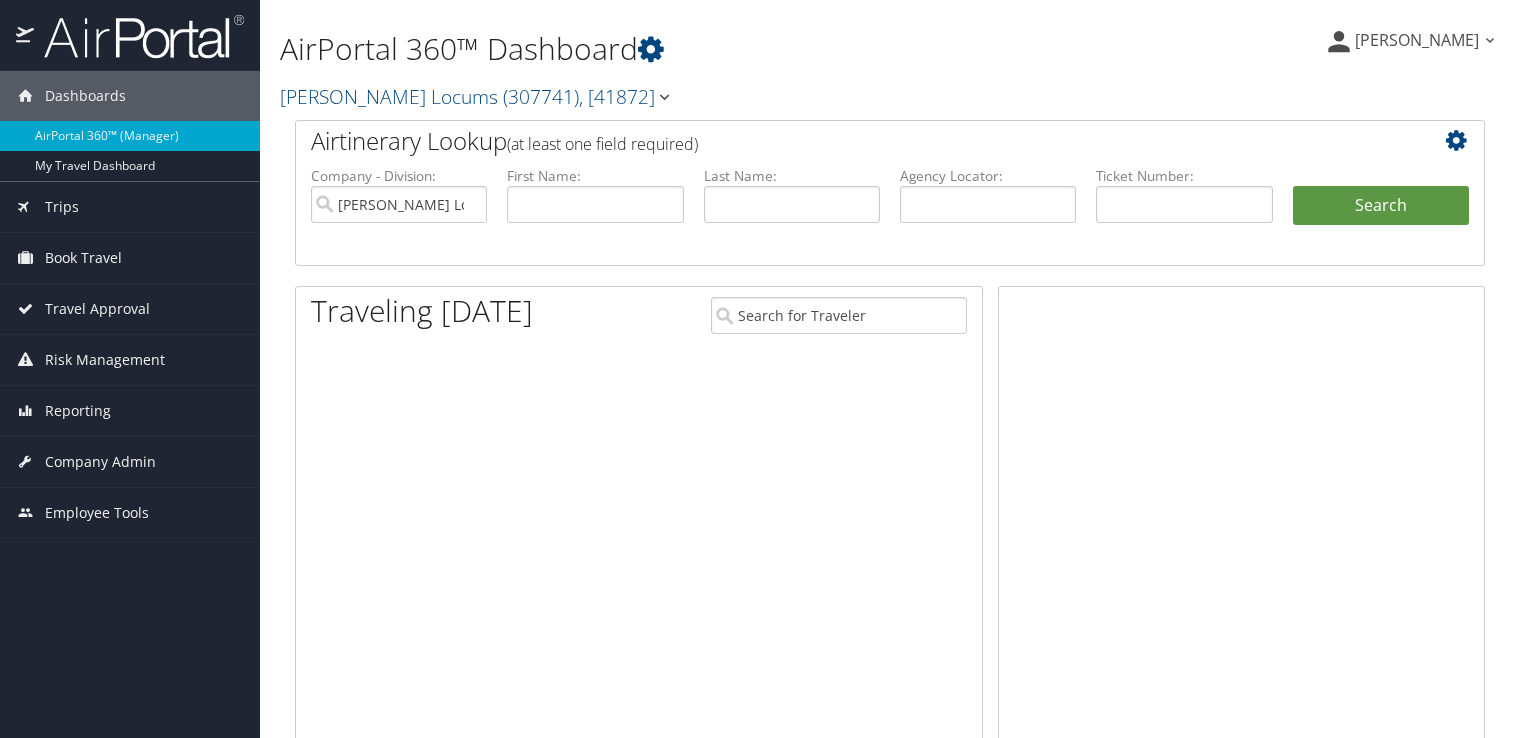 scroll, scrollTop: 0, scrollLeft: 0, axis: both 